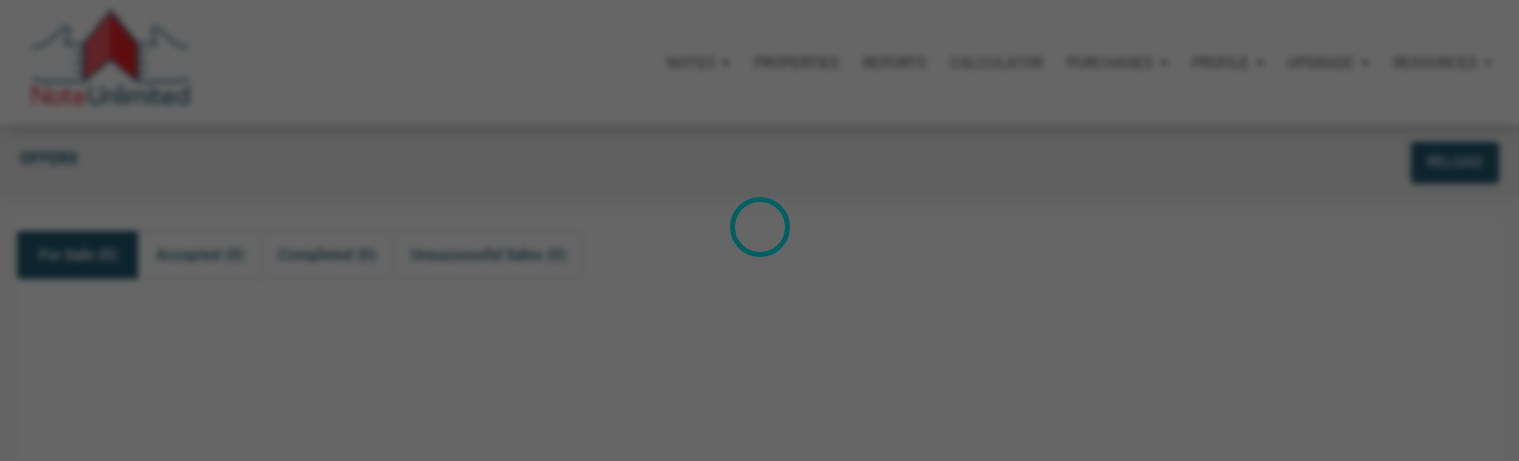 scroll, scrollTop: 0, scrollLeft: 0, axis: both 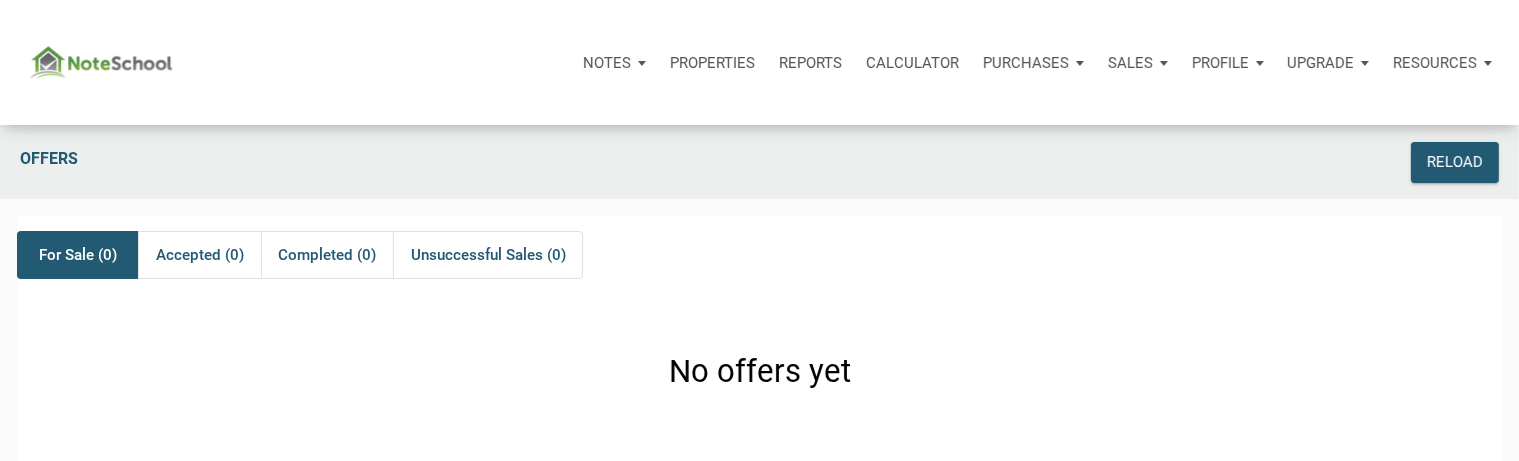click on "Purchases" at bounding box center [607, 63] 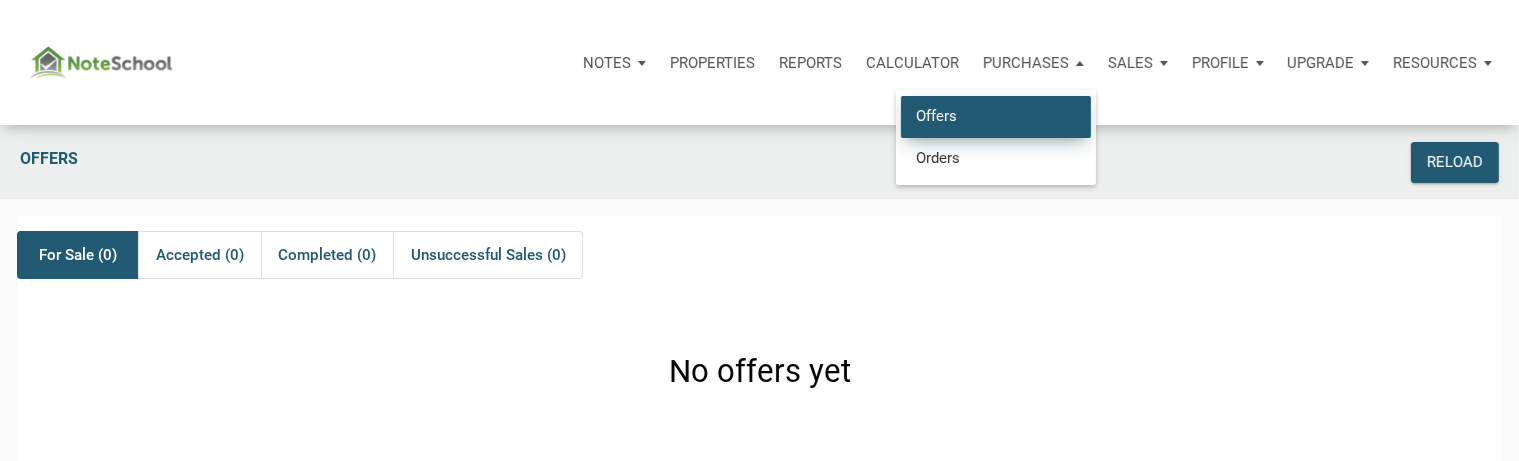 click on "Offers" at bounding box center [996, 116] 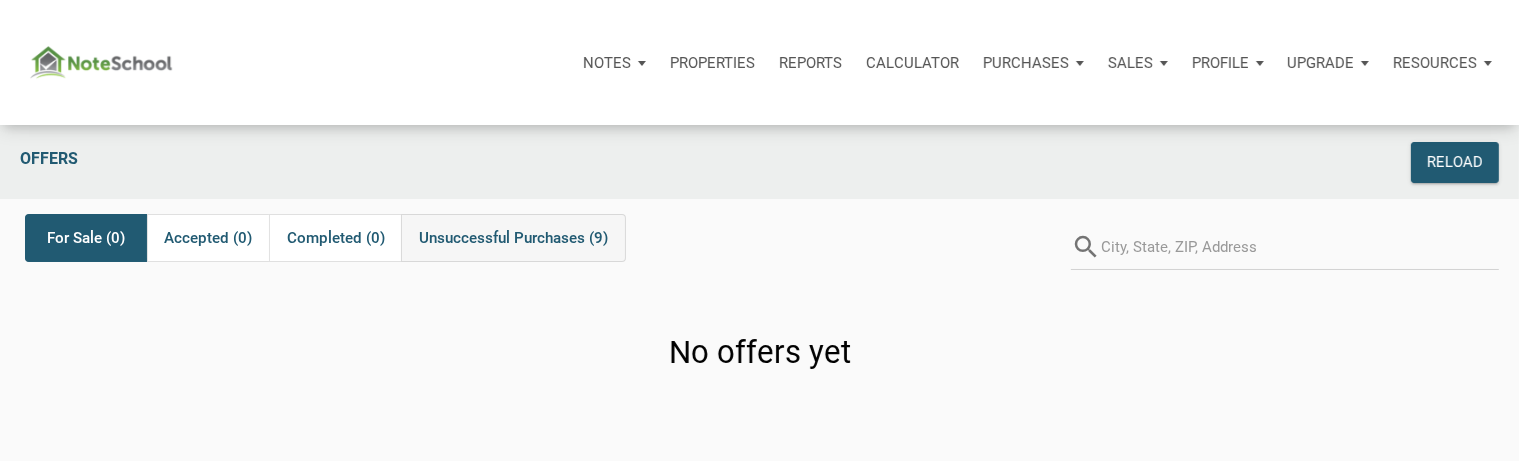click on "Unsuccessful Purchases (9)" at bounding box center [513, 238] 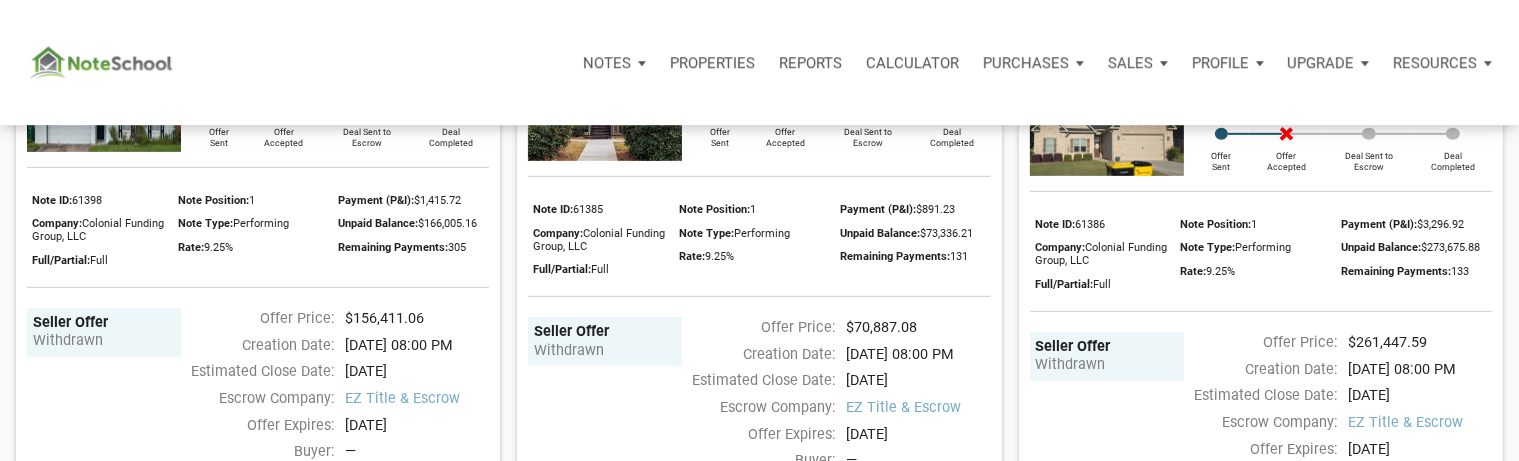 scroll, scrollTop: 1056, scrollLeft: 0, axis: vertical 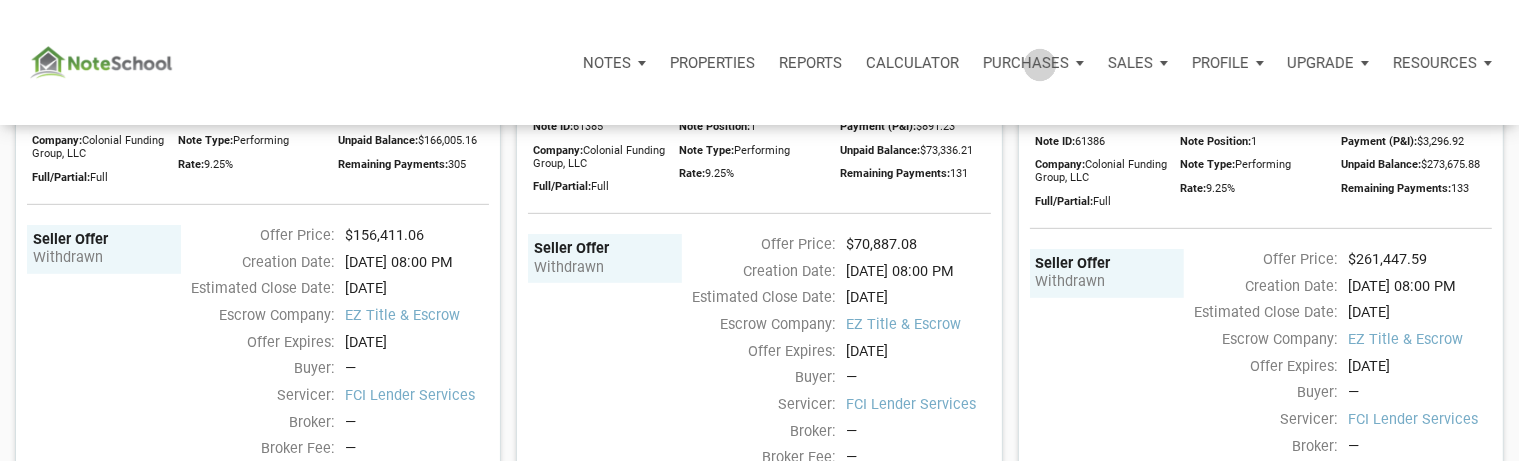 click on "Purchases" at bounding box center (607, 63) 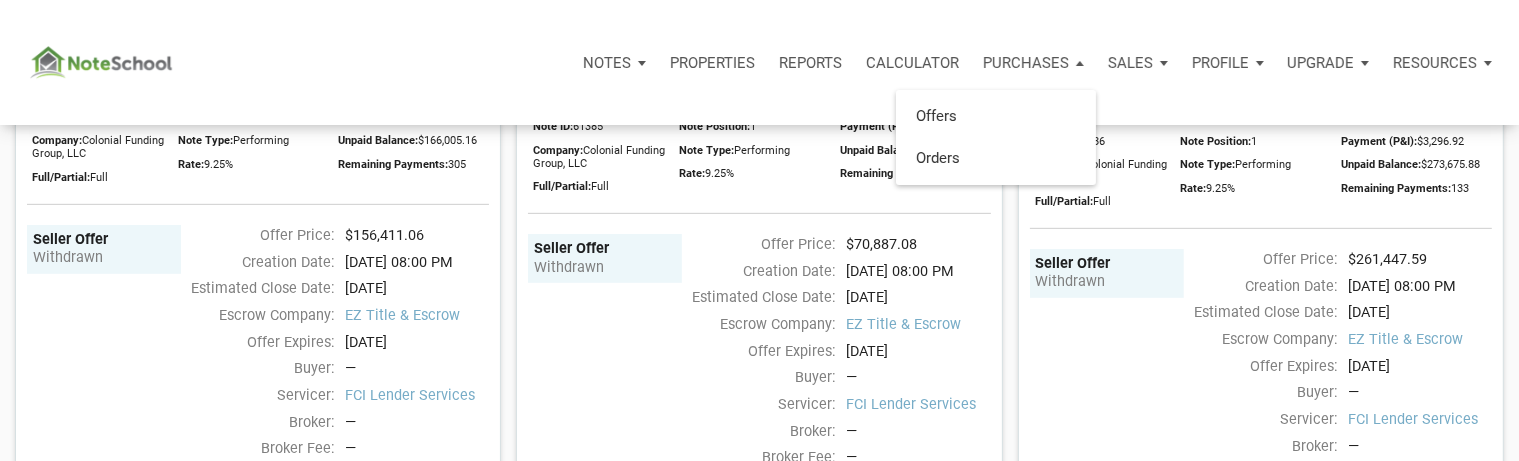 click on "Properties" at bounding box center [712, 63] 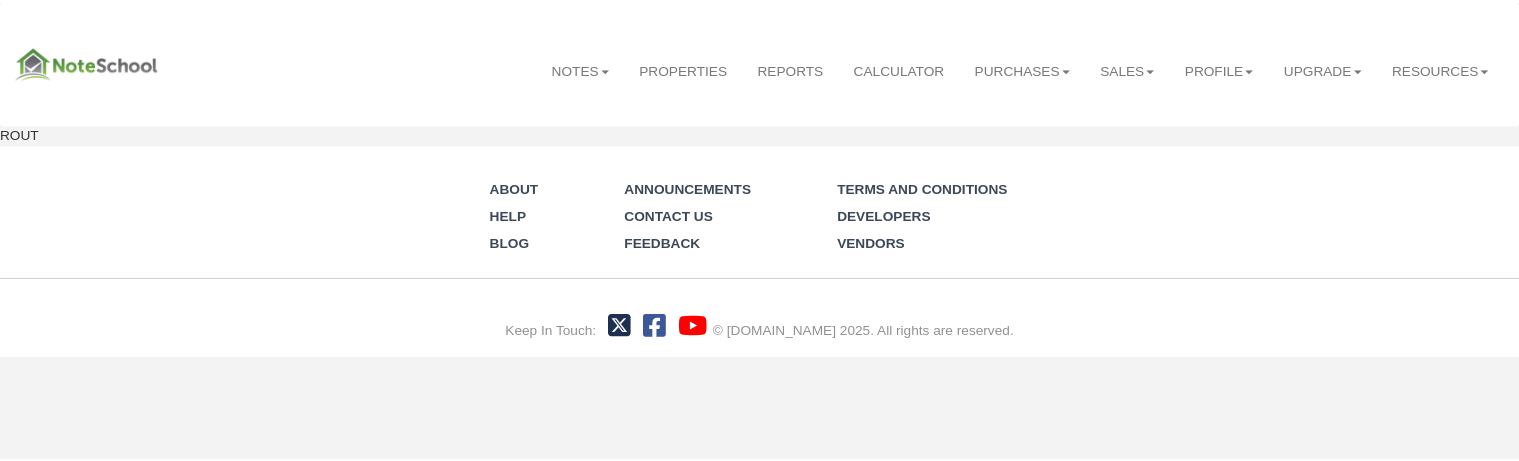scroll, scrollTop: 0, scrollLeft: 0, axis: both 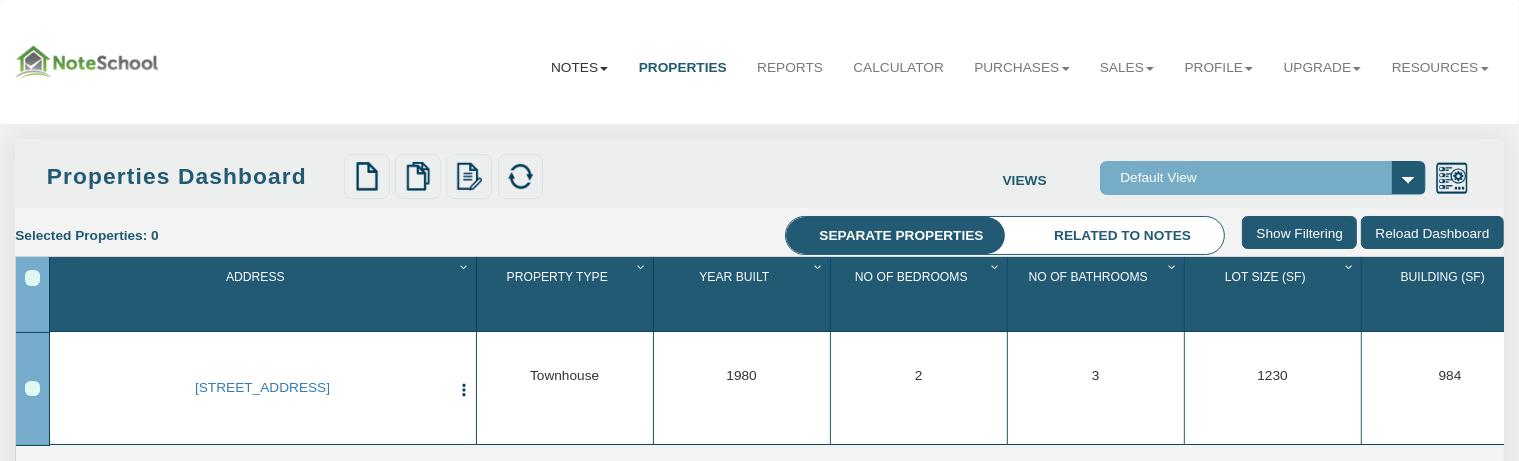 click on "Notes" at bounding box center [580, 68] 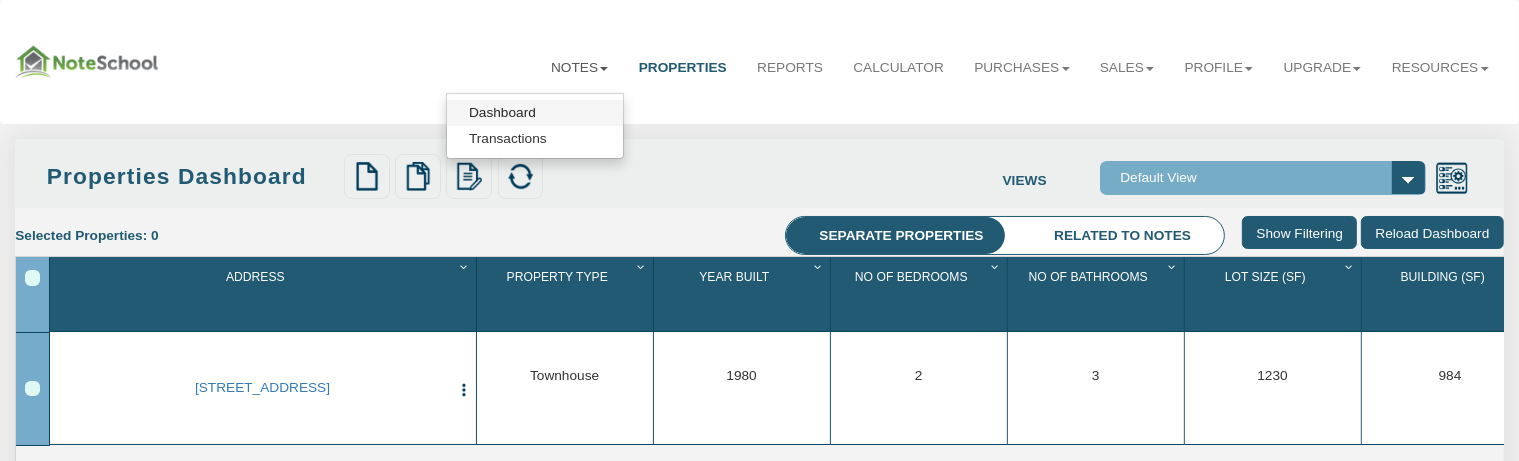 click on "Dashboard" at bounding box center [535, 113] 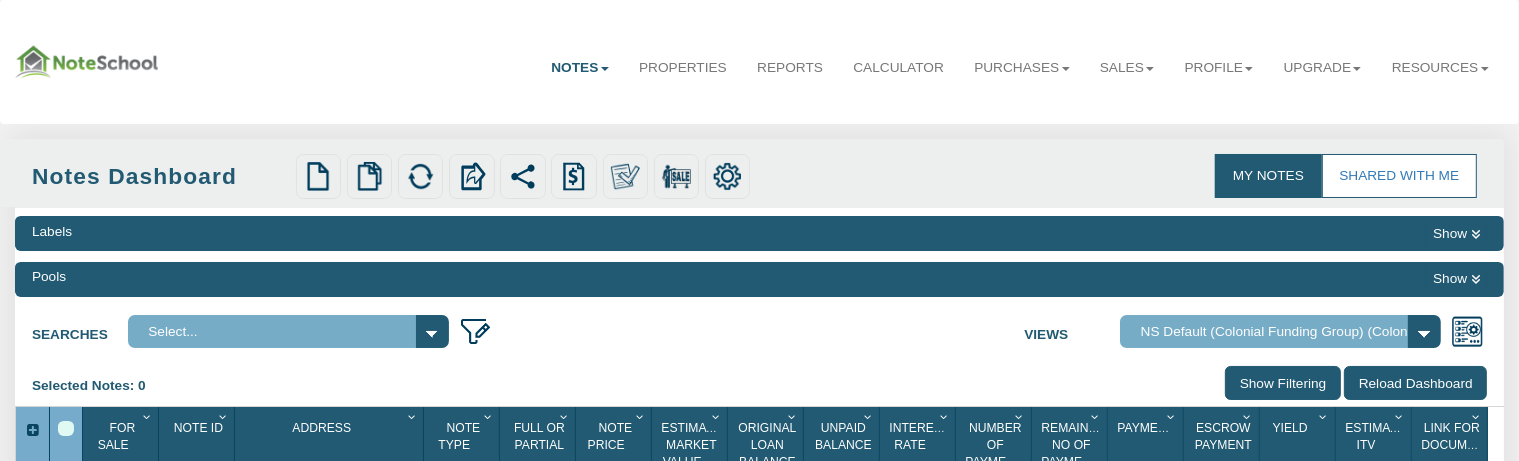 click on "My Notes" at bounding box center [1268, 176] 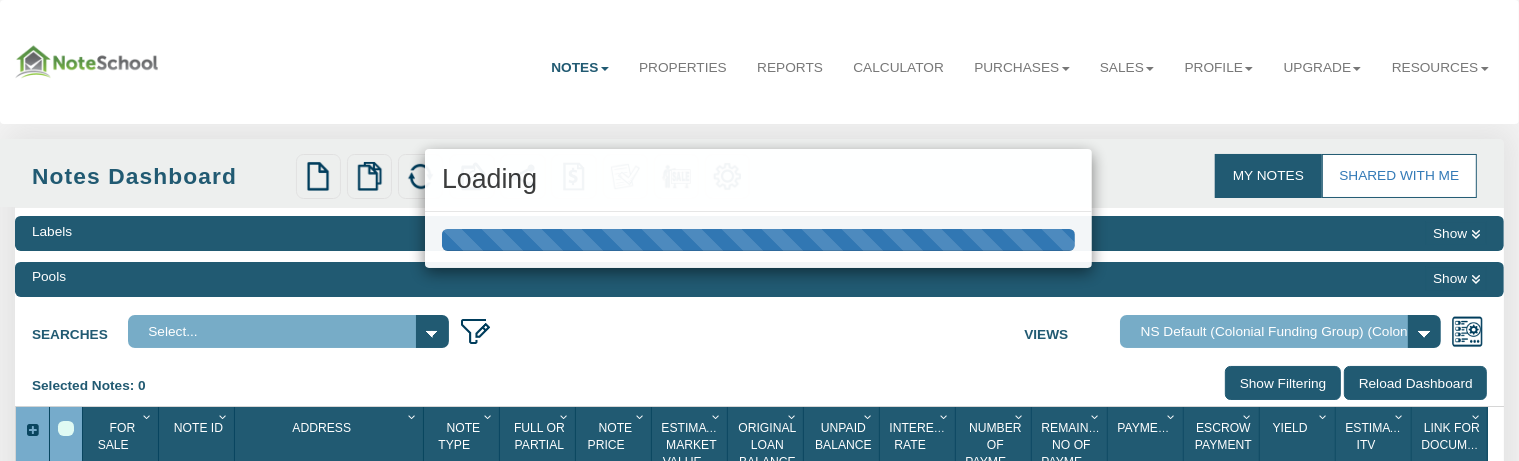 click on "Loading" at bounding box center [759, 230] 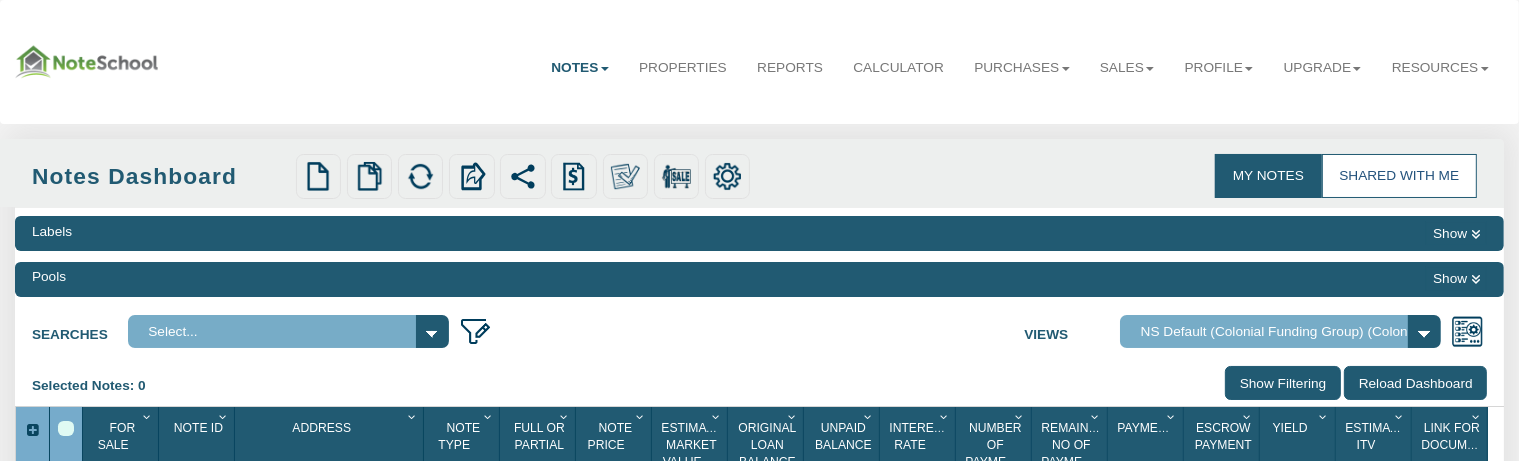 click on "Shared with Me" at bounding box center [1399, 176] 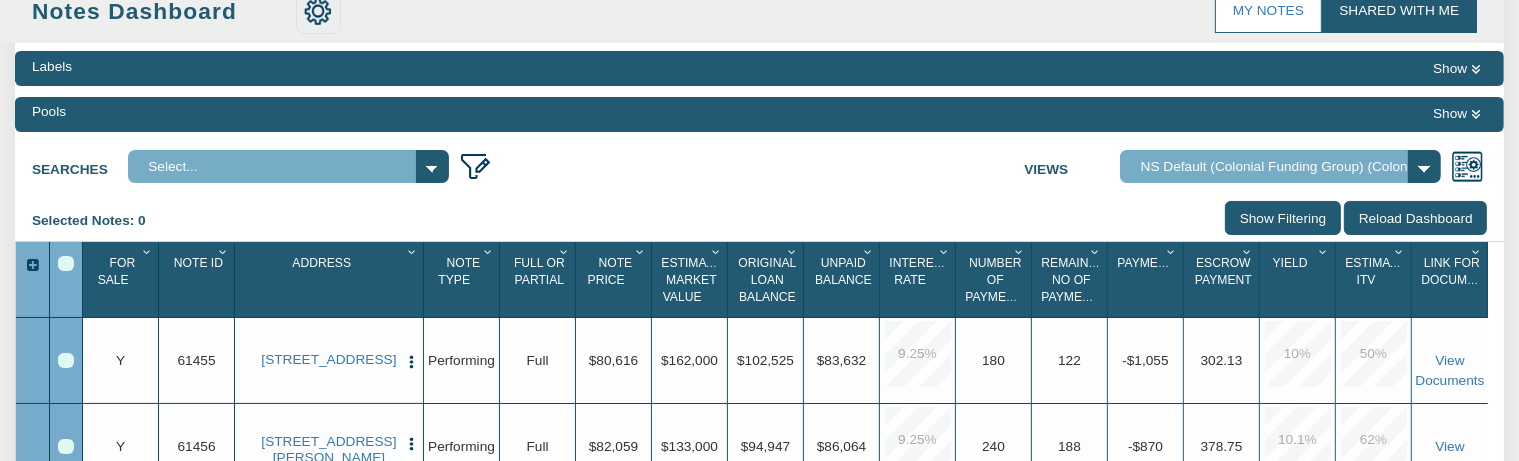 scroll, scrollTop: 0, scrollLeft: 0, axis: both 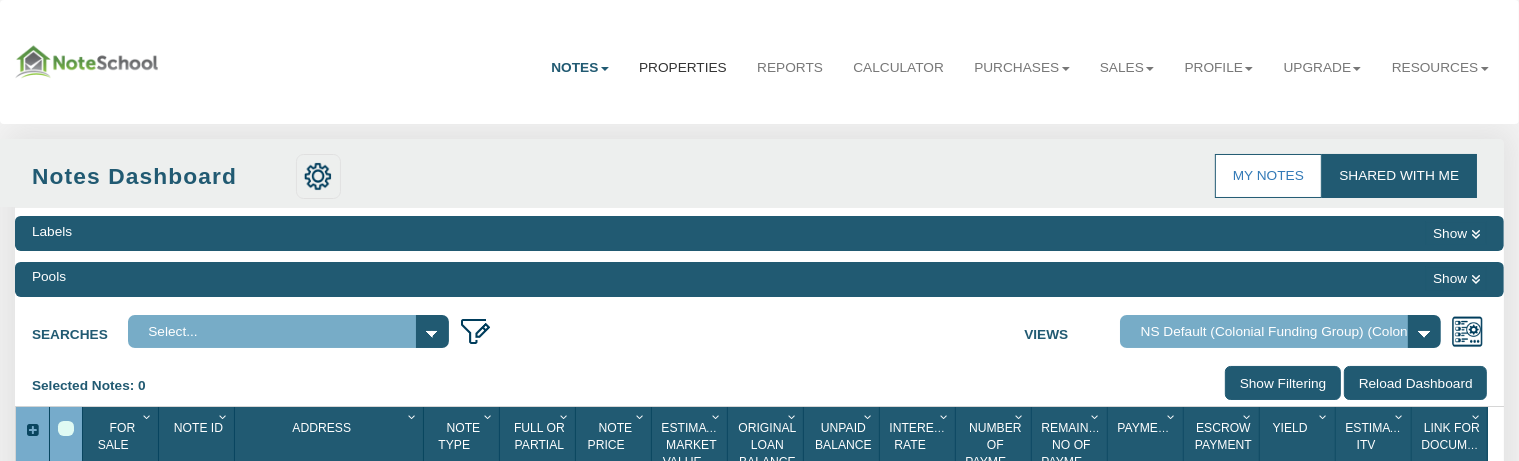 click on "Properties" at bounding box center (683, 68) 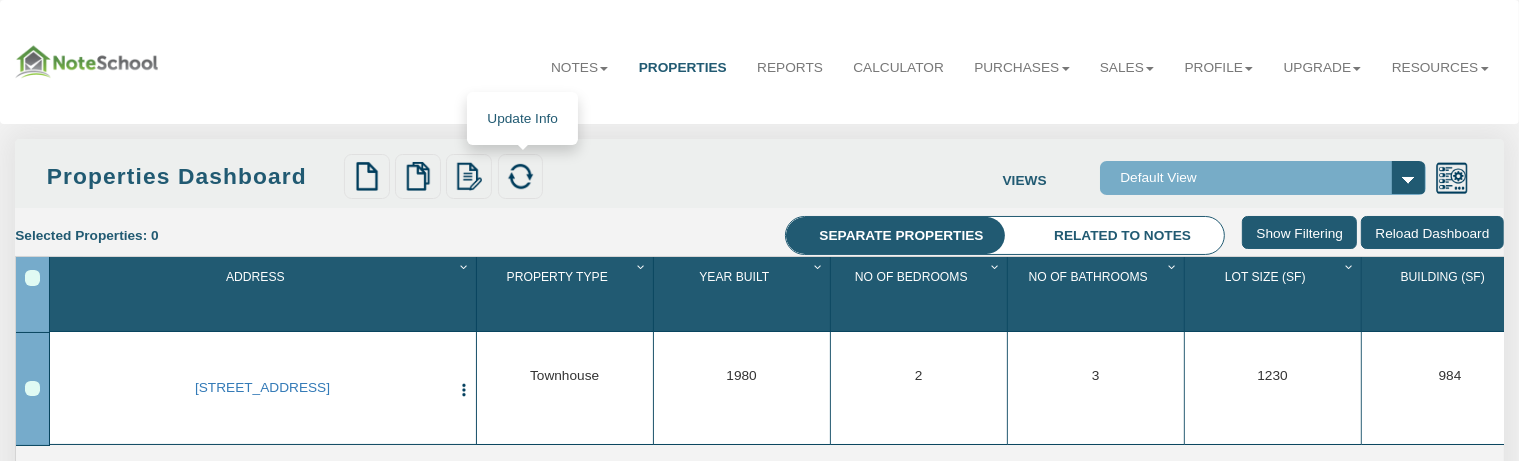 click at bounding box center (520, 176) 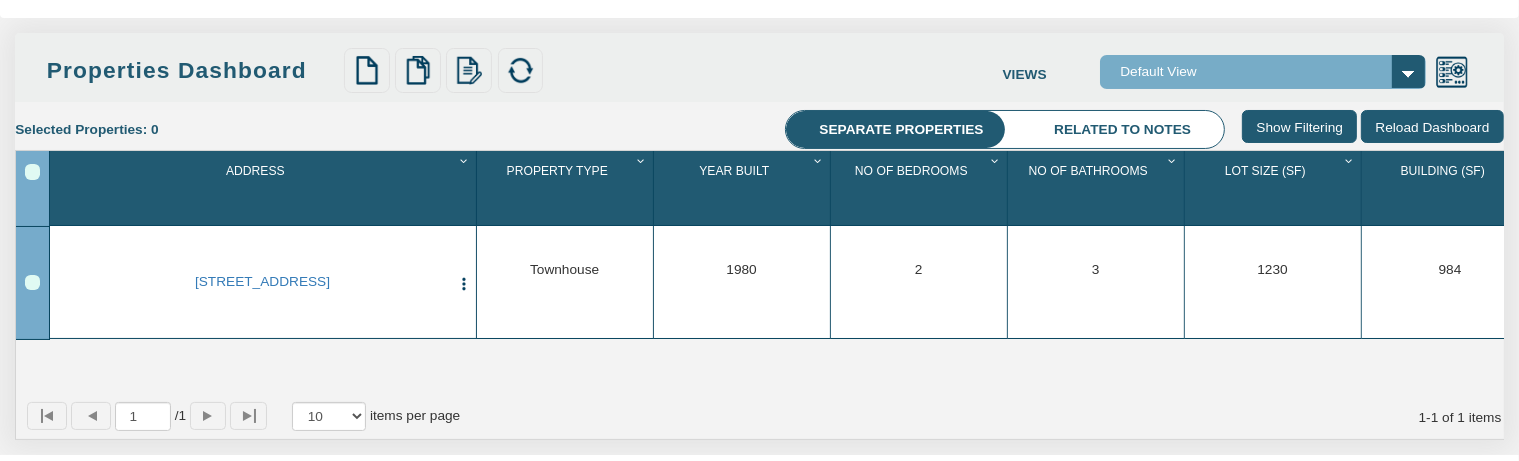 scroll, scrollTop: 316, scrollLeft: 0, axis: vertical 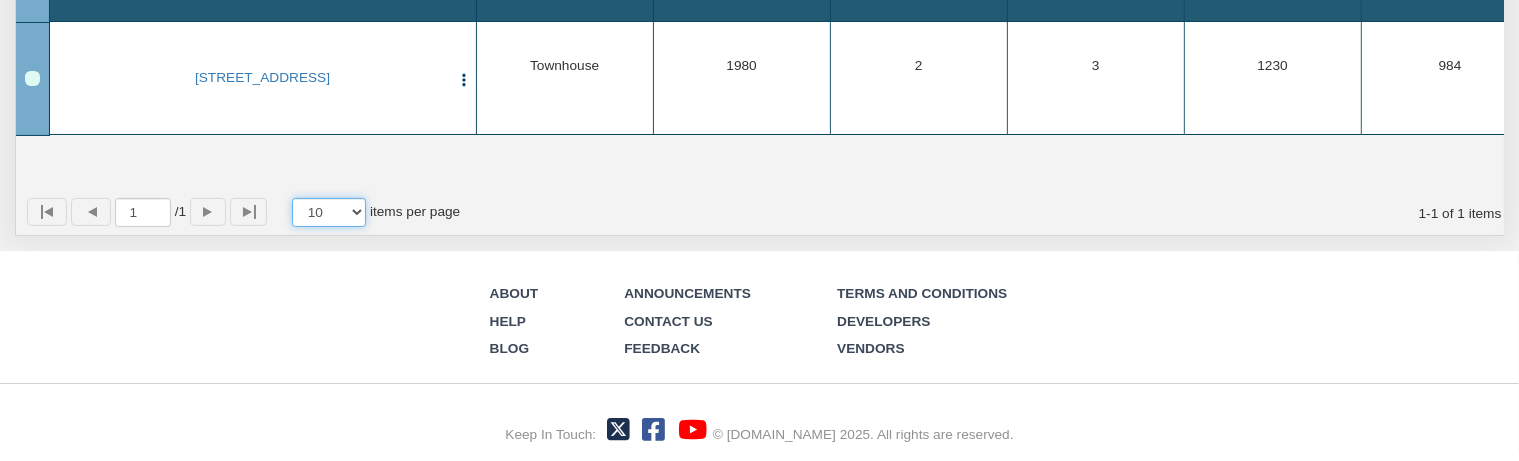 click on "10 25 50 100" at bounding box center [329, 212] 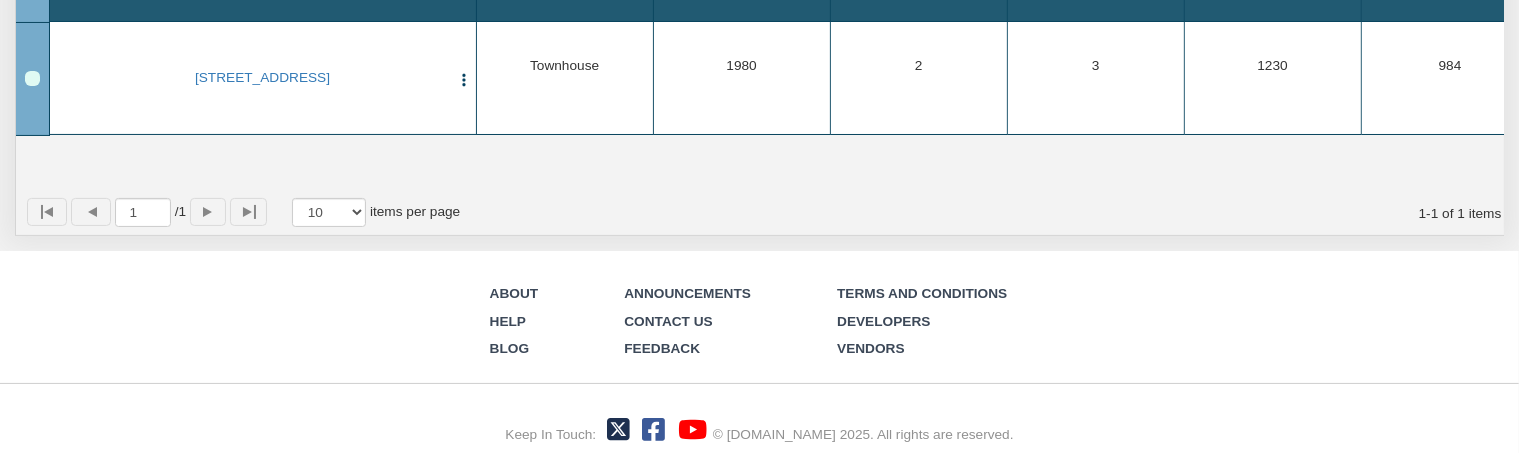 click on "Announcements" at bounding box center [687, 293] 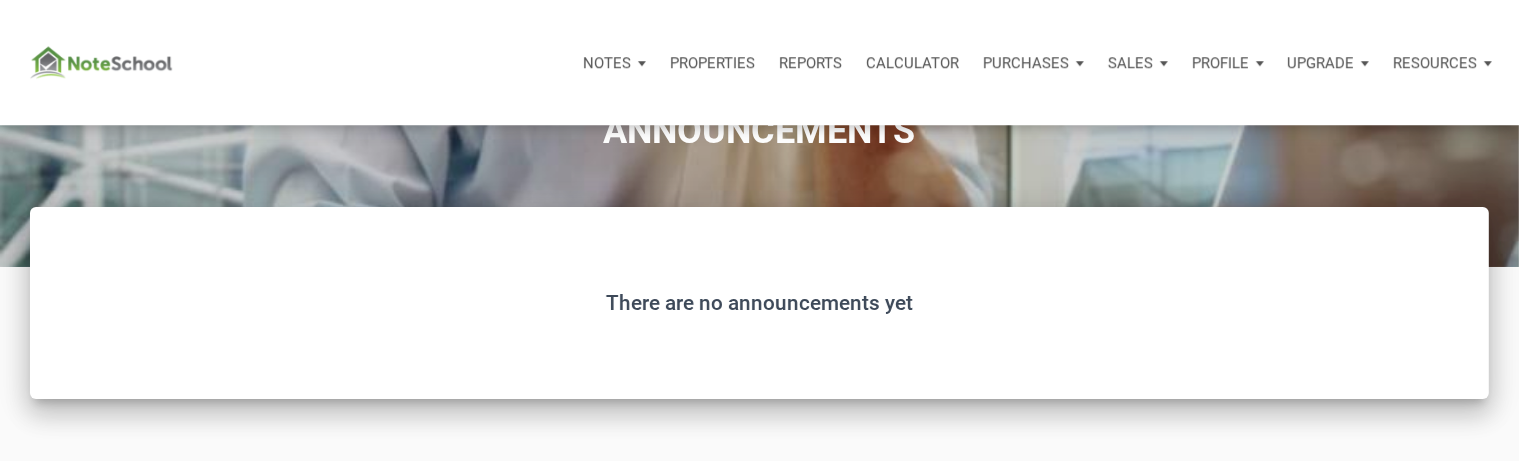scroll, scrollTop: 0, scrollLeft: 0, axis: both 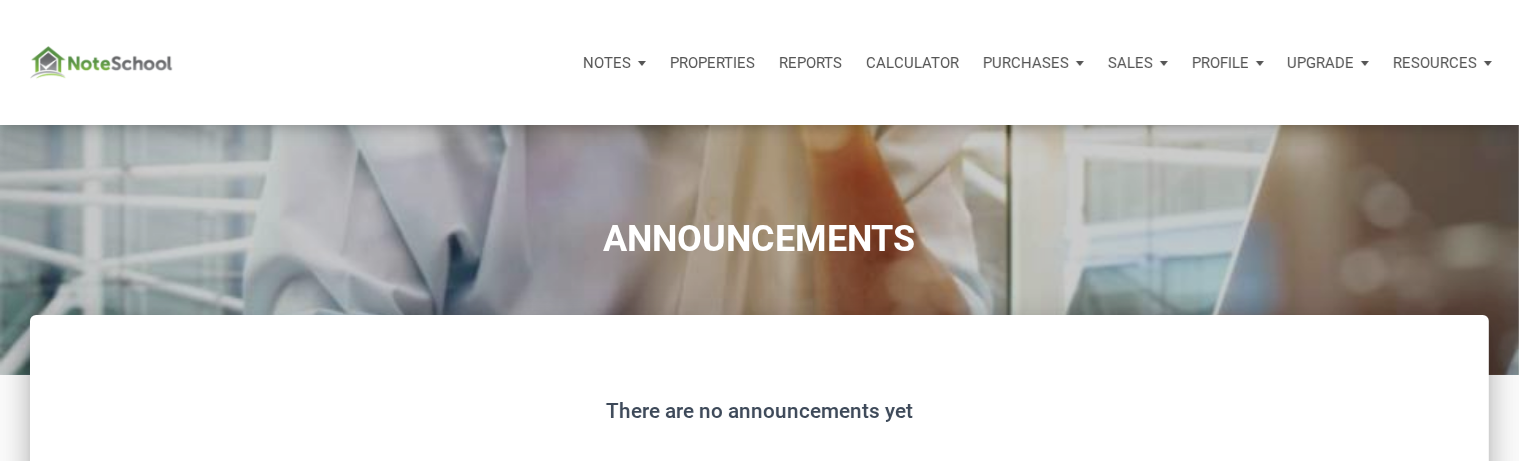 click on "Properties" at bounding box center (712, 63) 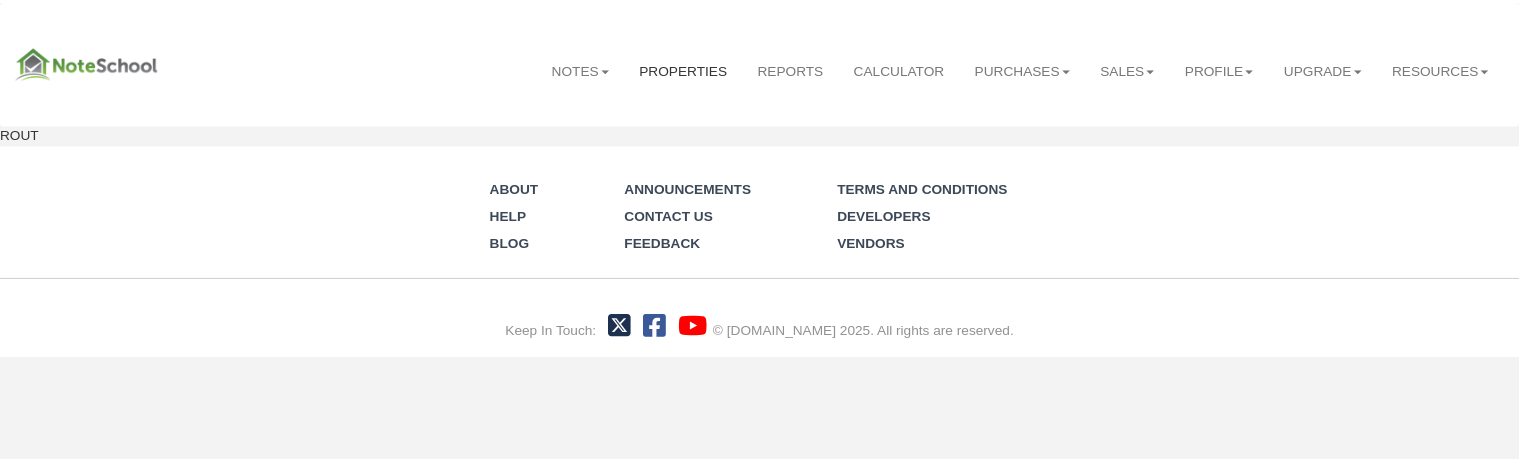 scroll, scrollTop: 0, scrollLeft: 0, axis: both 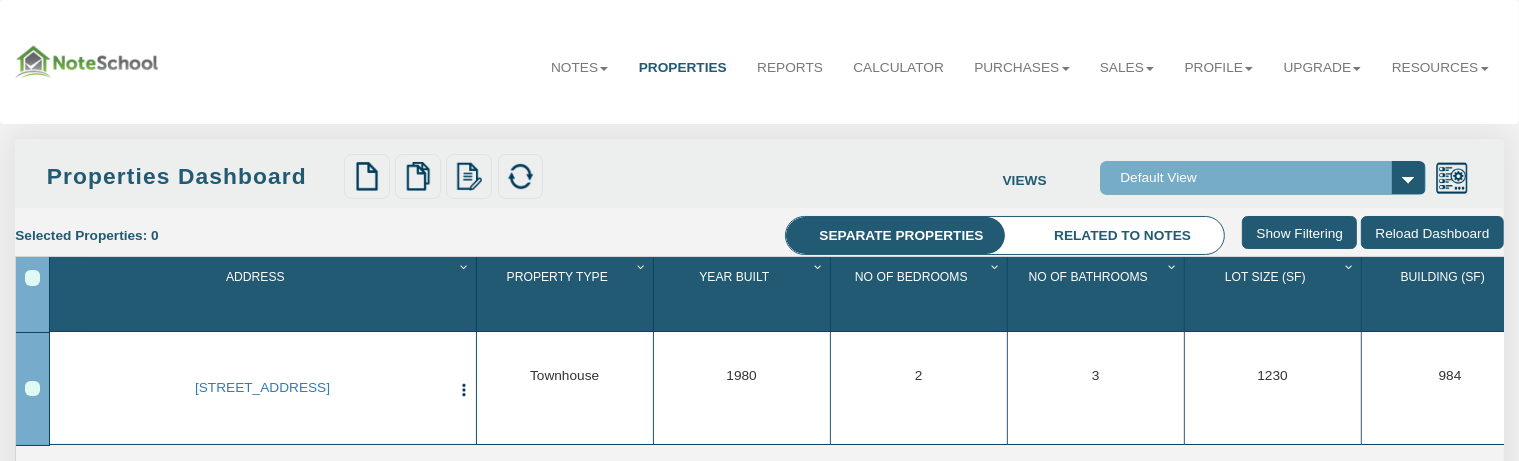click on "Properties" at bounding box center (683, 68) 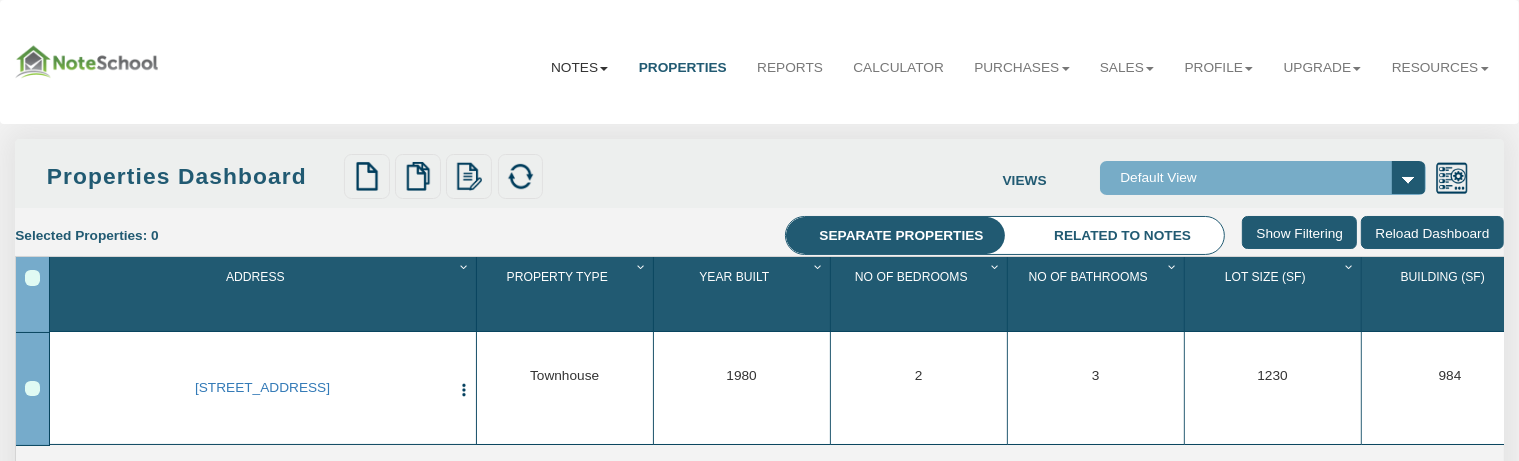 click on "Notes" at bounding box center [580, 68] 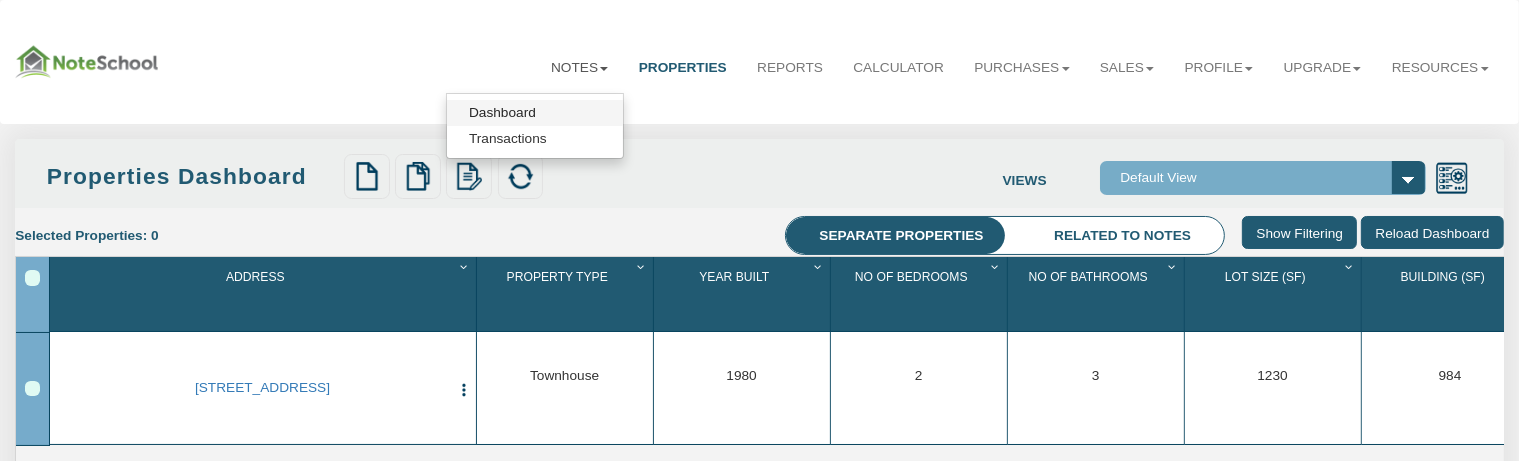 drag, startPoint x: 488, startPoint y: 106, endPoint x: 523, endPoint y: 74, distance: 47.423622 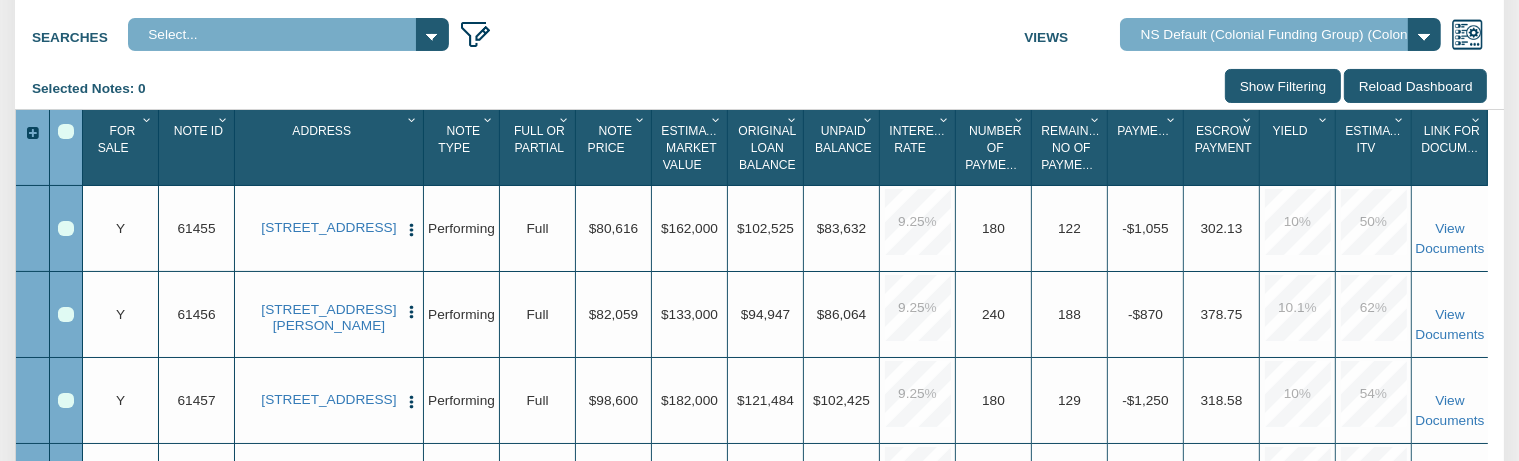 scroll, scrollTop: 316, scrollLeft: 0, axis: vertical 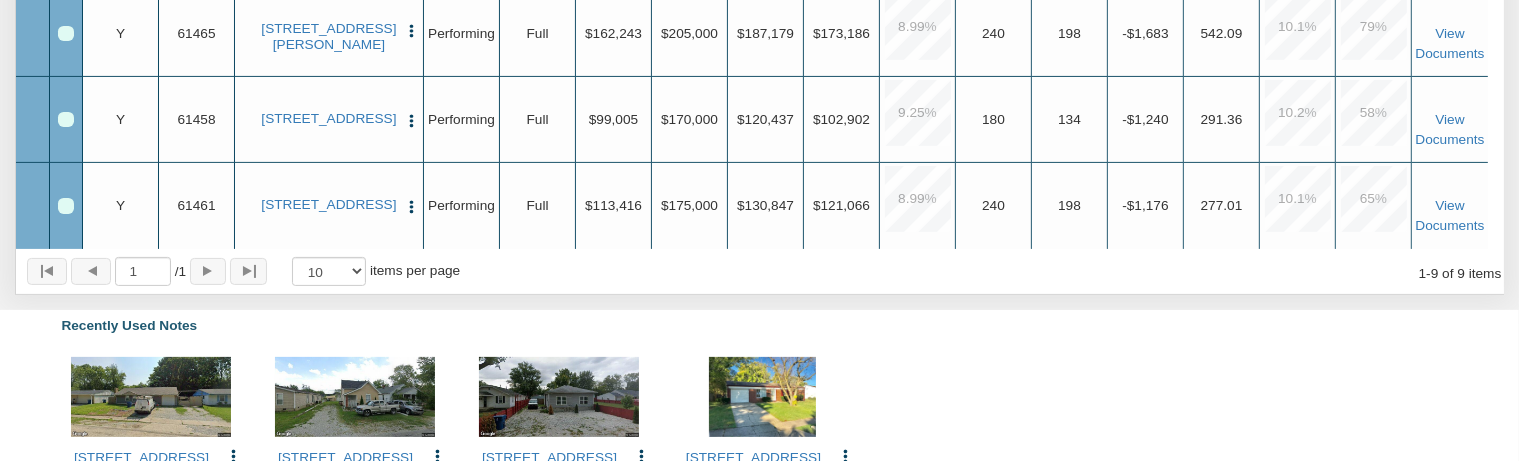 click at bounding box center (65, 119) 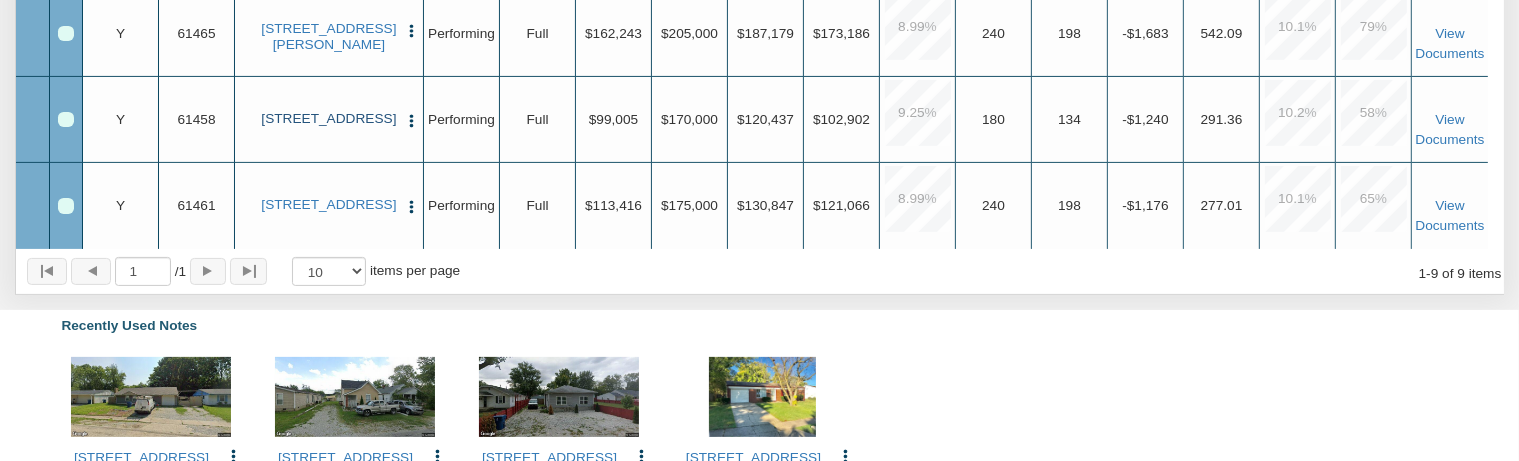 click on "6714 E 43rd Pl, Indianapolis, IN, 46226" at bounding box center (329, 119) 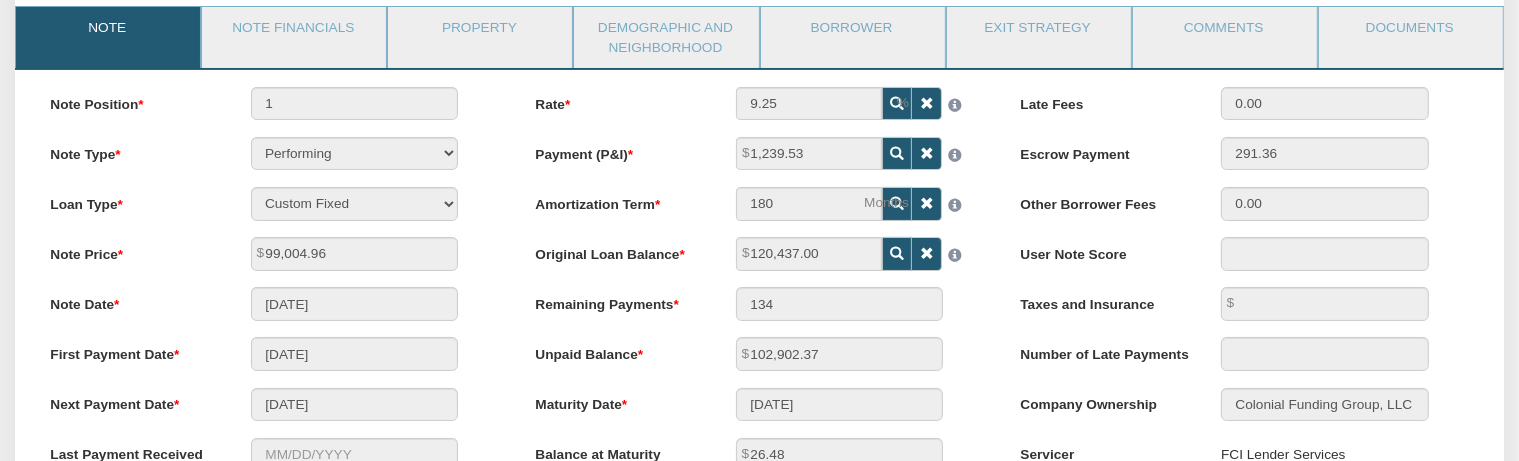 scroll, scrollTop: 39, scrollLeft: 0, axis: vertical 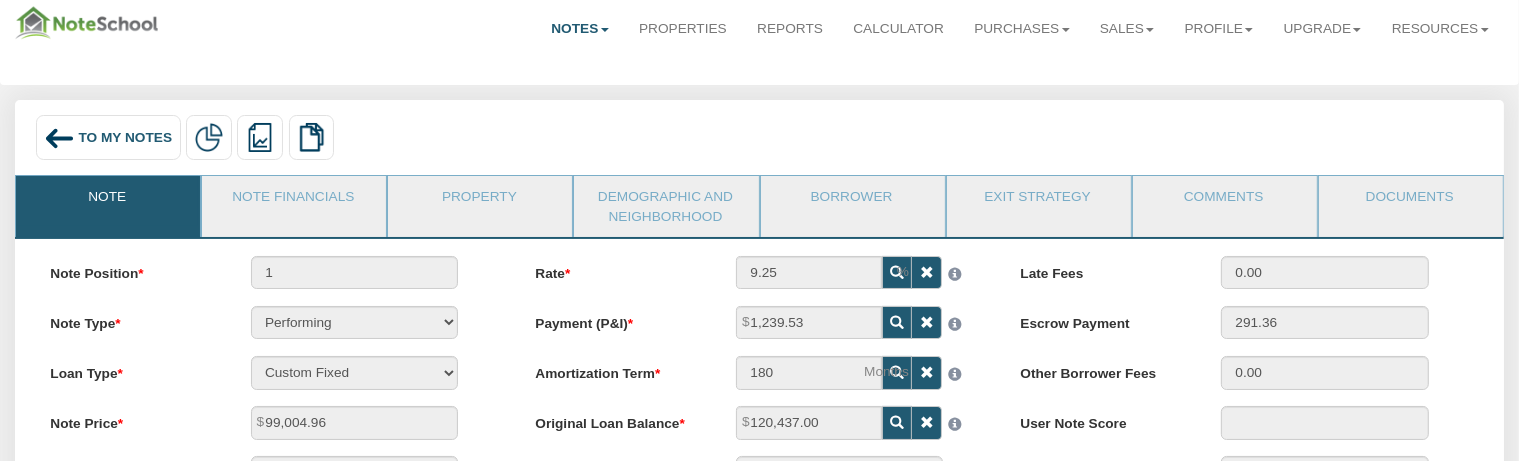 drag, startPoint x: 138, startPoint y: 129, endPoint x: 163, endPoint y: 98, distance: 39.824615 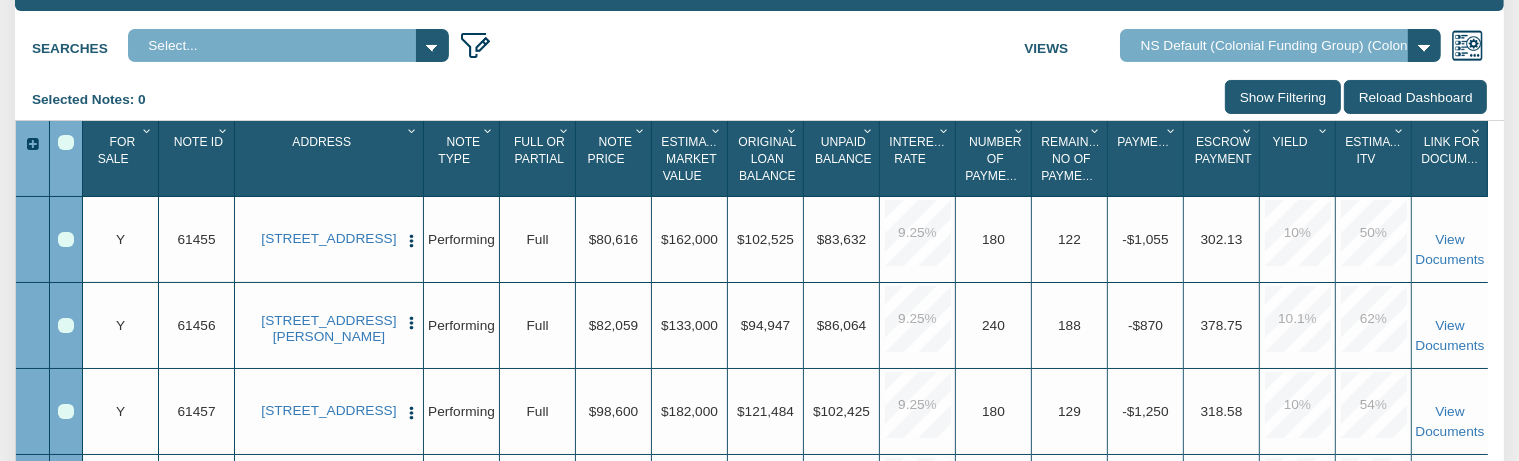 scroll, scrollTop: 356, scrollLeft: 0, axis: vertical 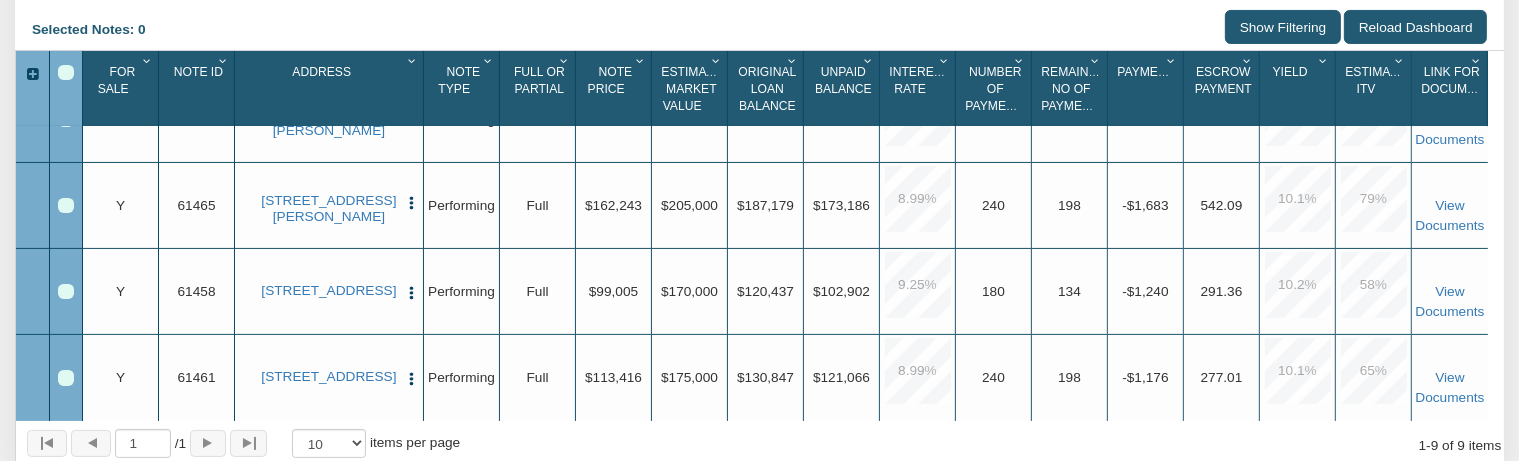 click at bounding box center (65, 291) 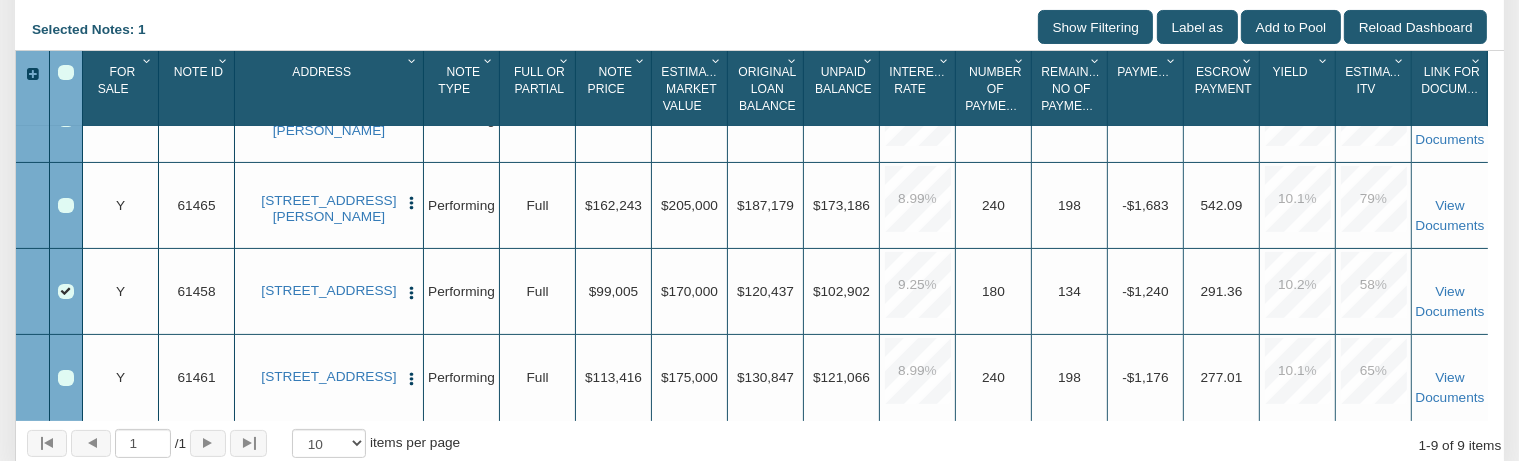 scroll, scrollTop: 96, scrollLeft: 0, axis: vertical 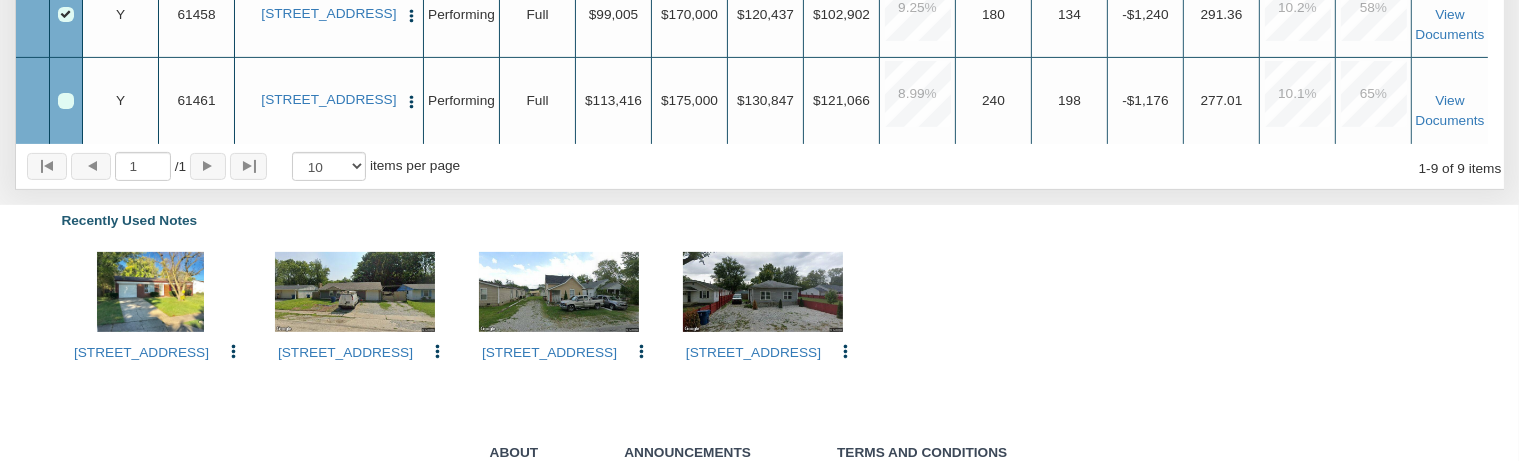 click at bounding box center (150, 292) 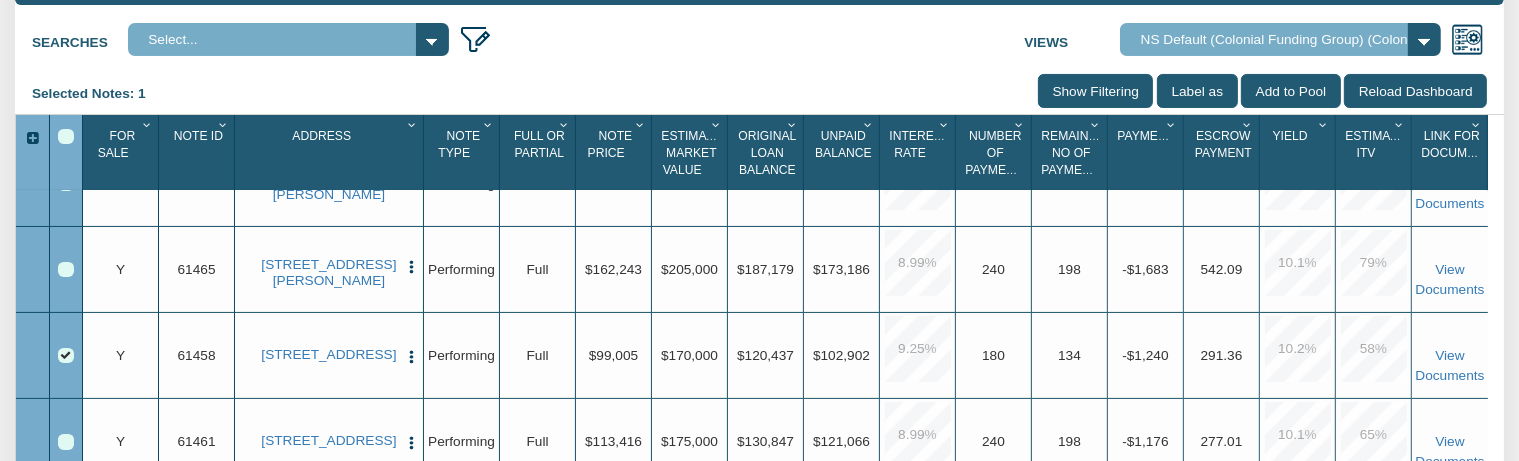 scroll, scrollTop: 316, scrollLeft: 0, axis: vertical 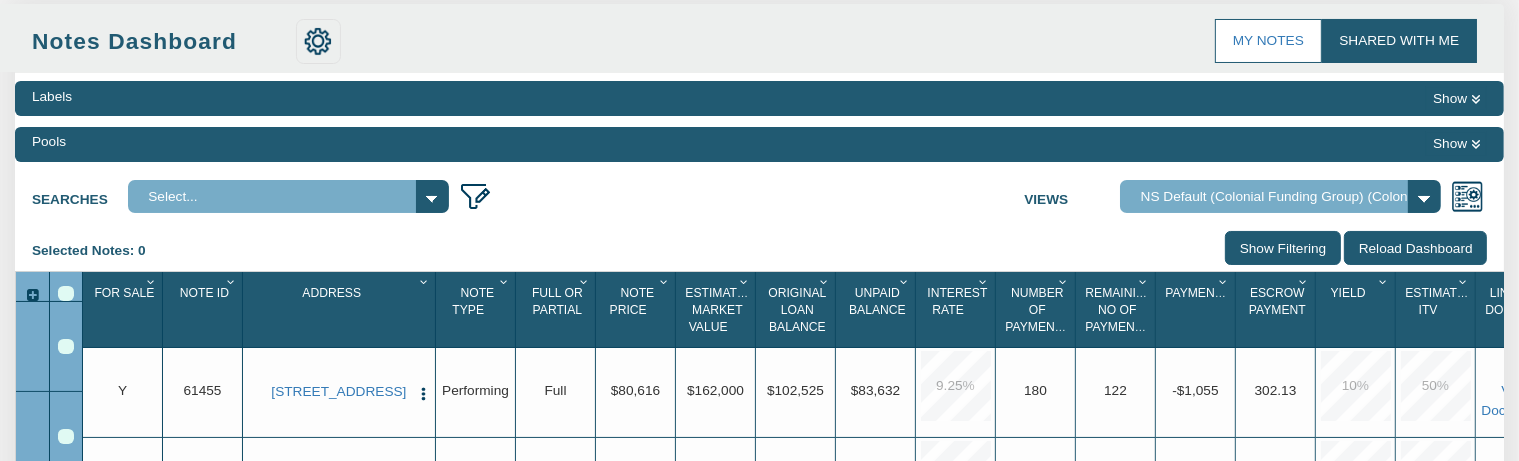 select on "316" 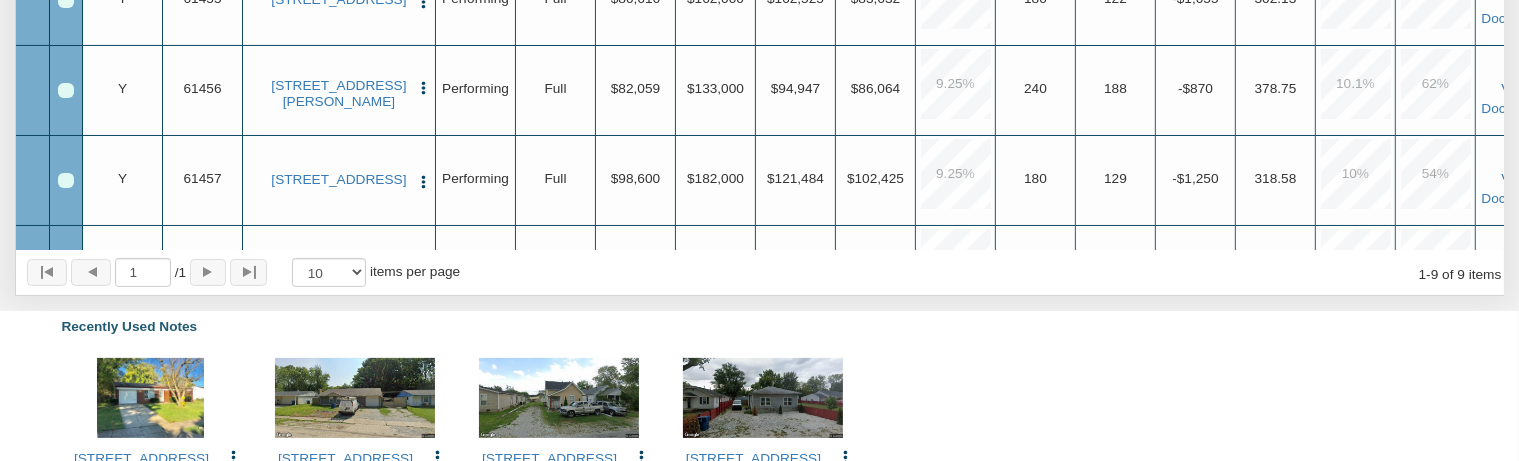 scroll, scrollTop: 557, scrollLeft: 0, axis: vertical 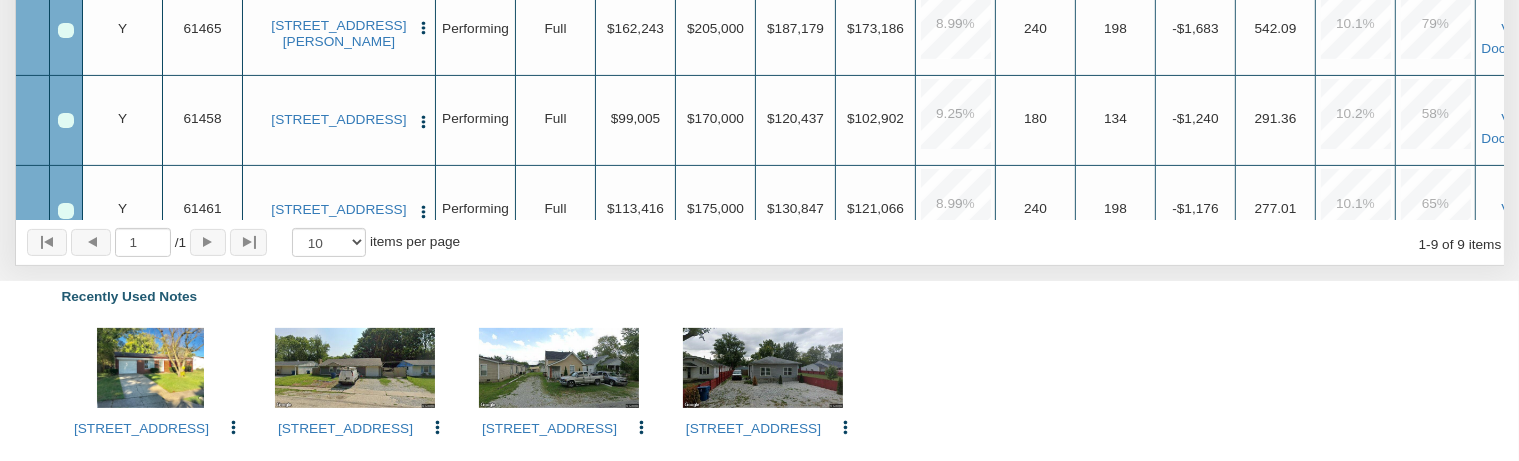 click at bounding box center [65, 120] 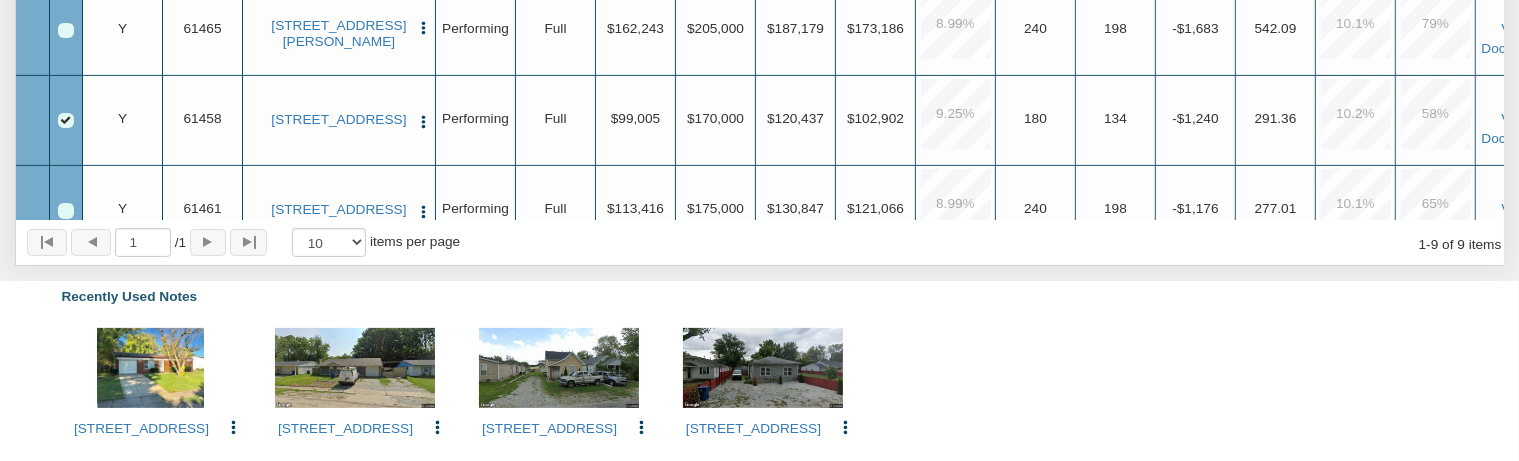 scroll, scrollTop: 535, scrollLeft: 0, axis: vertical 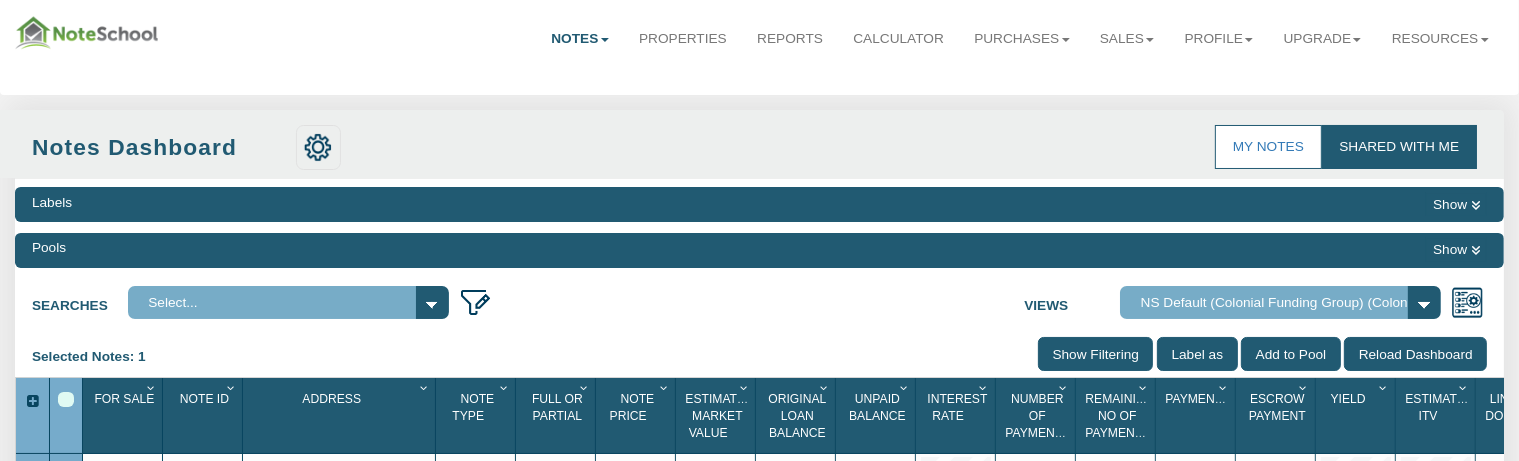 click on "Shared with Me" at bounding box center (1399, 147) 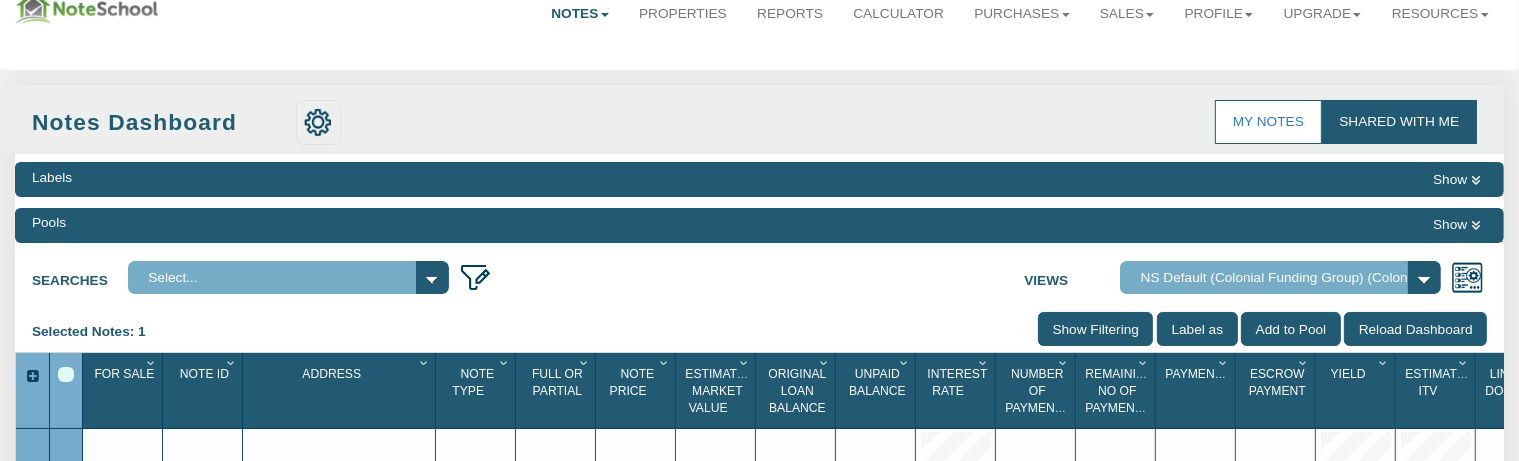 scroll, scrollTop: 29, scrollLeft: 0, axis: vertical 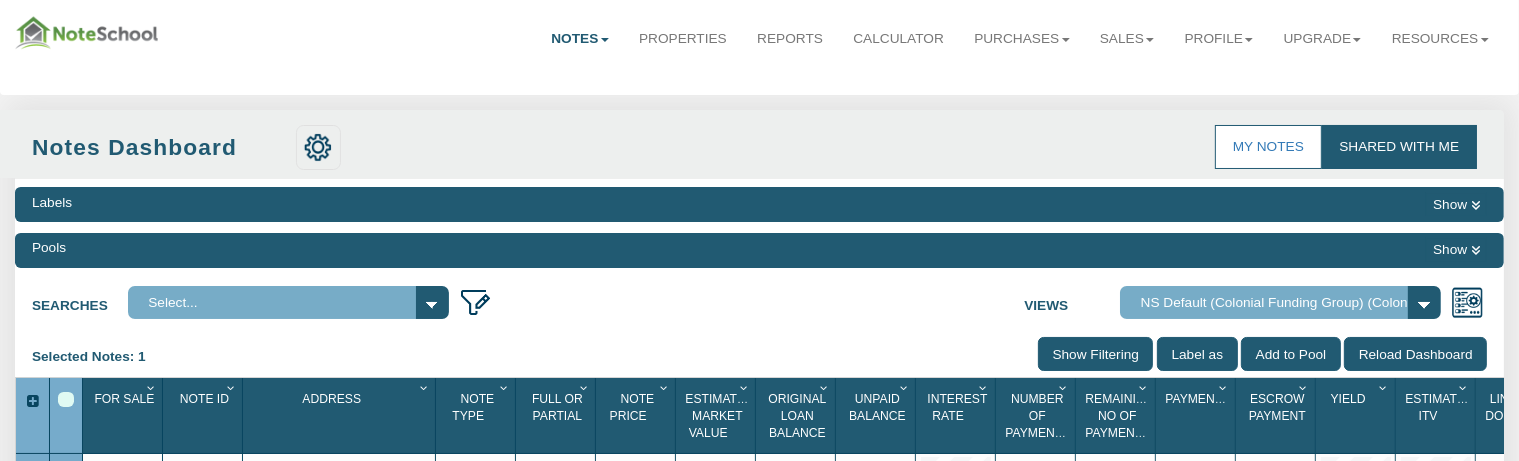 click on "Pools
Show" at bounding box center (759, 250) 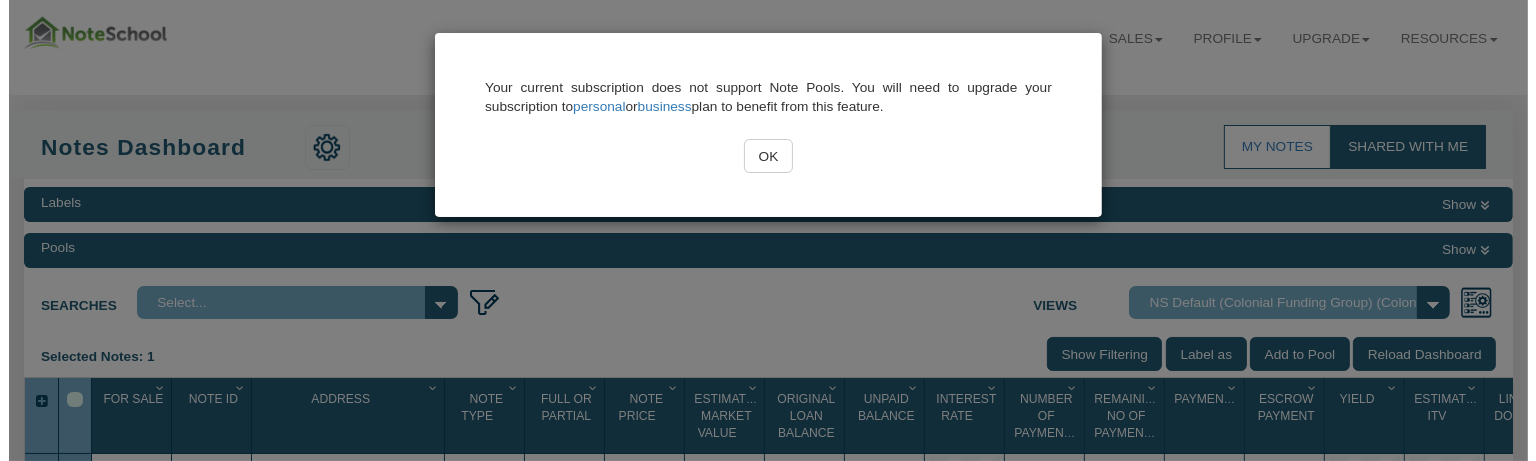 scroll, scrollTop: 29, scrollLeft: 0, axis: vertical 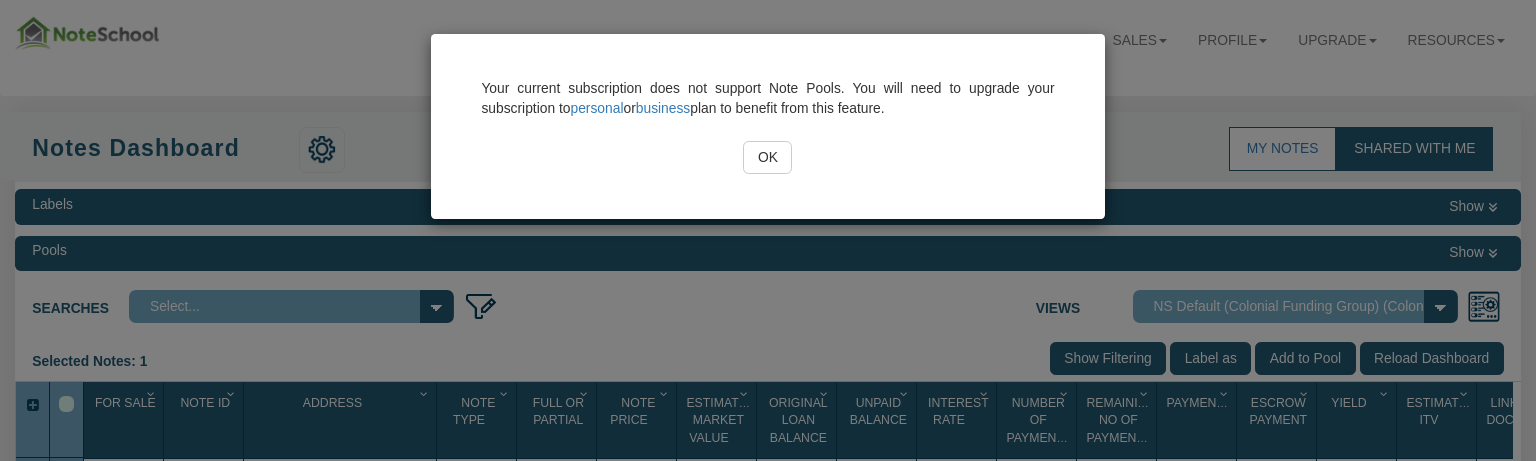 click on "OK" at bounding box center (767, 158) 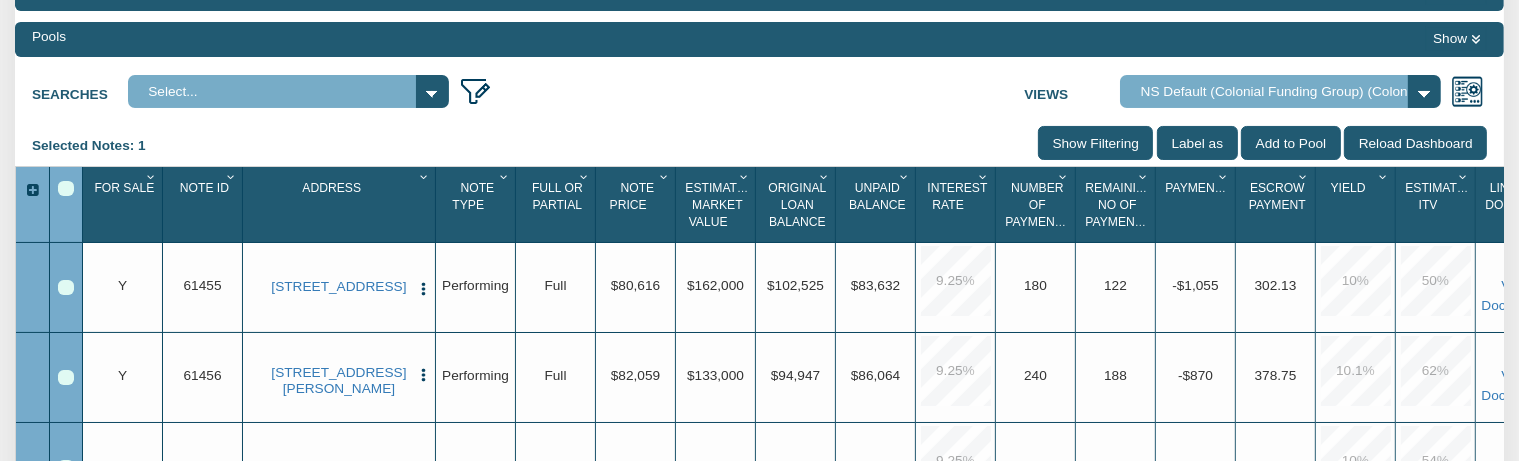 scroll, scrollTop: 346, scrollLeft: 0, axis: vertical 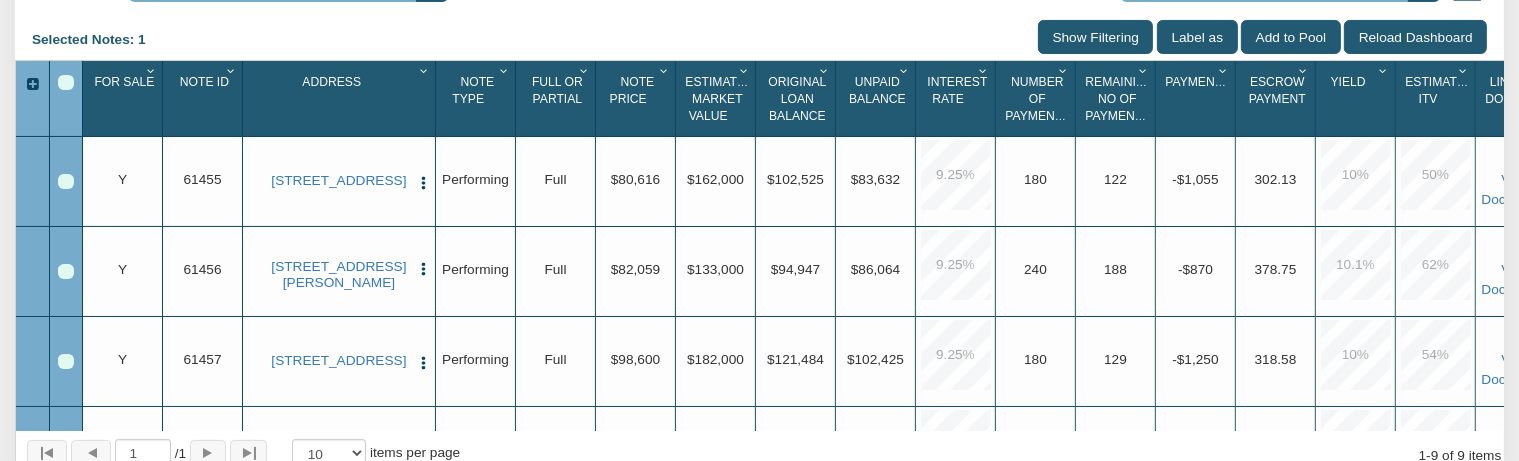 click at bounding box center (65, 82) 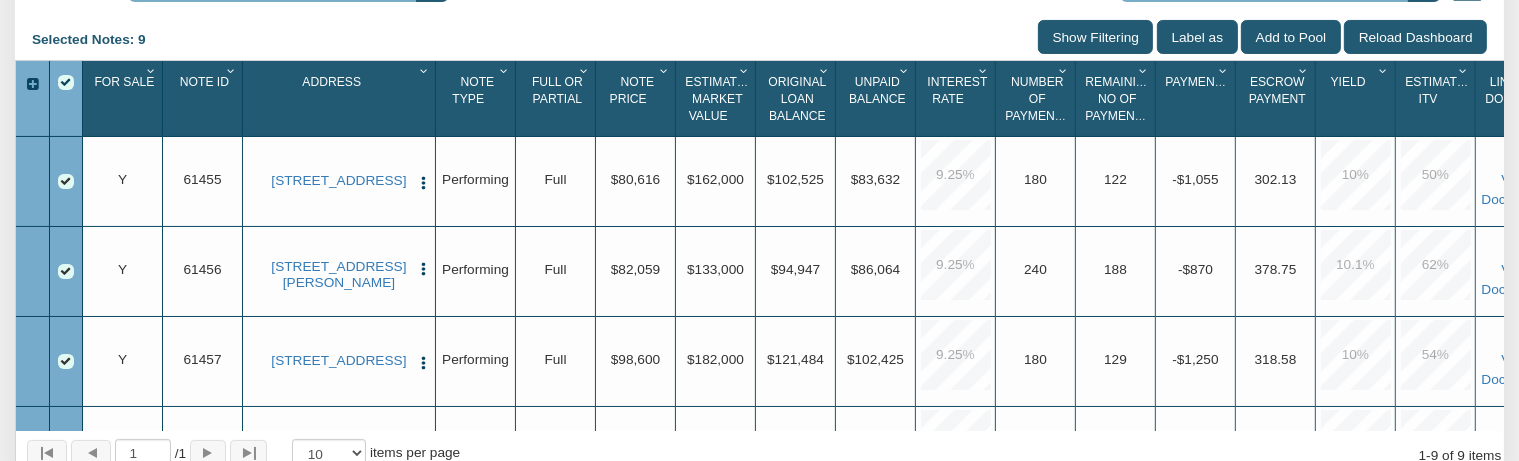 click at bounding box center [65, 82] 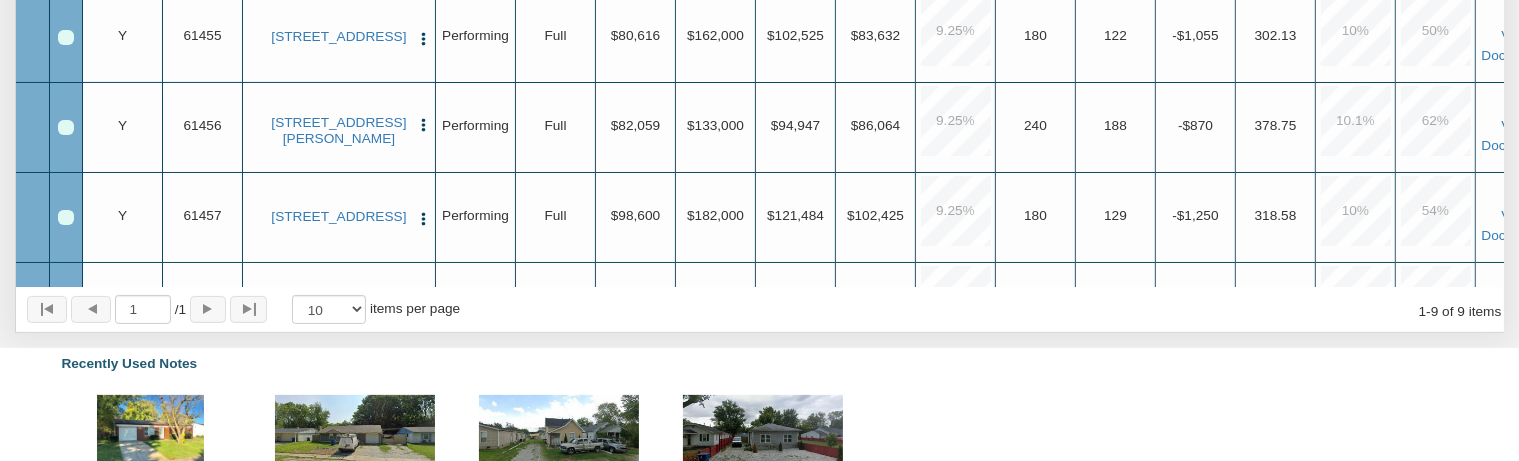 scroll, scrollTop: 557, scrollLeft: 0, axis: vertical 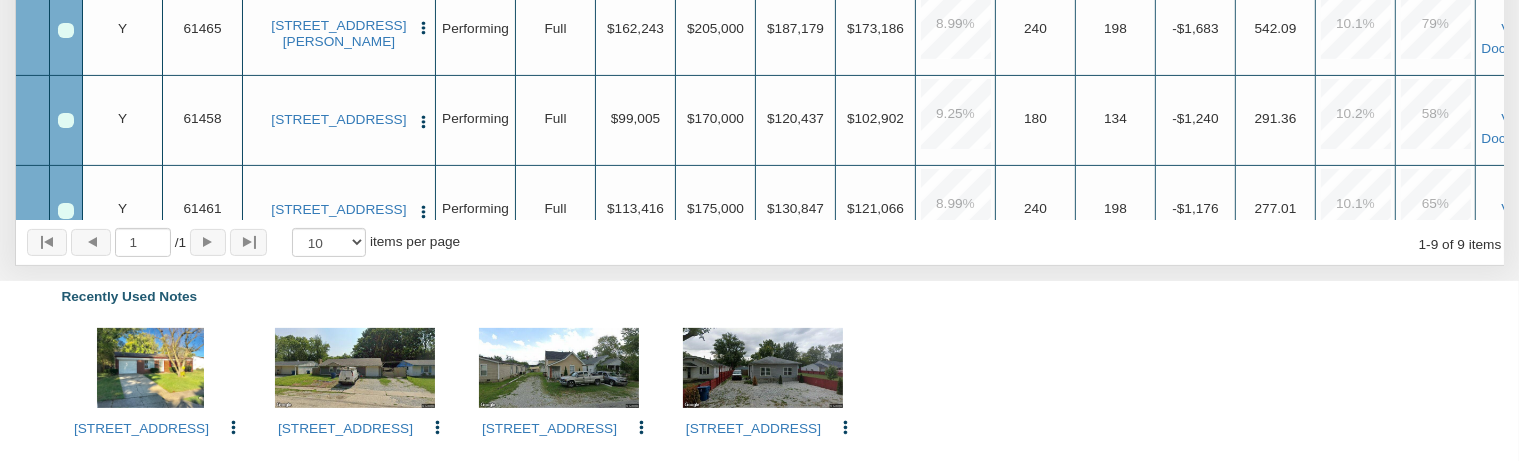 click at bounding box center [65, 120] 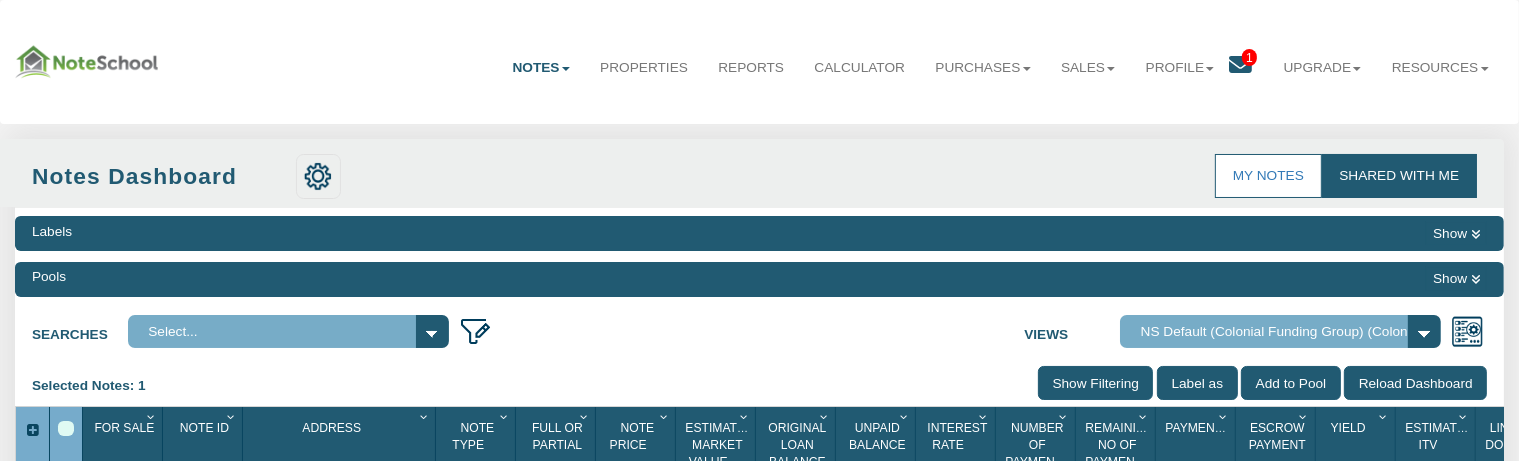 click at bounding box center (1241, 65) 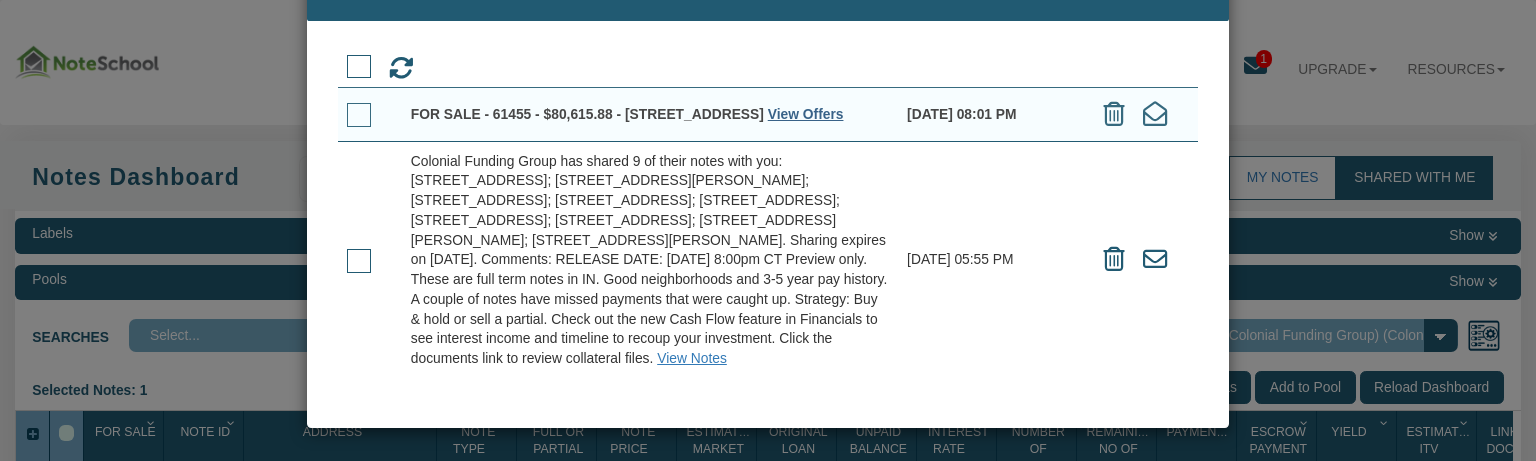 click on "View Offers" at bounding box center (806, 114) 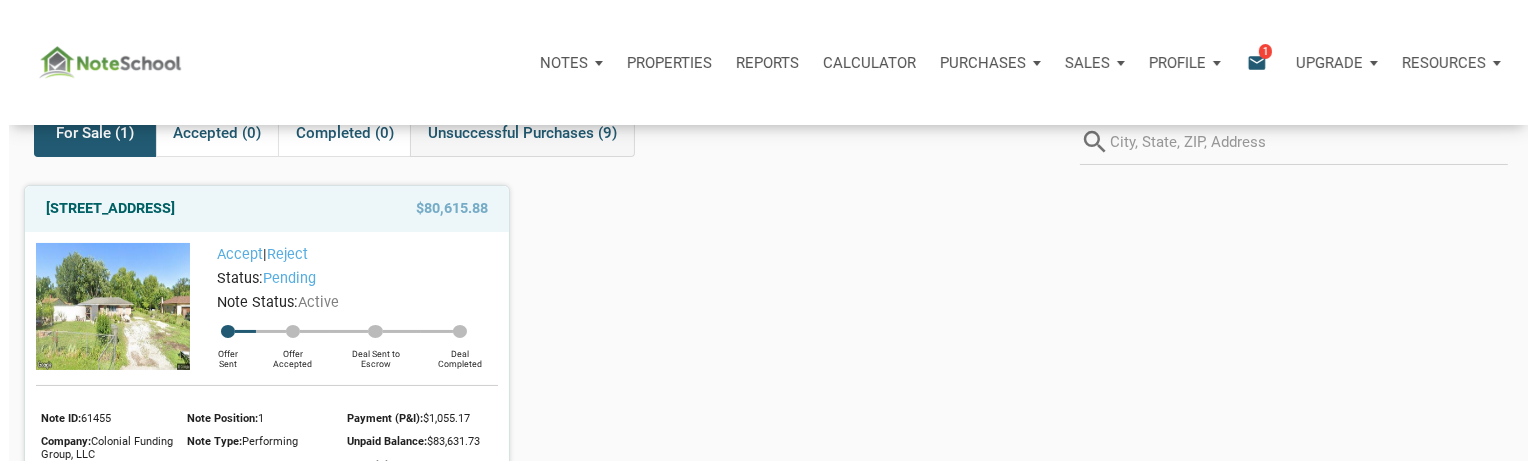 scroll, scrollTop: 0, scrollLeft: 0, axis: both 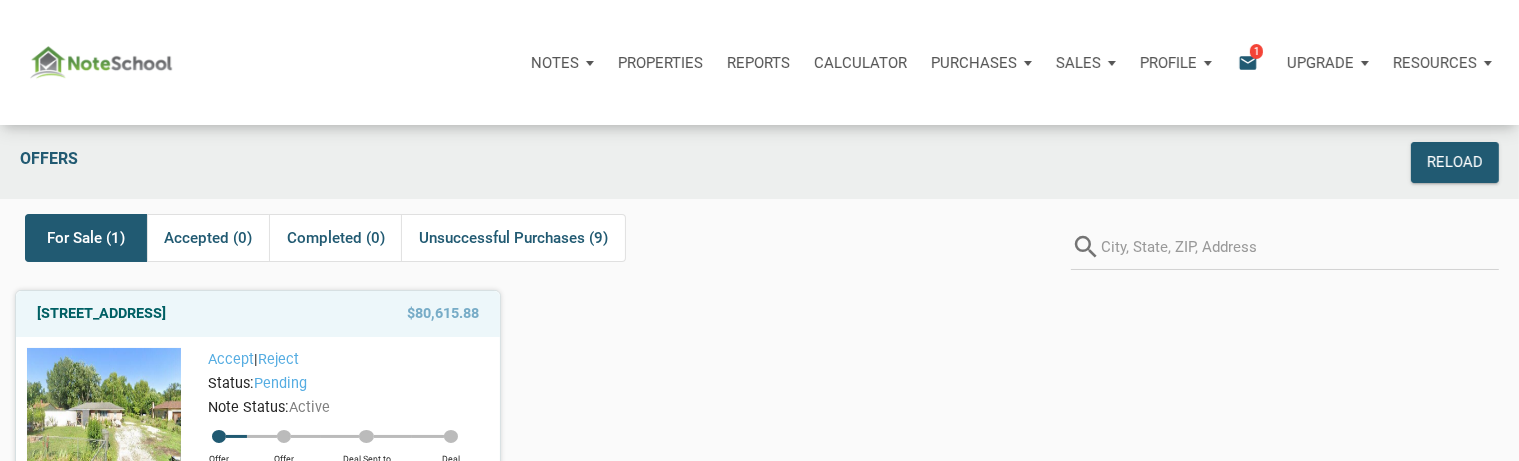 click on "email" at bounding box center (1248, 62) 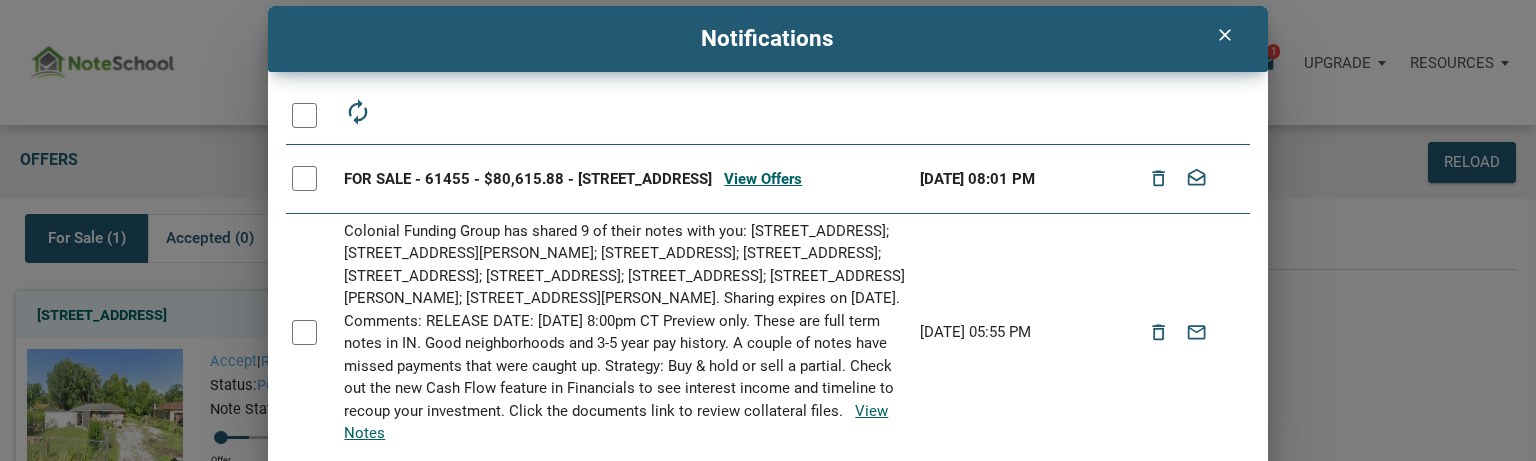 scroll, scrollTop: 62, scrollLeft: 0, axis: vertical 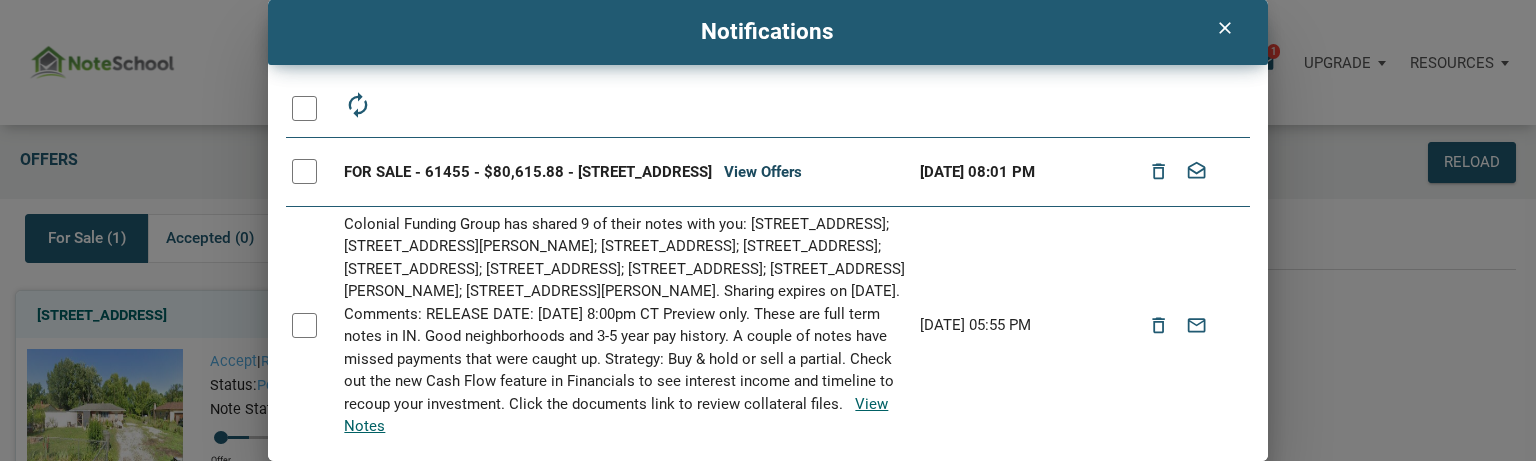 click on "View Offers" at bounding box center [763, 172] 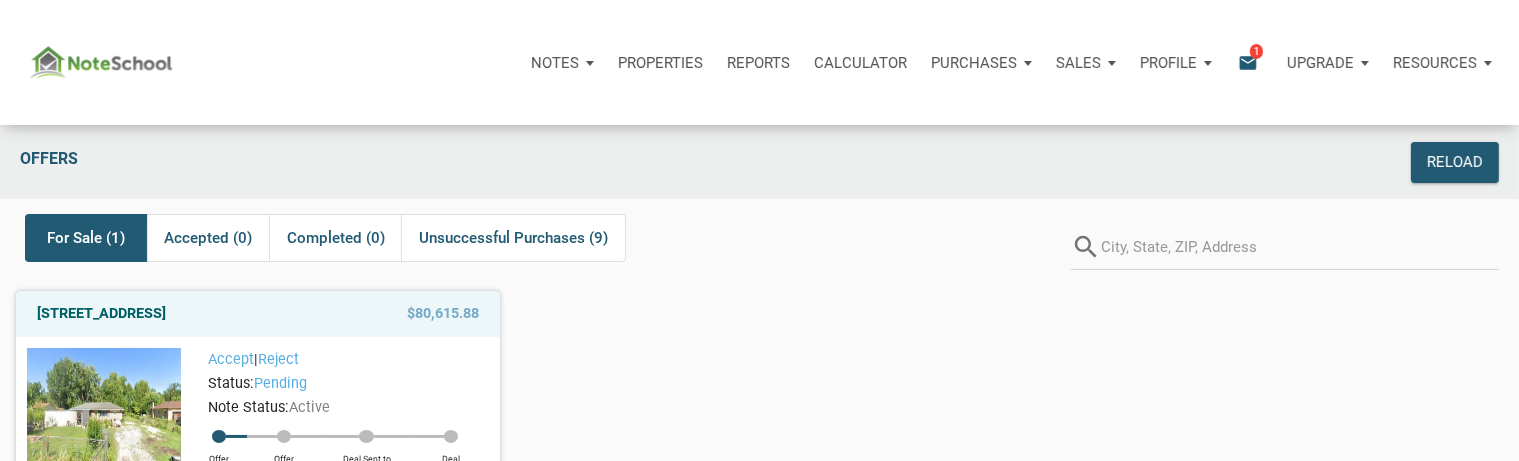 scroll, scrollTop: 0, scrollLeft: 0, axis: both 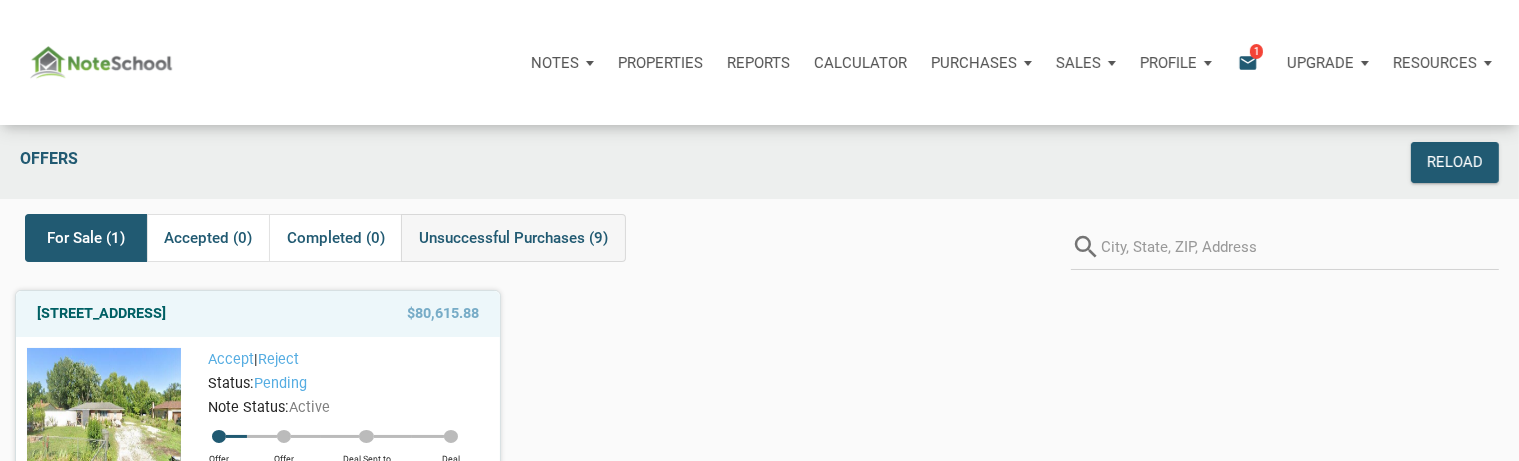 click on "Unsuccessful Purchases (9)" at bounding box center [513, 238] 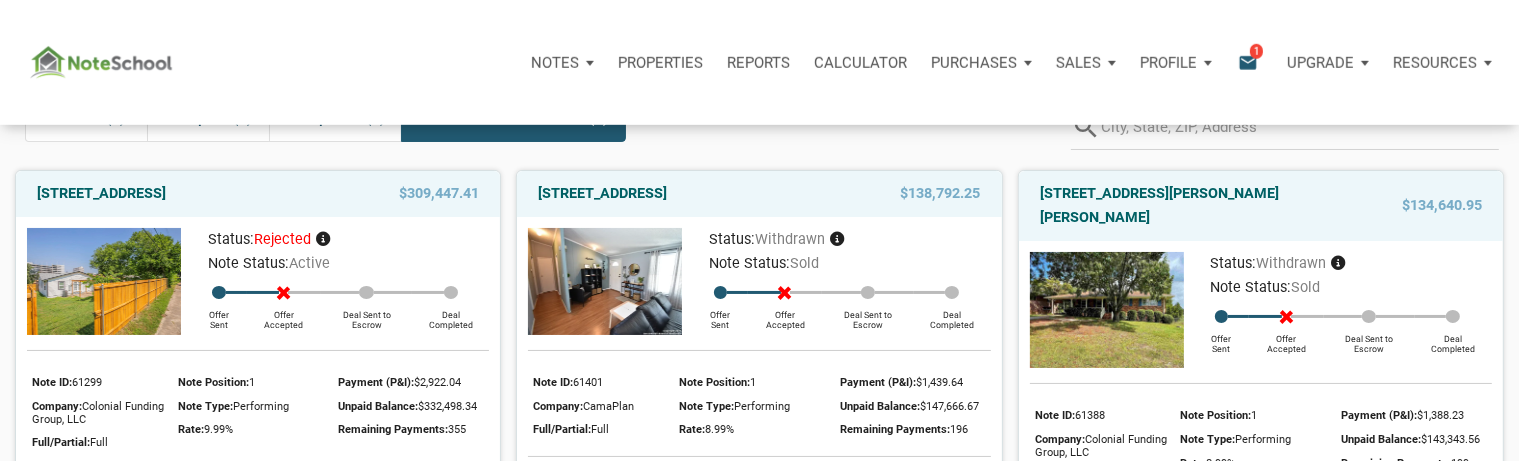 scroll, scrollTop: 0, scrollLeft: 0, axis: both 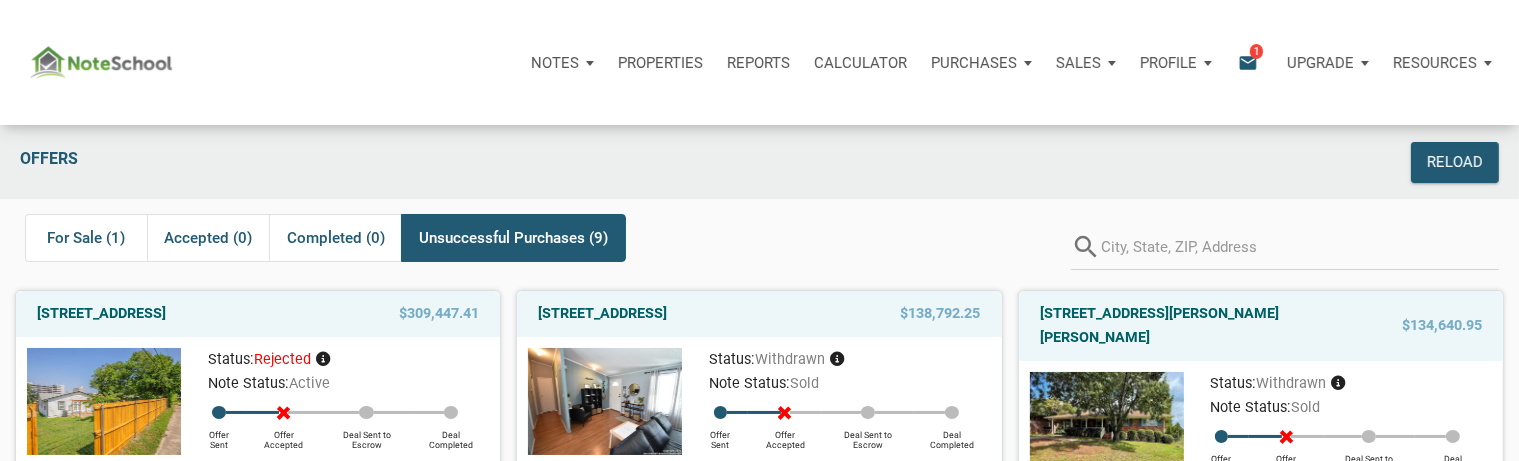 click on "1" at bounding box center [1256, 51] 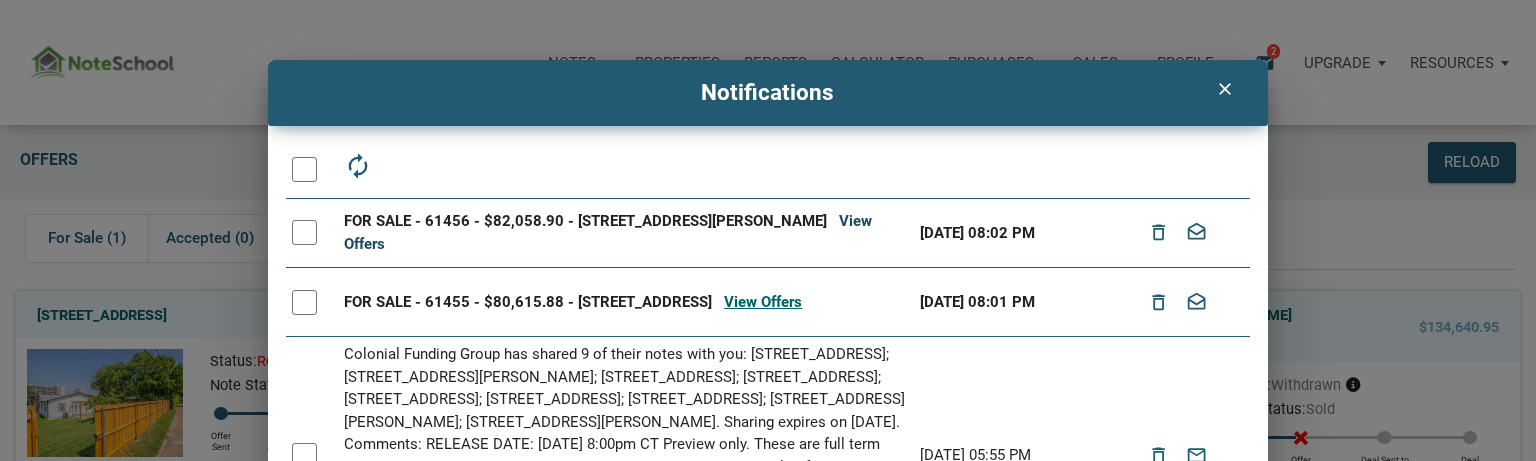 click on "View Offers" at bounding box center (608, 232) 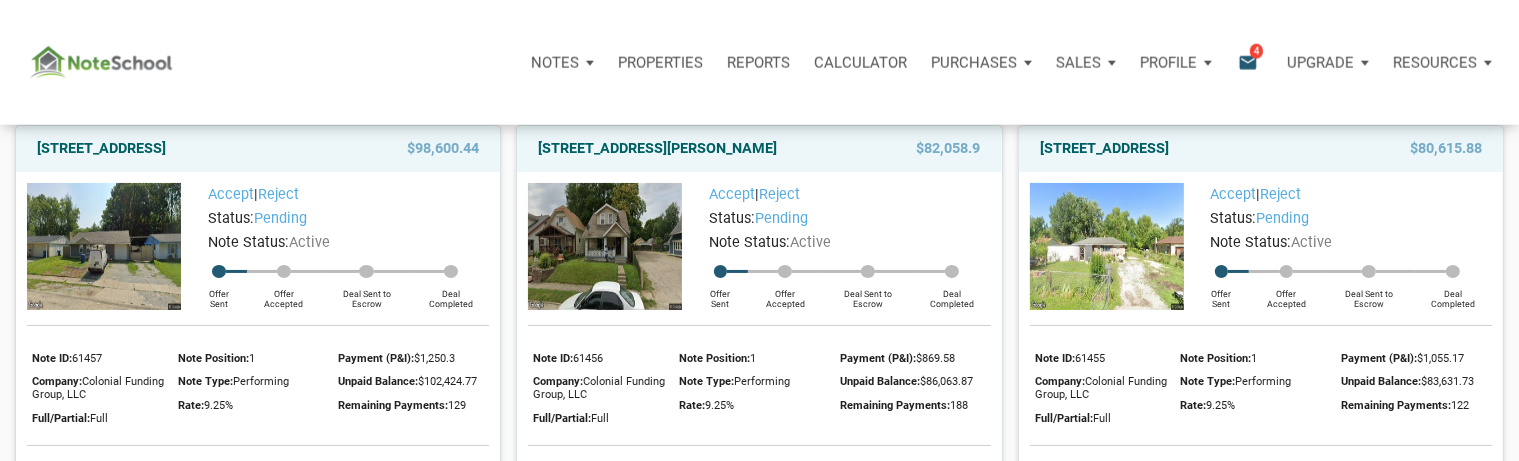 scroll, scrollTop: 105, scrollLeft: 0, axis: vertical 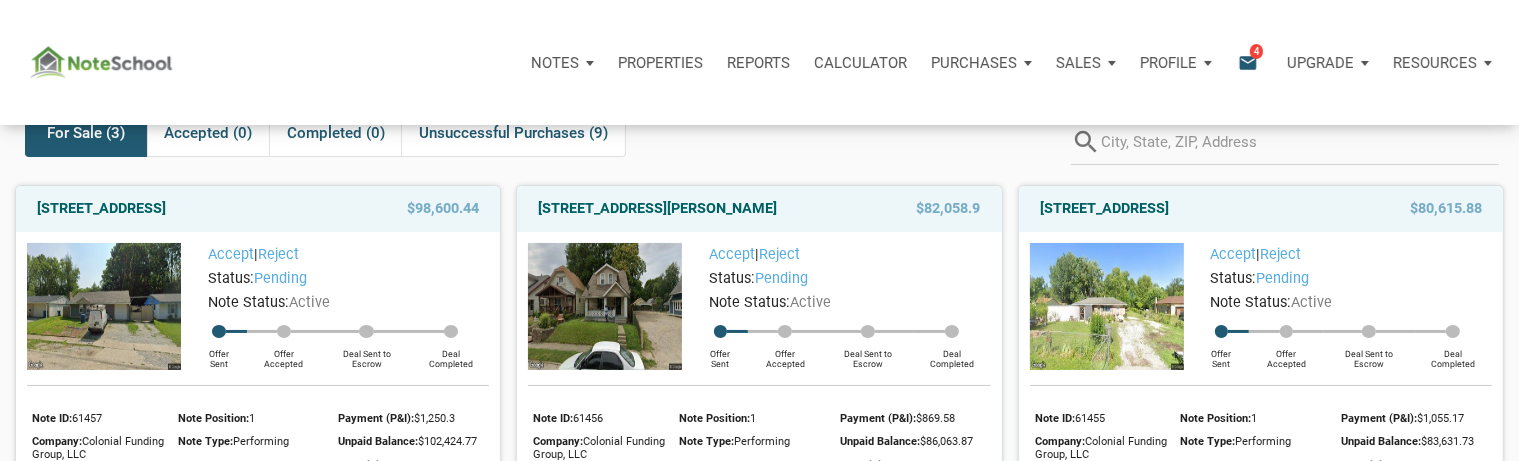 click on "email" at bounding box center (1248, 62) 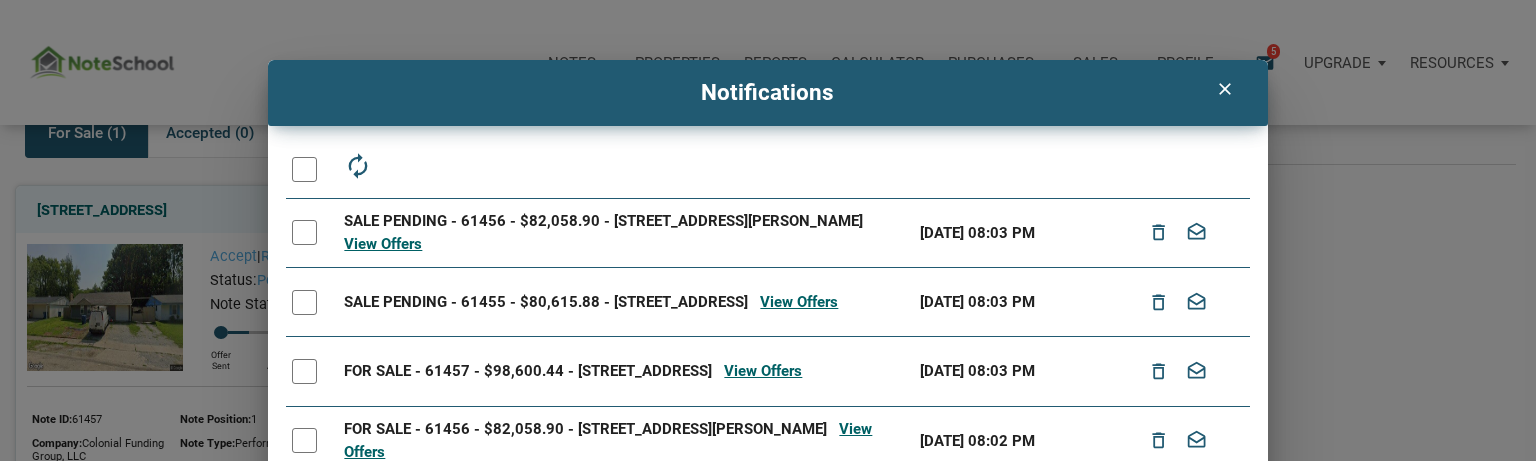 click on "clear" at bounding box center (1225, 89) 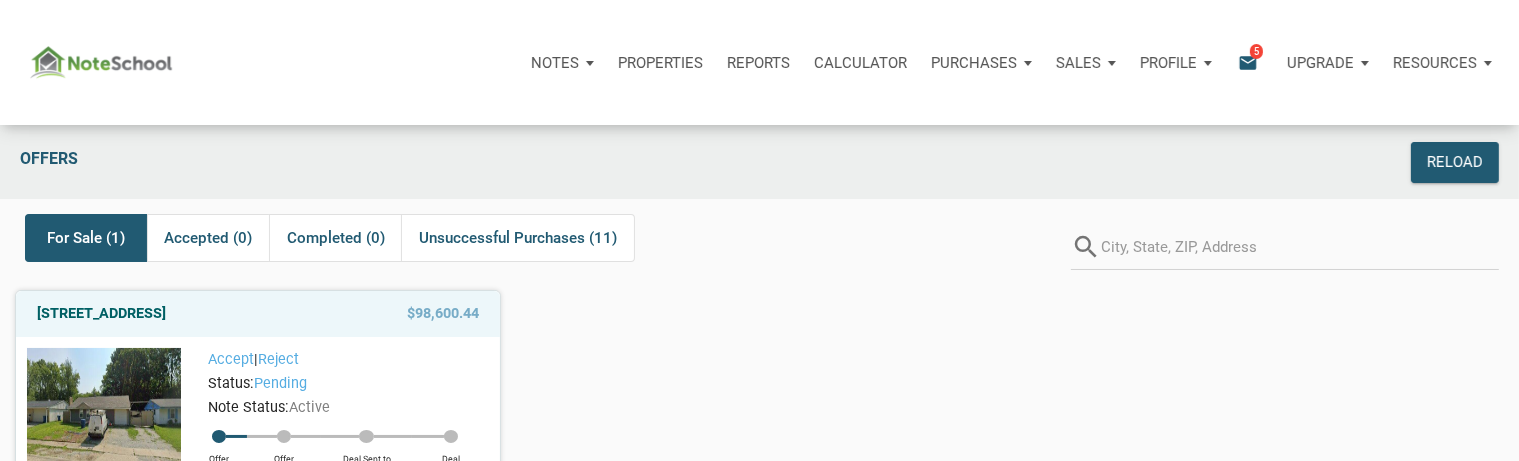 scroll, scrollTop: 105, scrollLeft: 0, axis: vertical 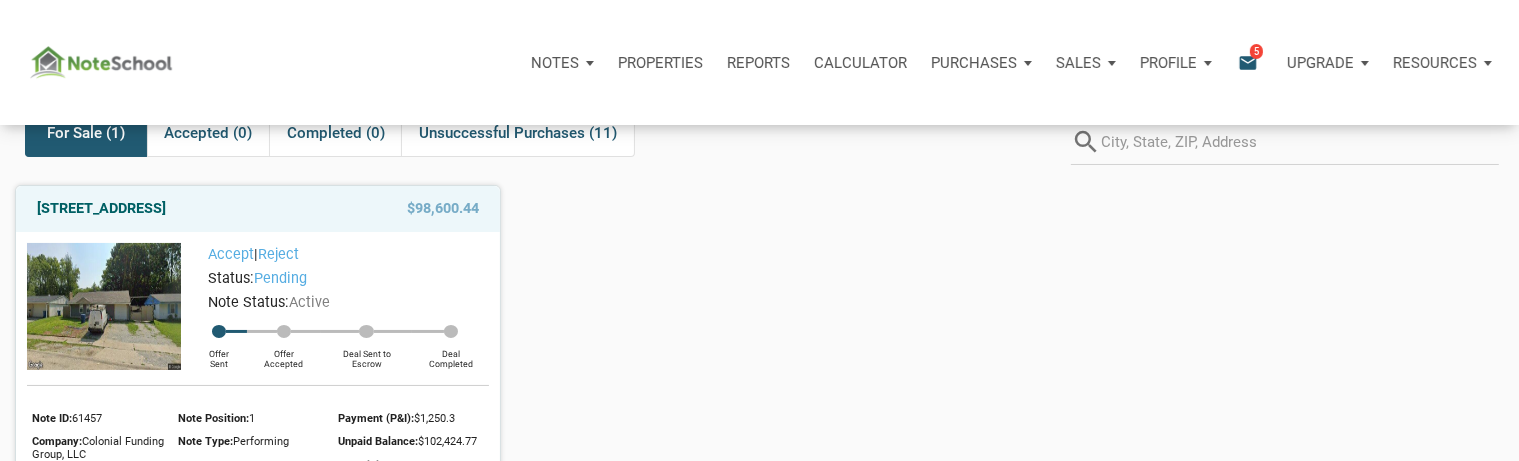 click on "email" at bounding box center (1248, 62) 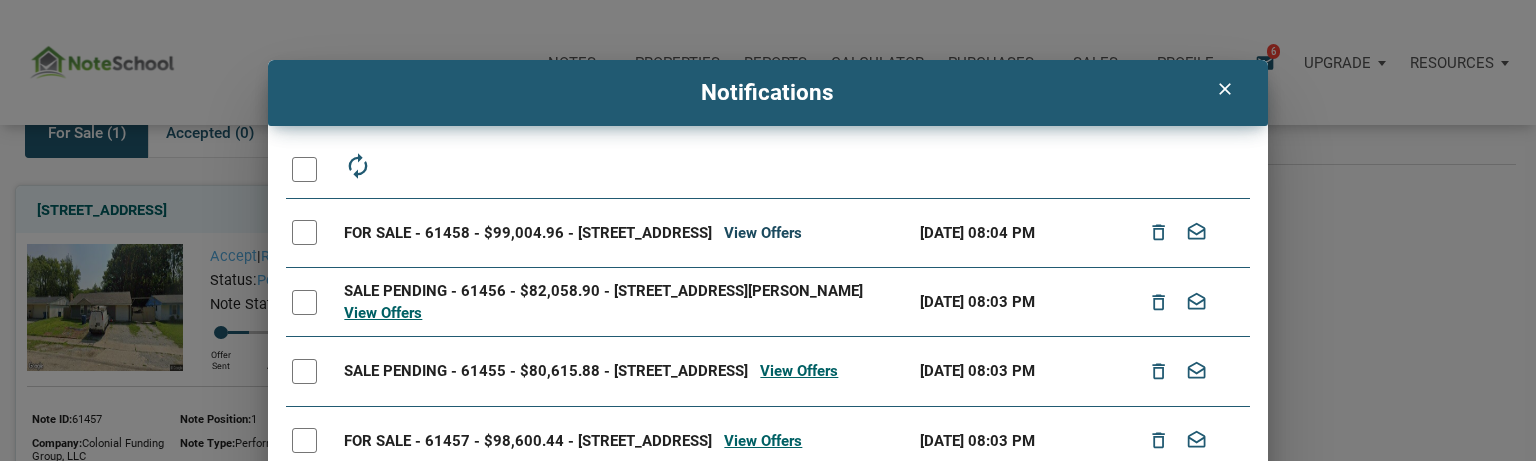 click on "View Offers" at bounding box center [763, 233] 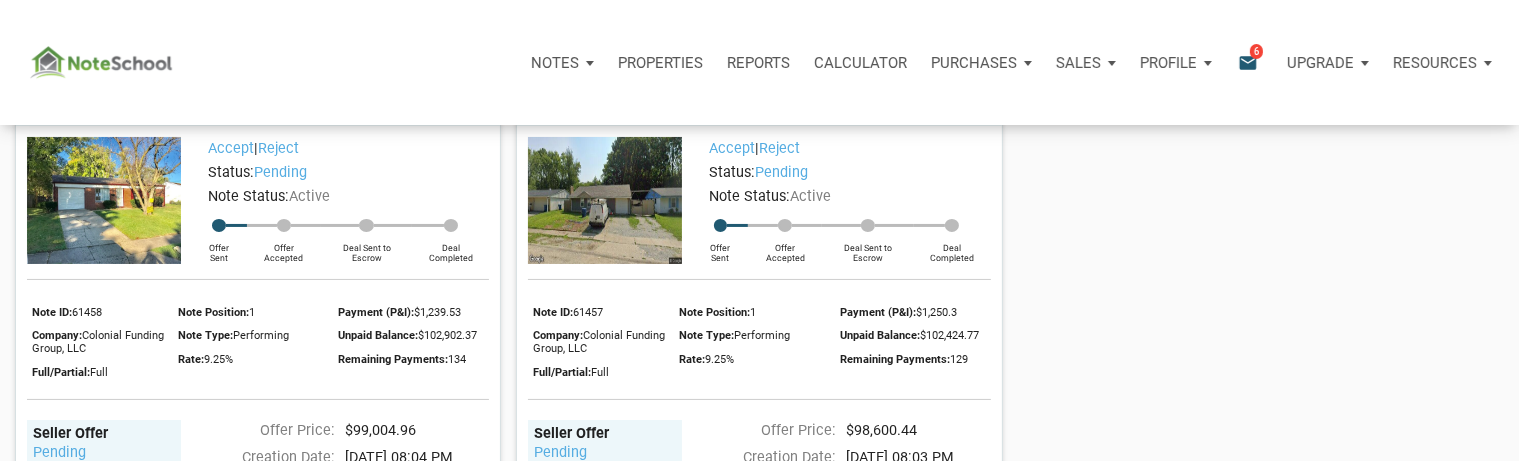 scroll, scrollTop: 105, scrollLeft: 0, axis: vertical 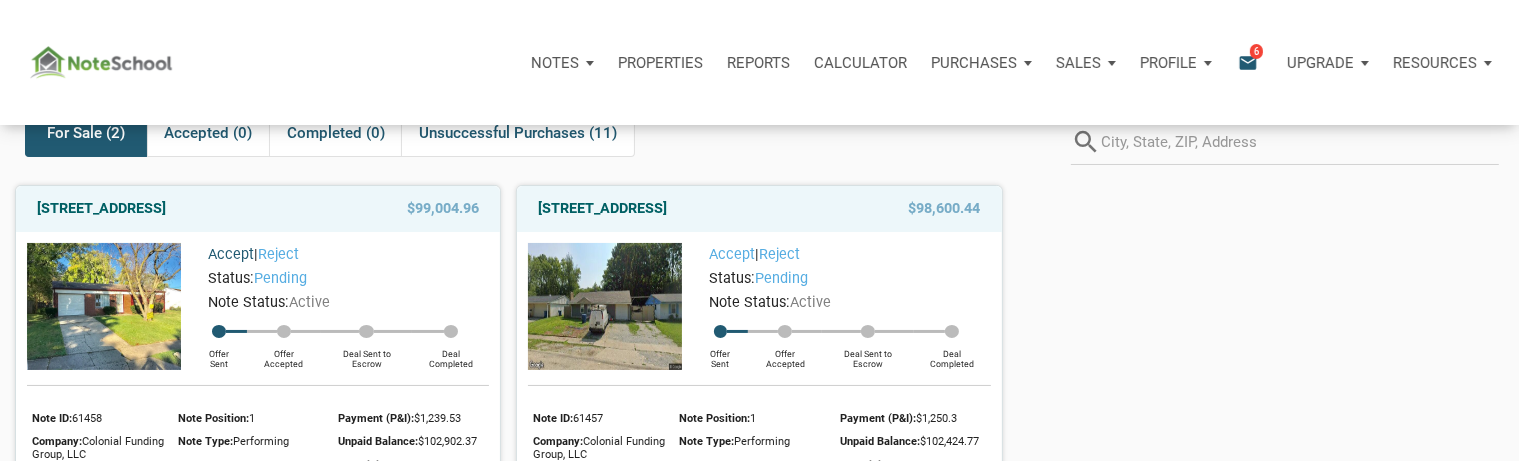 click on "Accept" at bounding box center (231, 254) 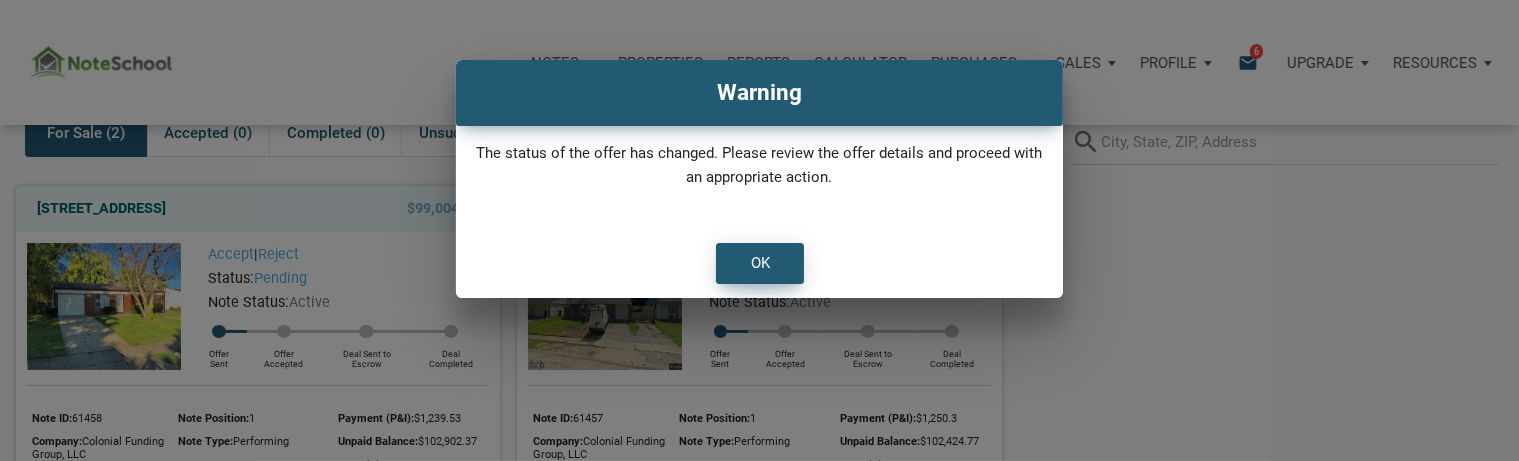 click on "OK" at bounding box center [760, 263] 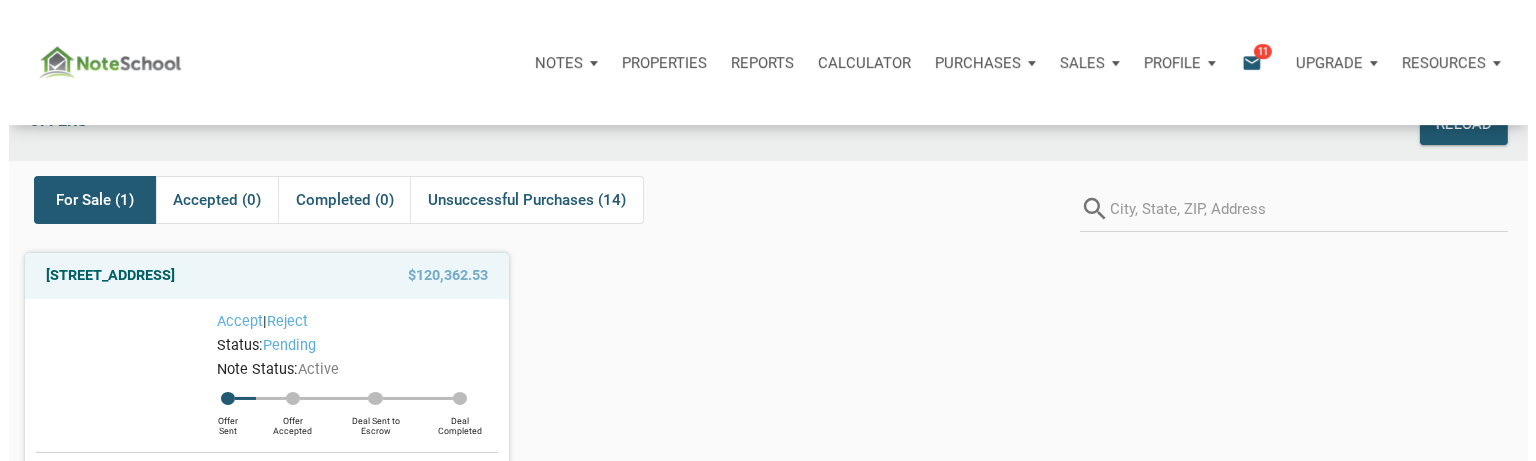 scroll, scrollTop: 0, scrollLeft: 0, axis: both 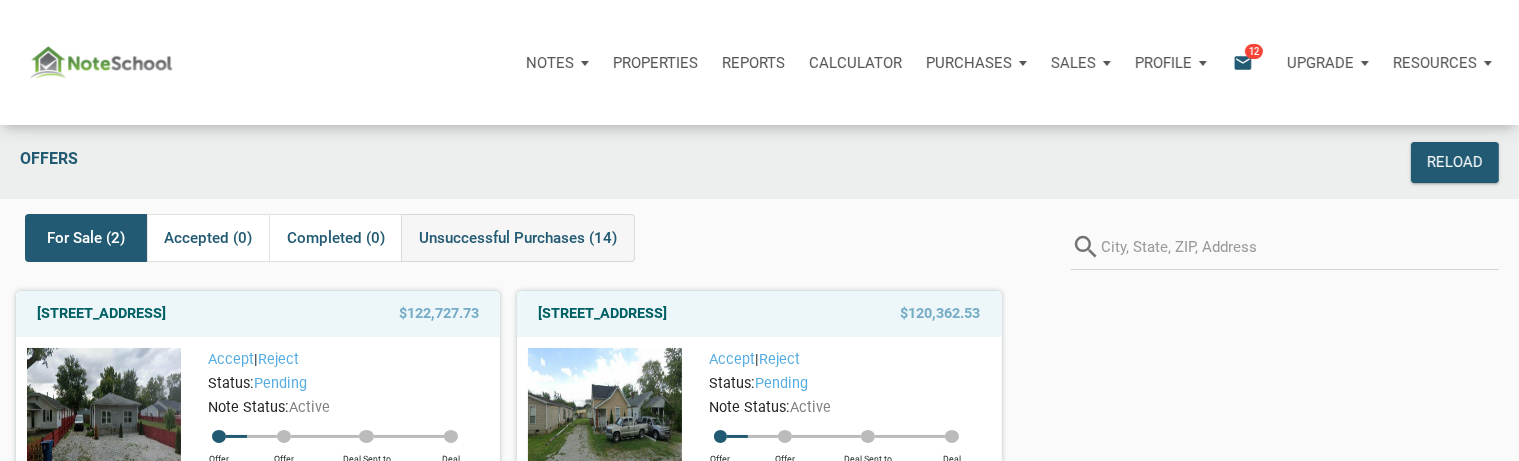 click on "Unsuccessful Purchases (14)" at bounding box center (518, 238) 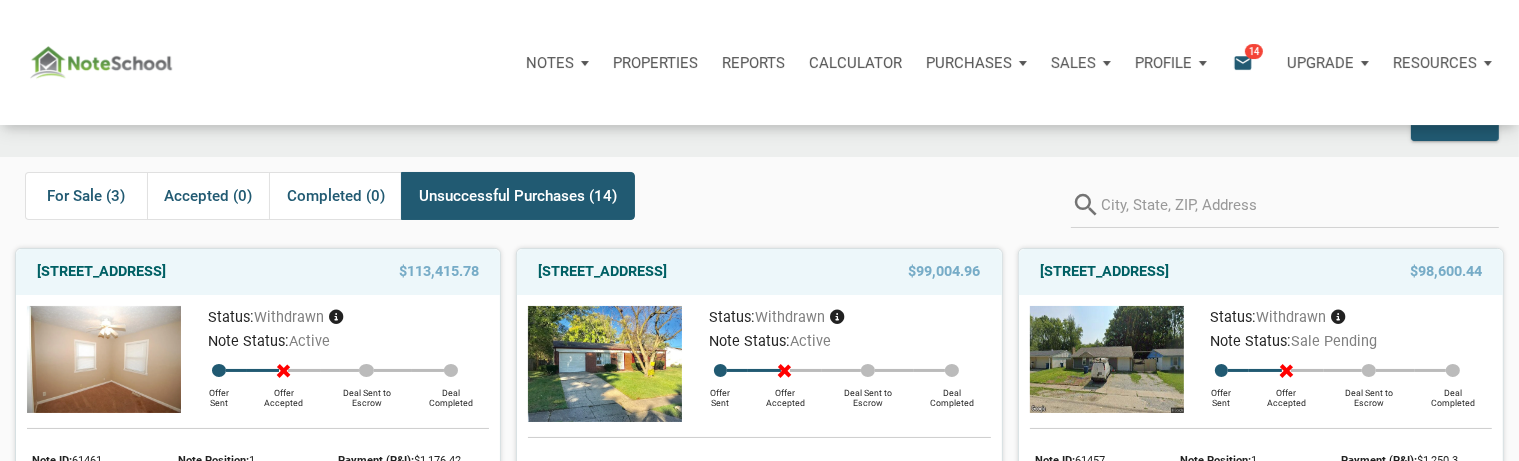 scroll, scrollTop: 0, scrollLeft: 0, axis: both 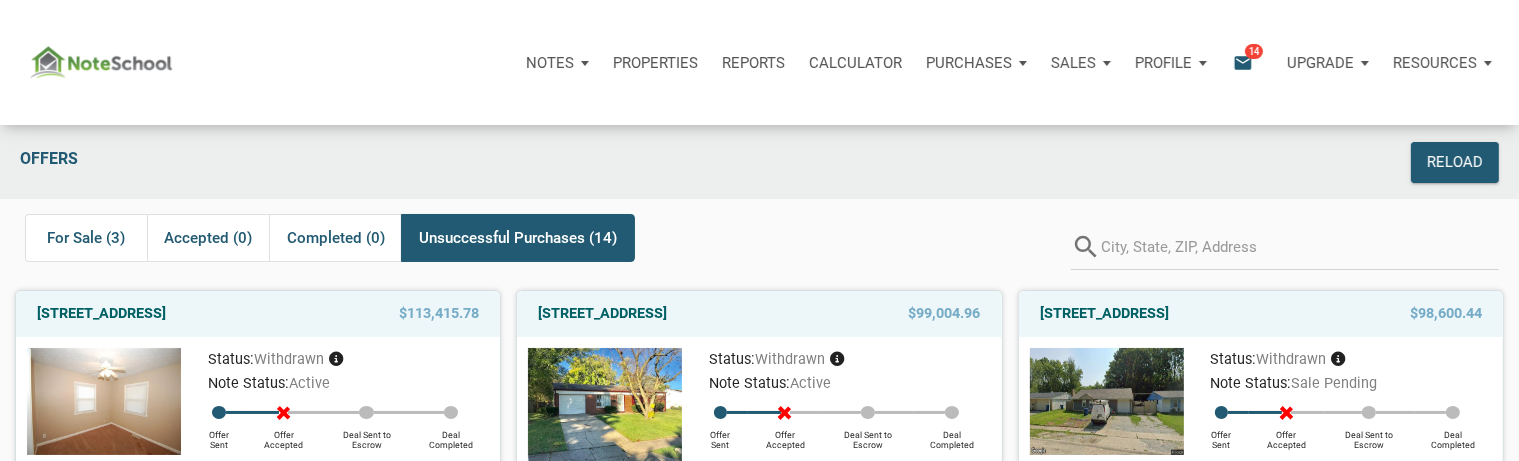 click on "Unsuccessful Purchases (14)" at bounding box center [518, 238] 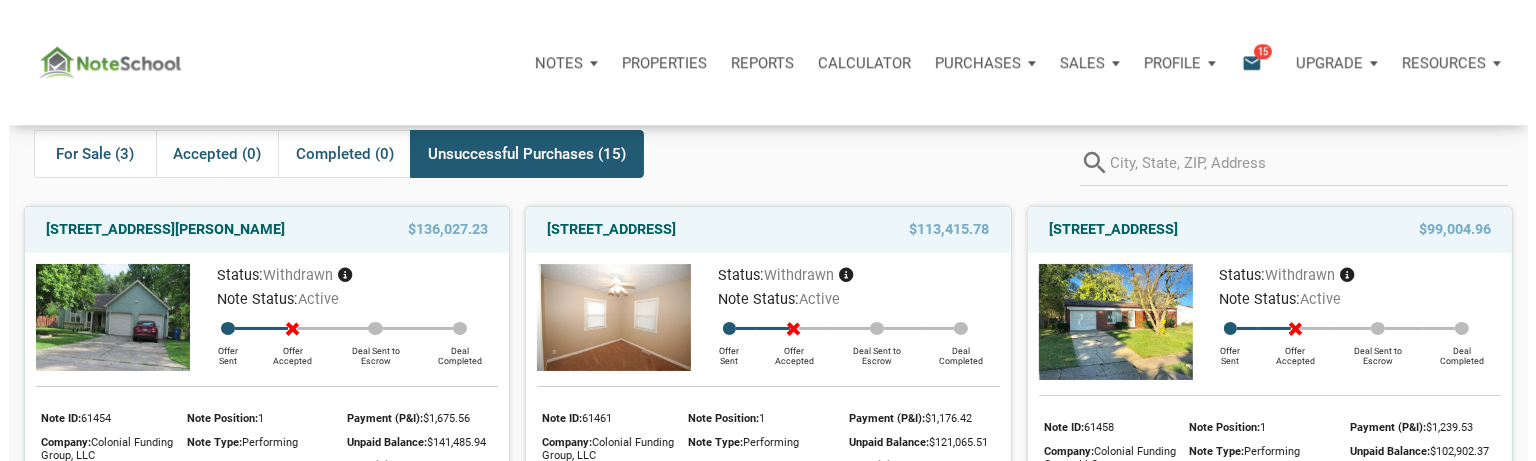 scroll, scrollTop: 105, scrollLeft: 0, axis: vertical 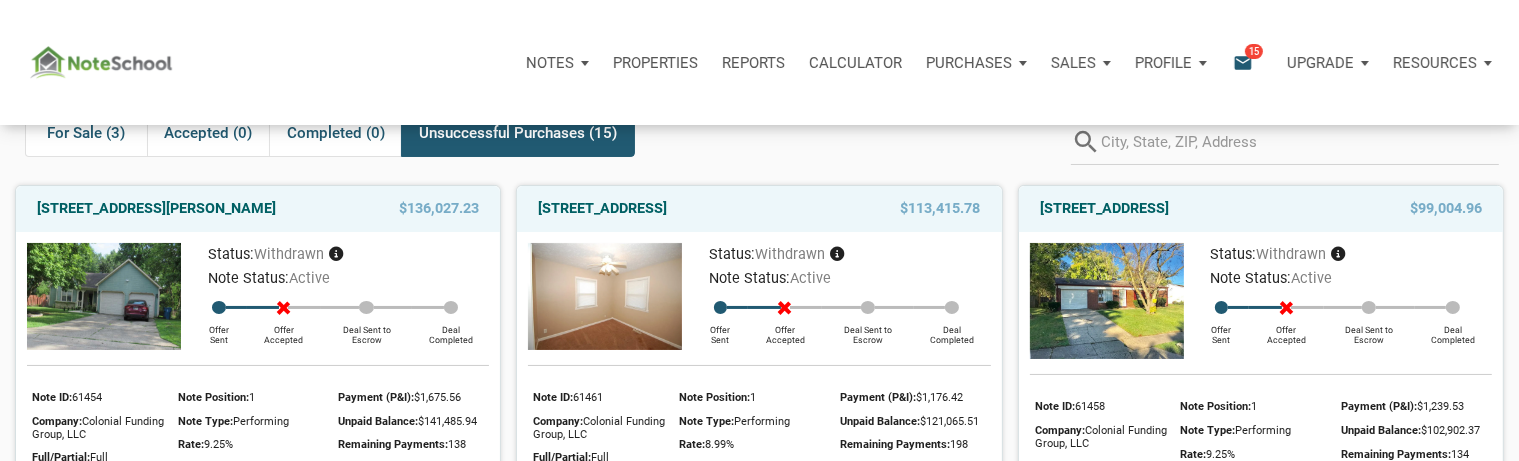 click on "email" at bounding box center (1243, 62) 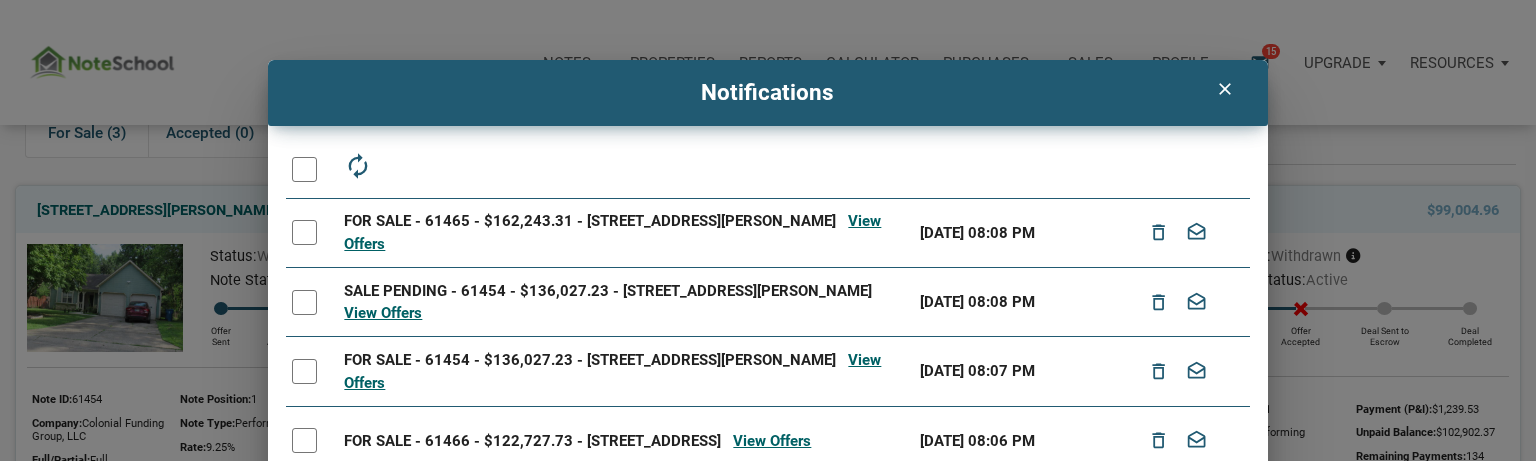 scroll, scrollTop: 62, scrollLeft: 0, axis: vertical 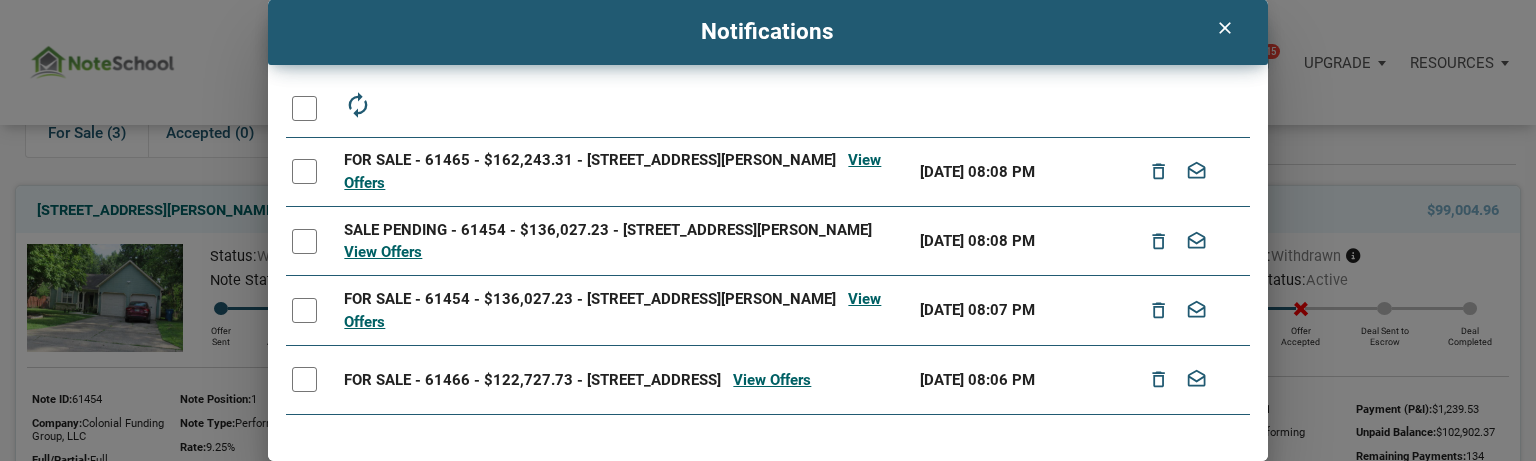 click on "clear" at bounding box center (1225, 28) 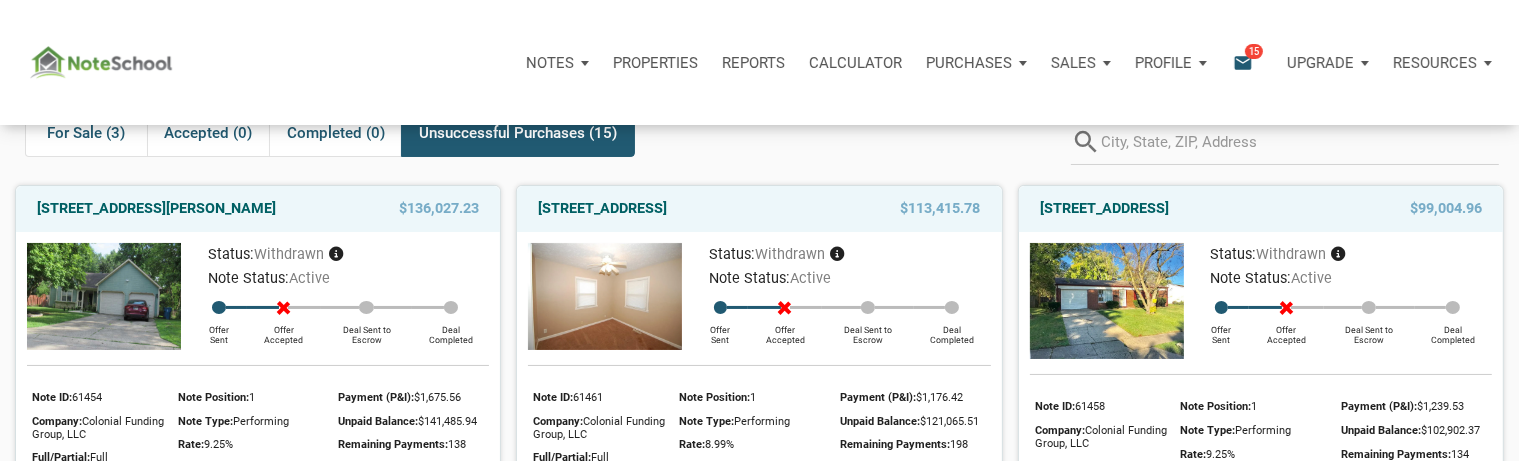 scroll, scrollTop: 0, scrollLeft: 0, axis: both 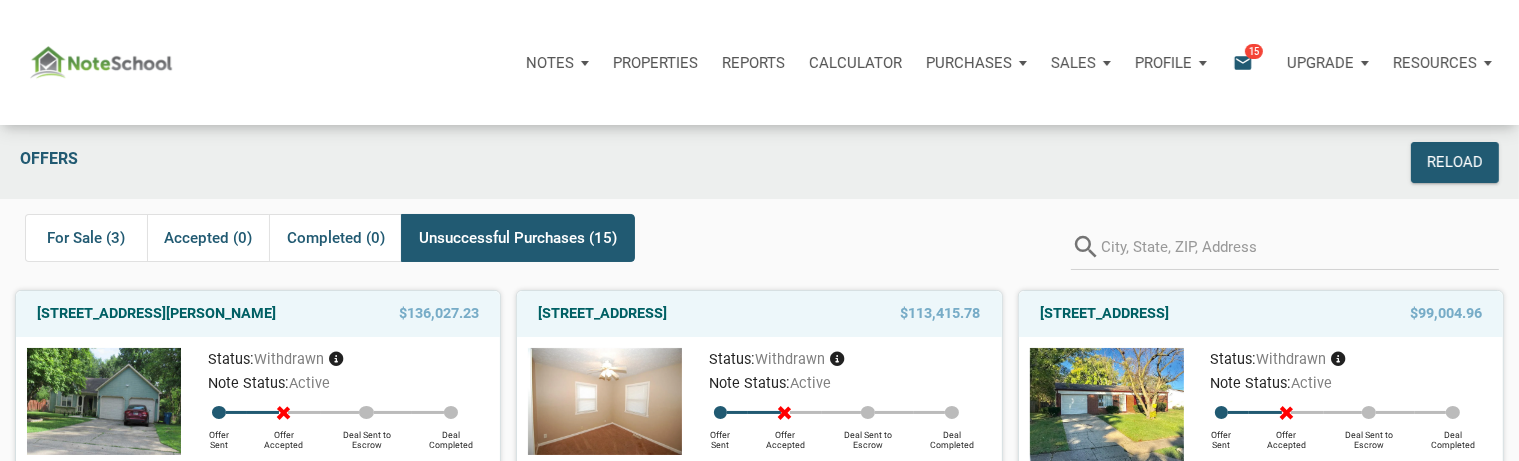 click on "email" at bounding box center (1243, 62) 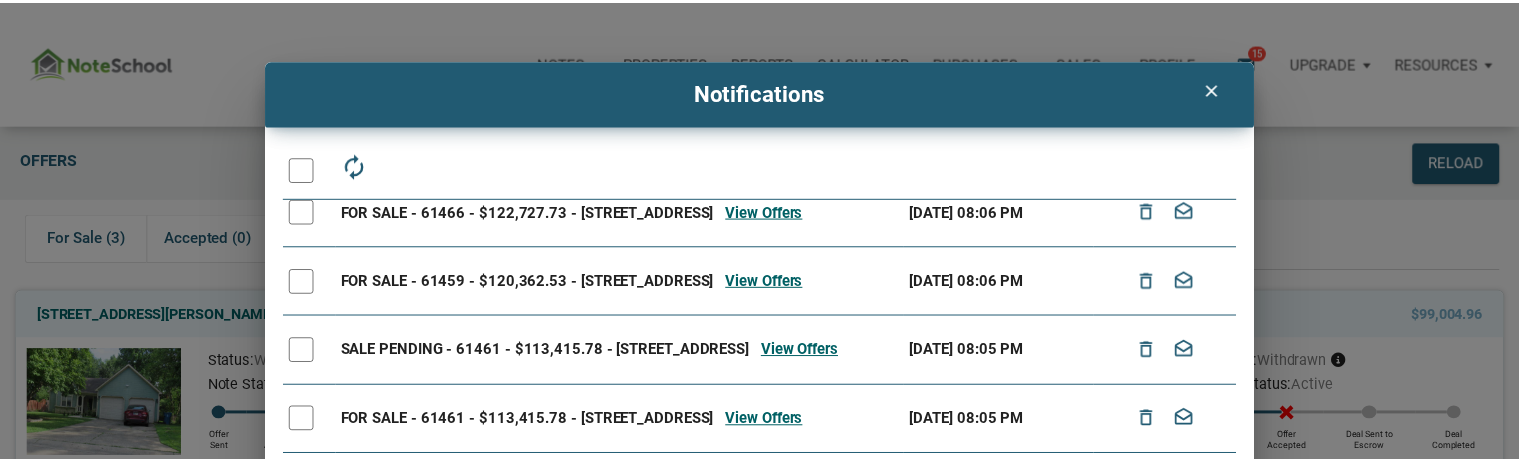 scroll, scrollTop: 331, scrollLeft: 0, axis: vertical 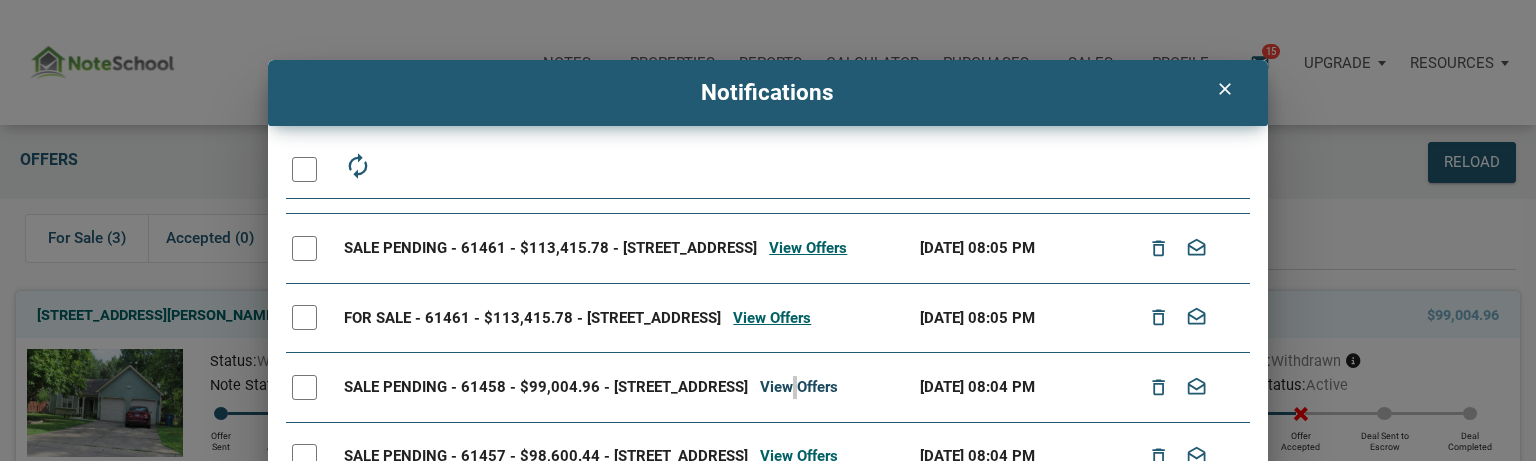 click on "View Offers" at bounding box center (799, 387) 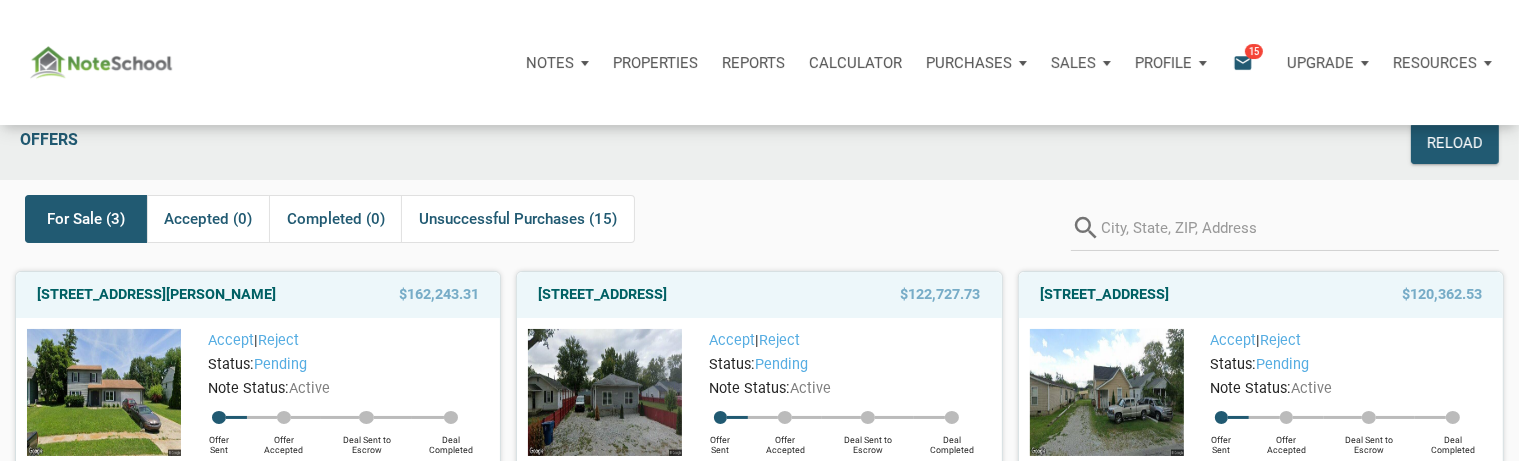 scroll, scrollTop: 0, scrollLeft: 0, axis: both 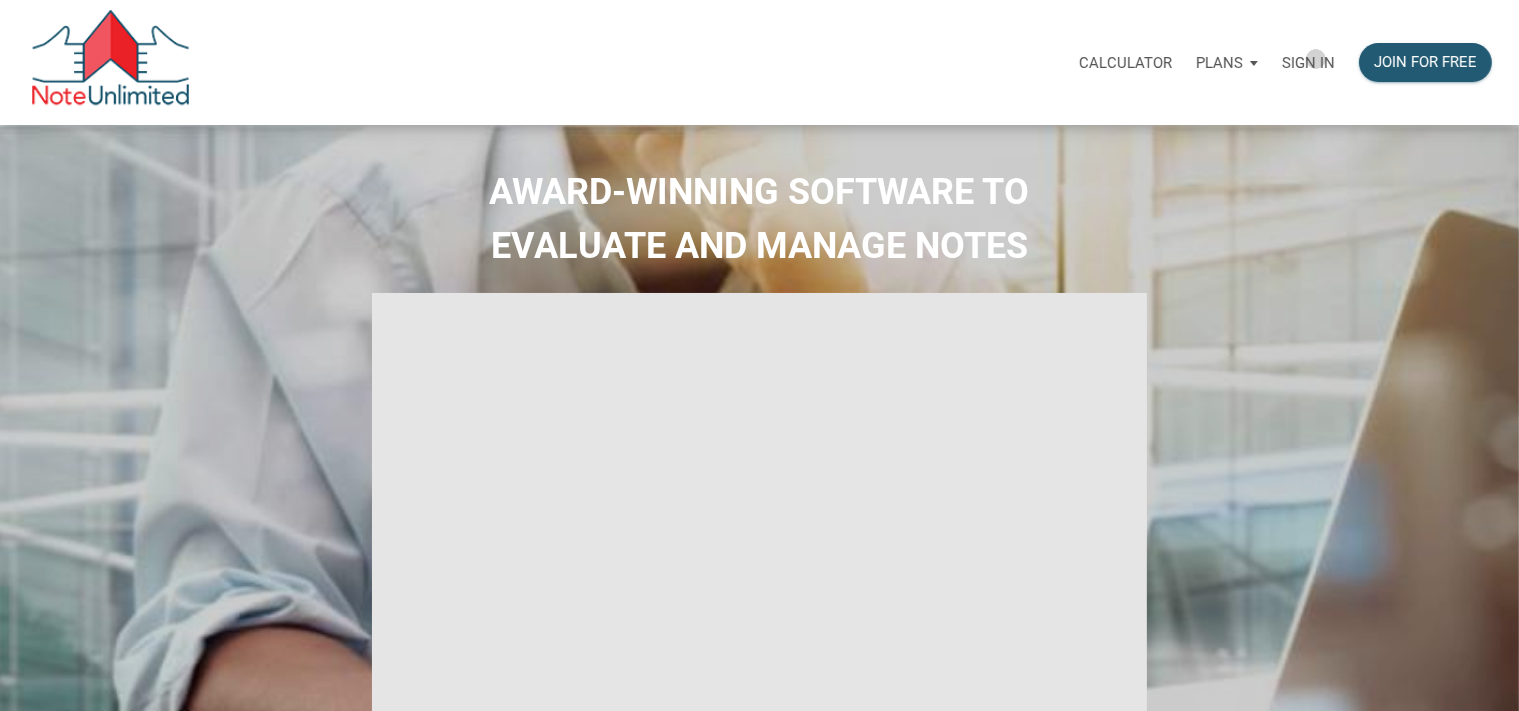 drag, startPoint x: 1317, startPoint y: 59, endPoint x: 1264, endPoint y: 74, distance: 55.081757 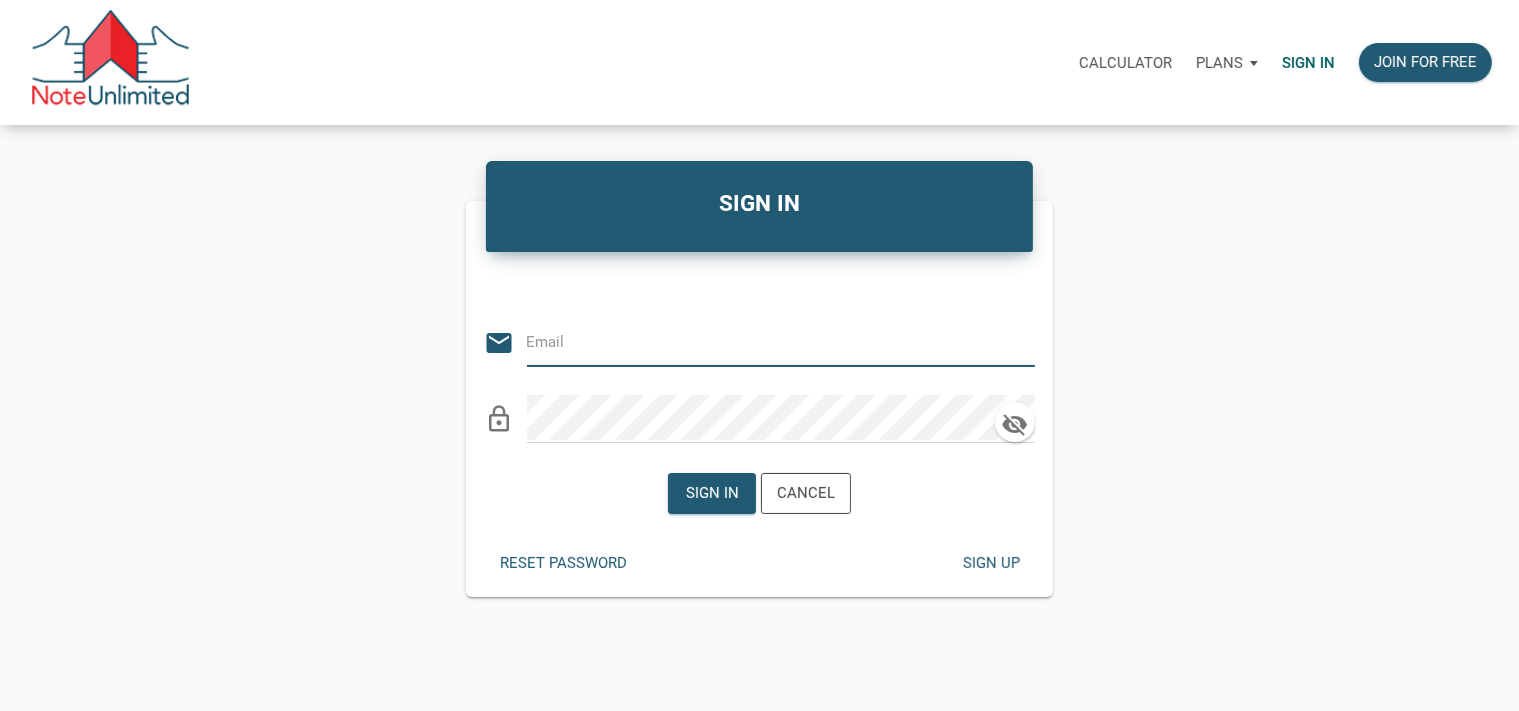 click at bounding box center [766, 341] 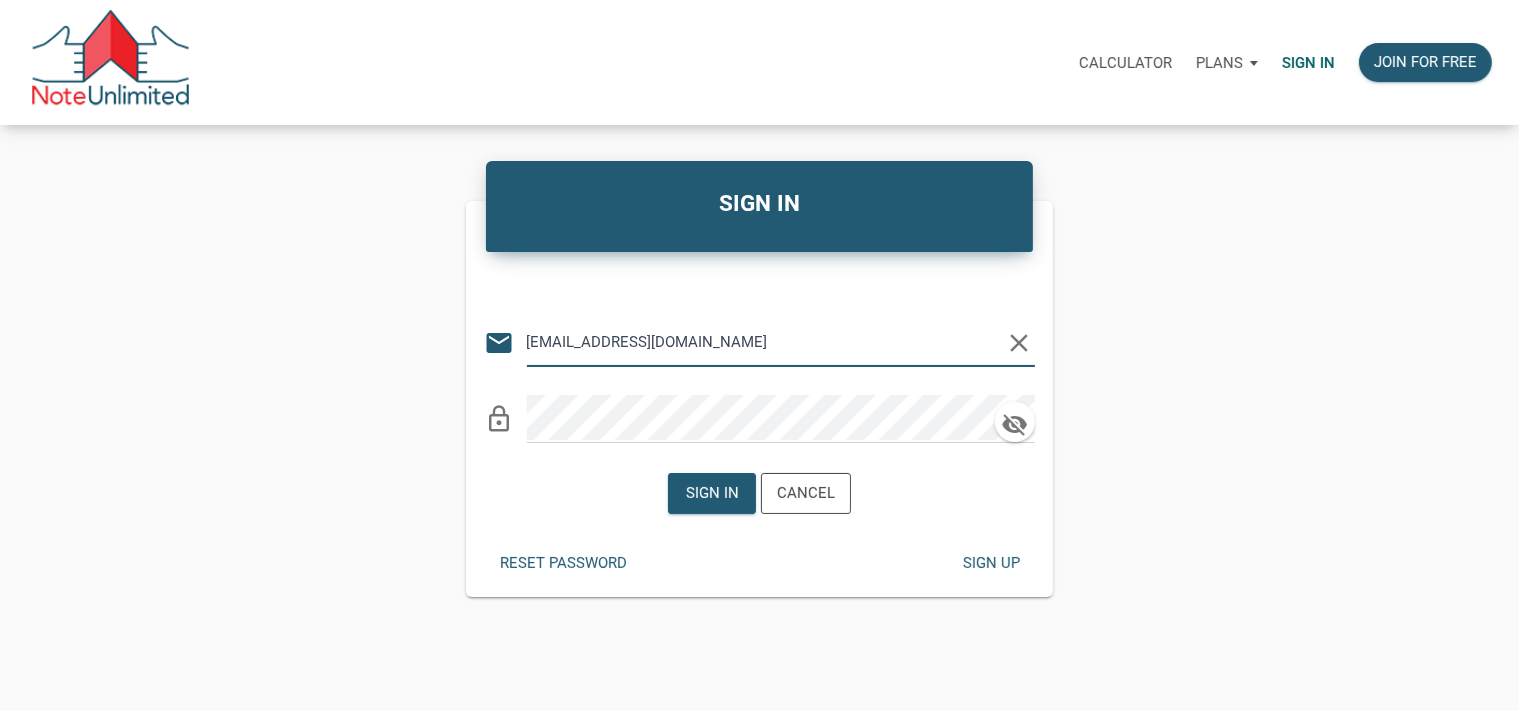 type on "[EMAIL_ADDRESS][DOMAIN_NAME]" 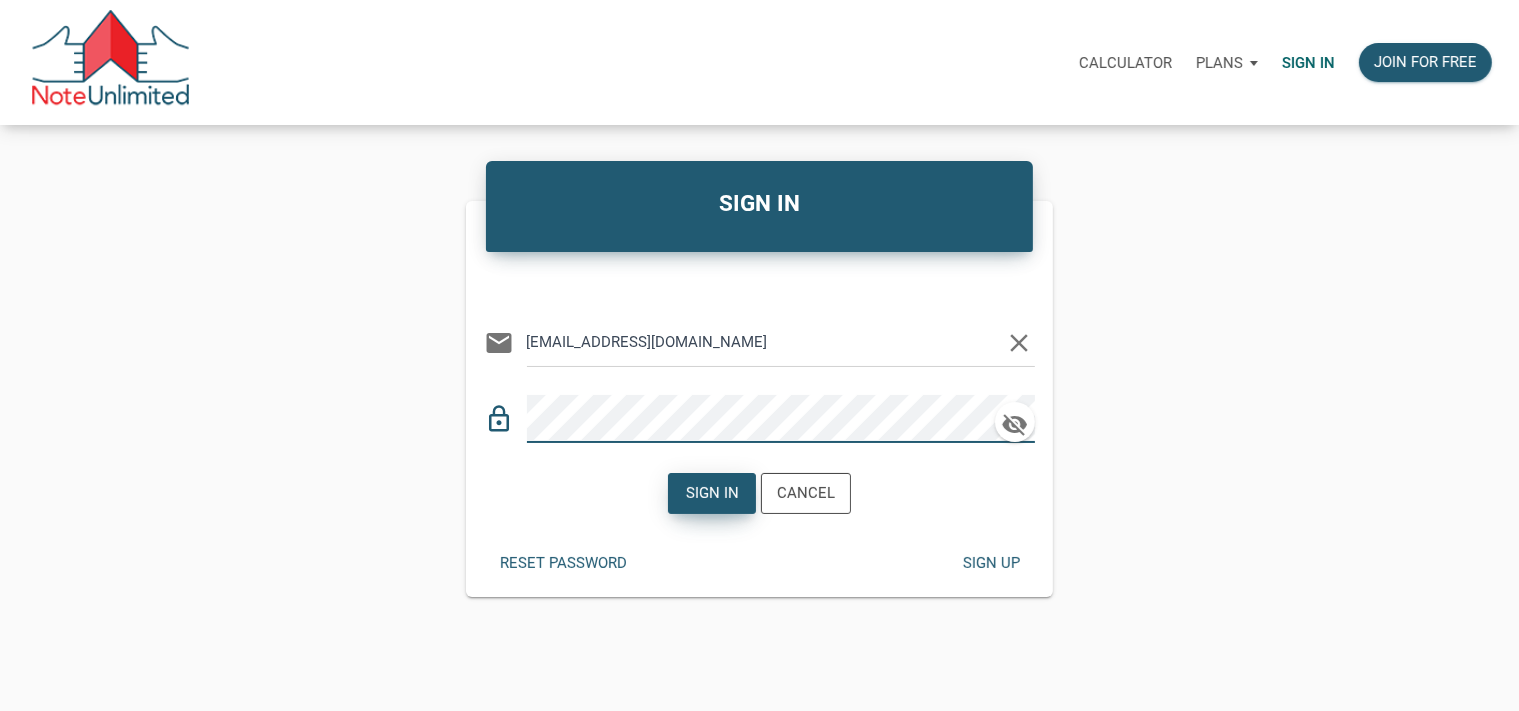 click on "Sign in" at bounding box center (712, 493) 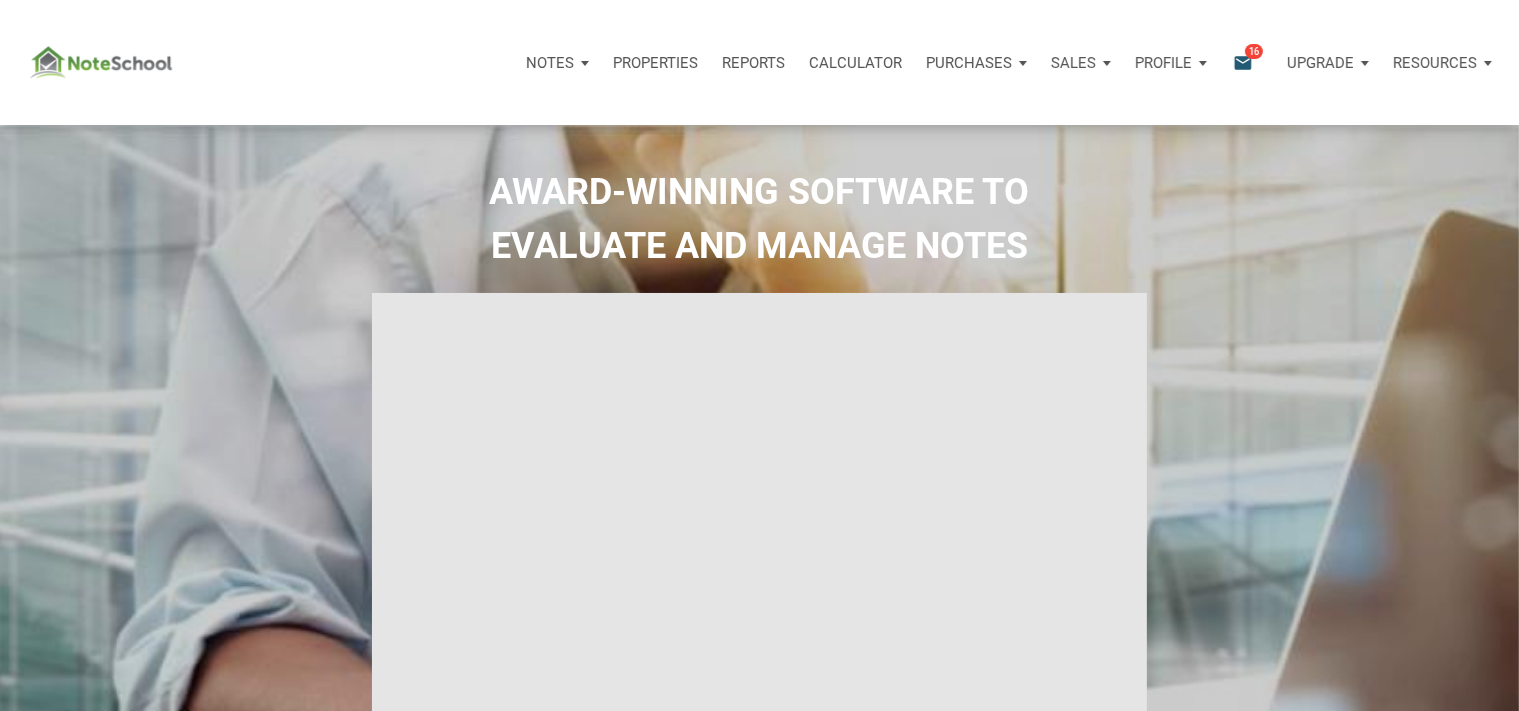 type on "Introduction to new features" 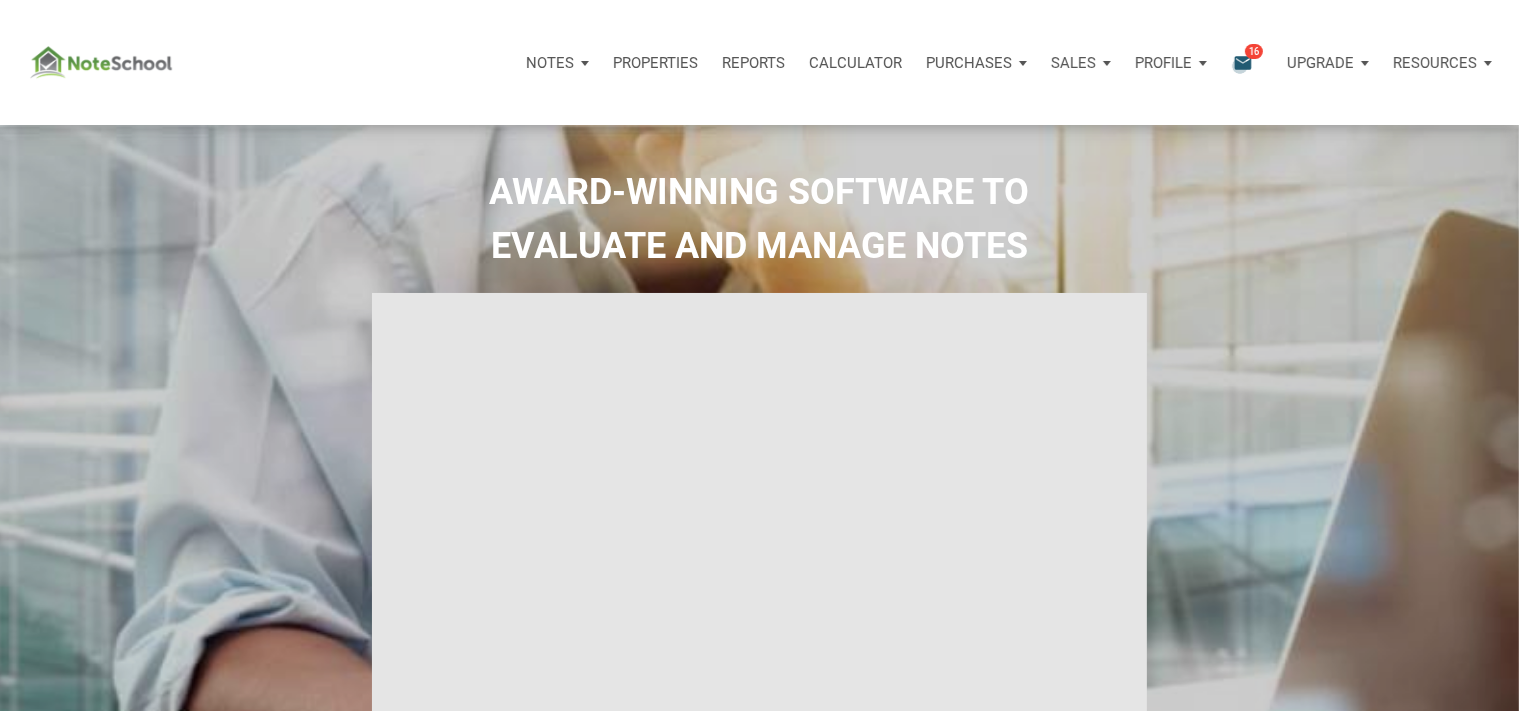 click on "email" at bounding box center [1243, 62] 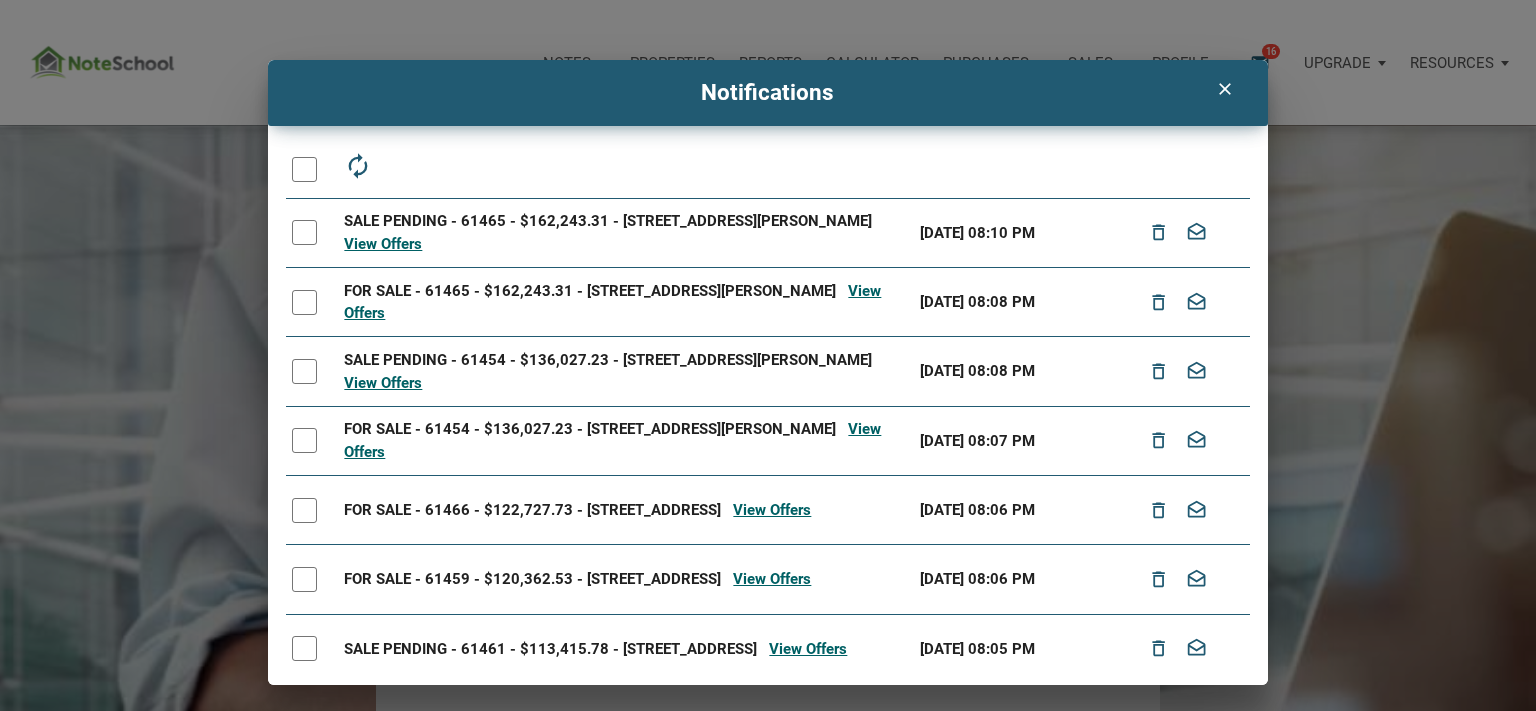 click on "clear   Notifications     autorenew   delete_outline   drafts    email        SALE PENDING - 61465 - $162,243.31 - [STREET_ADDRESS][PERSON_NAME]     View Offers [DATE] 08:10 PM delete_outline   drafts       FOR SALE - 61465 - $162,243.31 - [STREET_ADDRESS][PERSON_NAME]     View Offers [DATE] 08:08 PM delete_outline   drafts       SALE PENDING - 61454 - $136,027.23 - [STREET_ADDRESS][PERSON_NAME]     View Offers [DATE] 08:08 PM delete_outline   drafts       FOR SALE - 61454 - $136,027.23 - [STREET_ADDRESS][PERSON_NAME]     View Offers [DATE] 08:07 PM delete_outline   drafts       FOR SALE - 61466 - $122,727.73 - [STREET_ADDRESS]     View Offers [DATE] 08:06 PM delete_outline   drafts       FOR SALE - 61459 - $120,362.53 - [STREET_ADDRESS]     View Offers [DATE] 08:06 PM delete_outline   drafts           View Offers [DATE] 08:05 PM delete_outline   drafts" at bounding box center (768, 372) 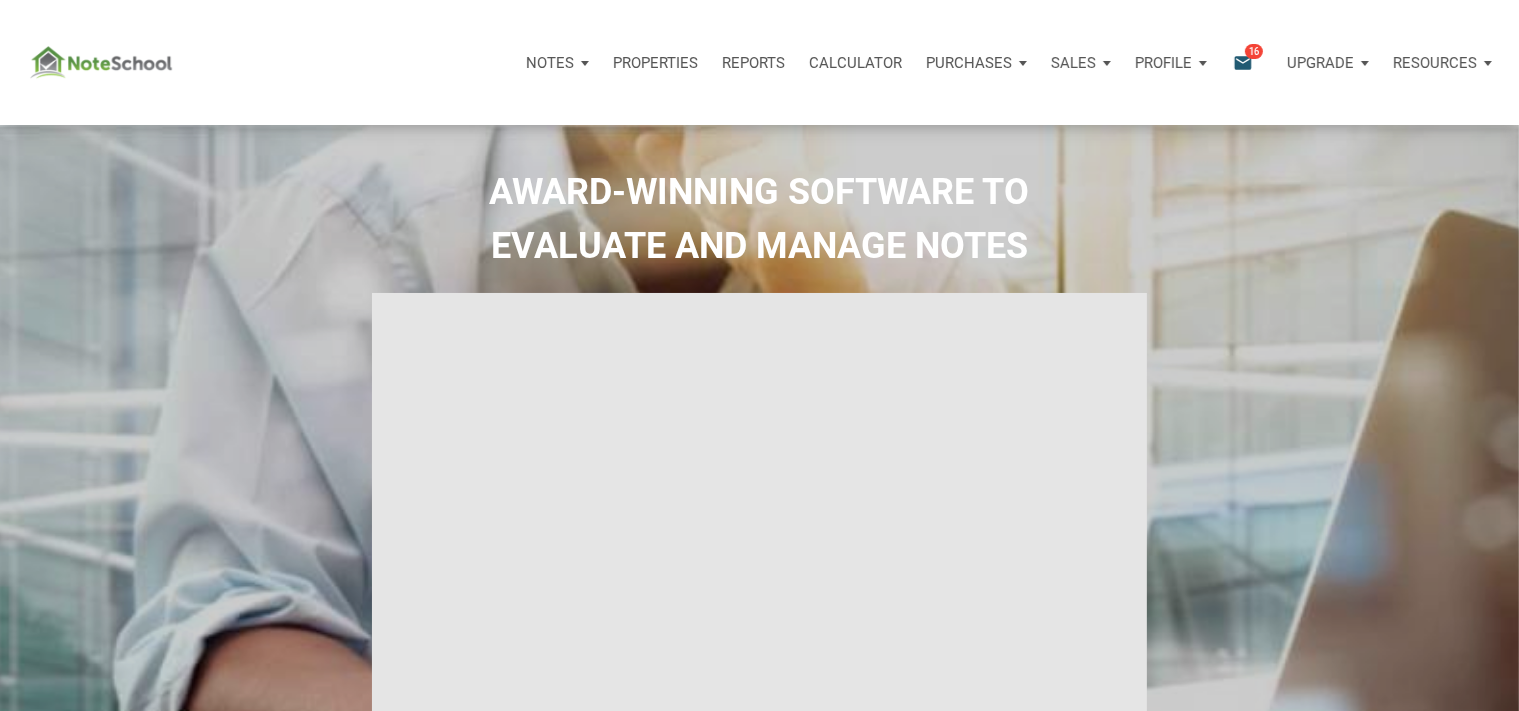 click on "Notes" at bounding box center [550, 63] 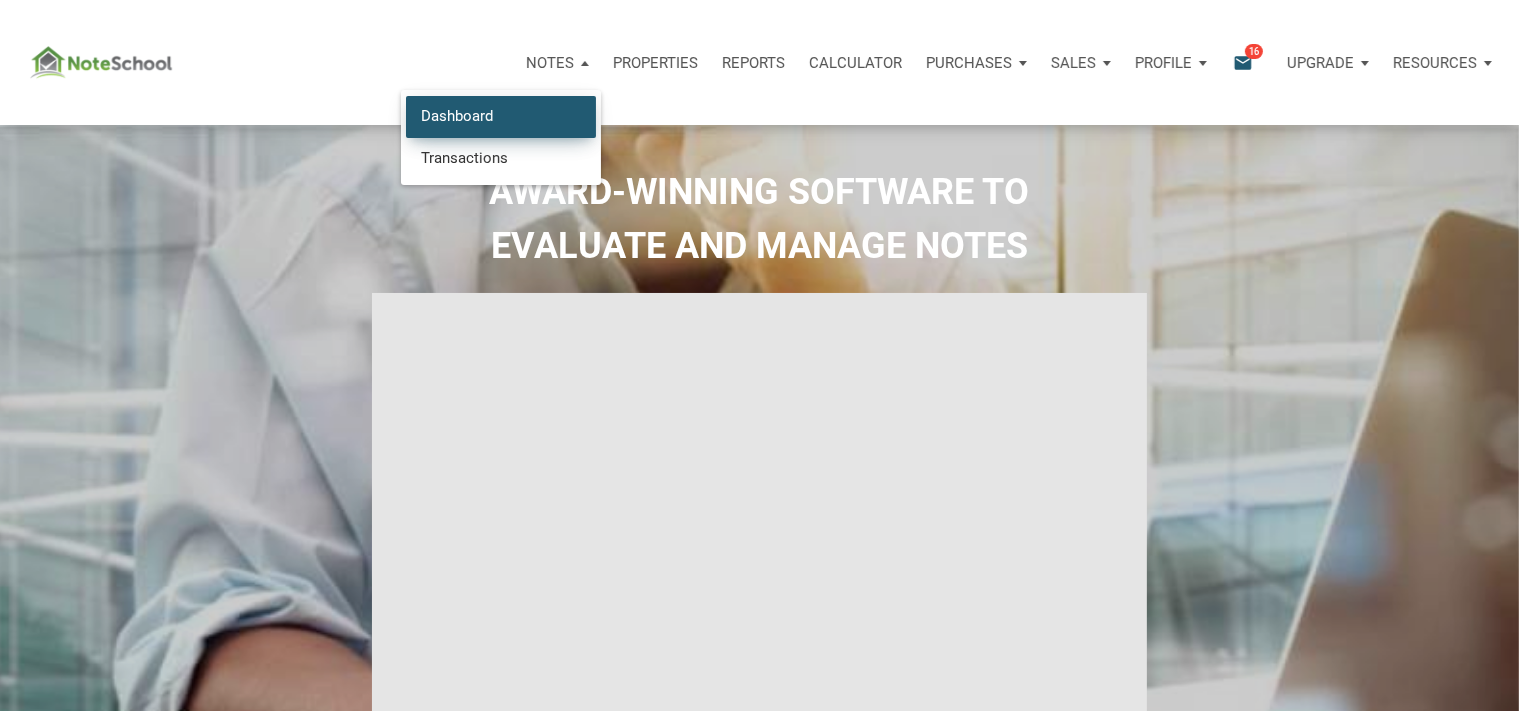 click on "Dashboard" at bounding box center (501, 116) 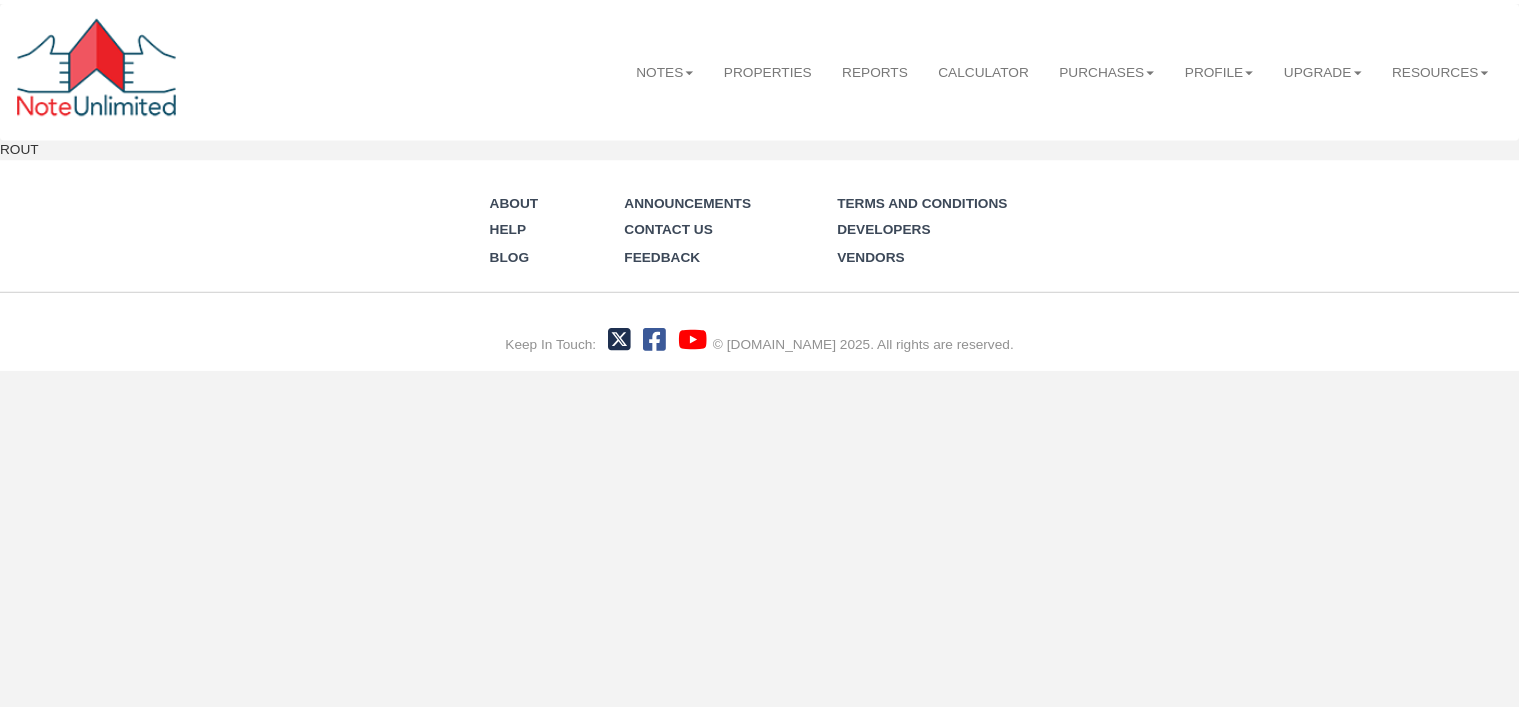 scroll, scrollTop: 0, scrollLeft: 0, axis: both 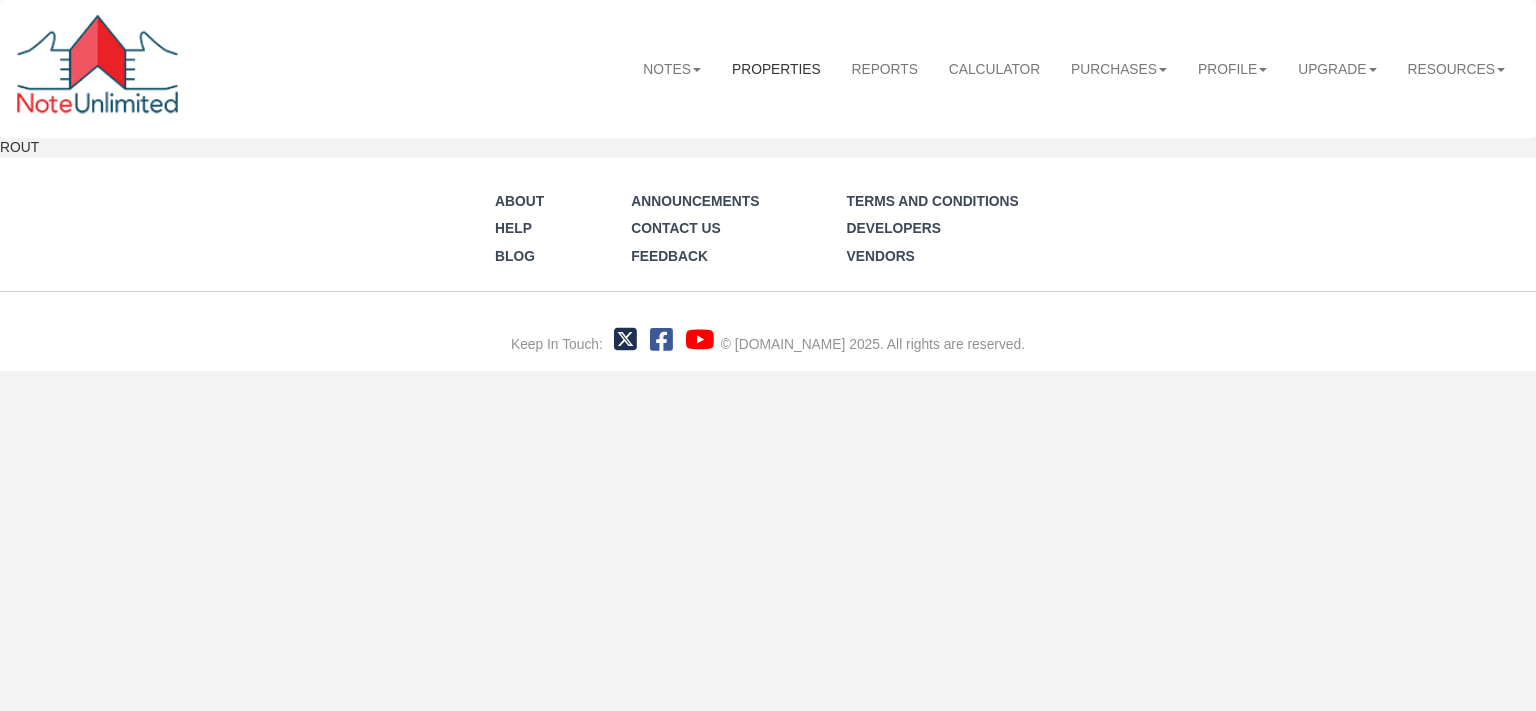 click on "Properties" at bounding box center (777, 68) 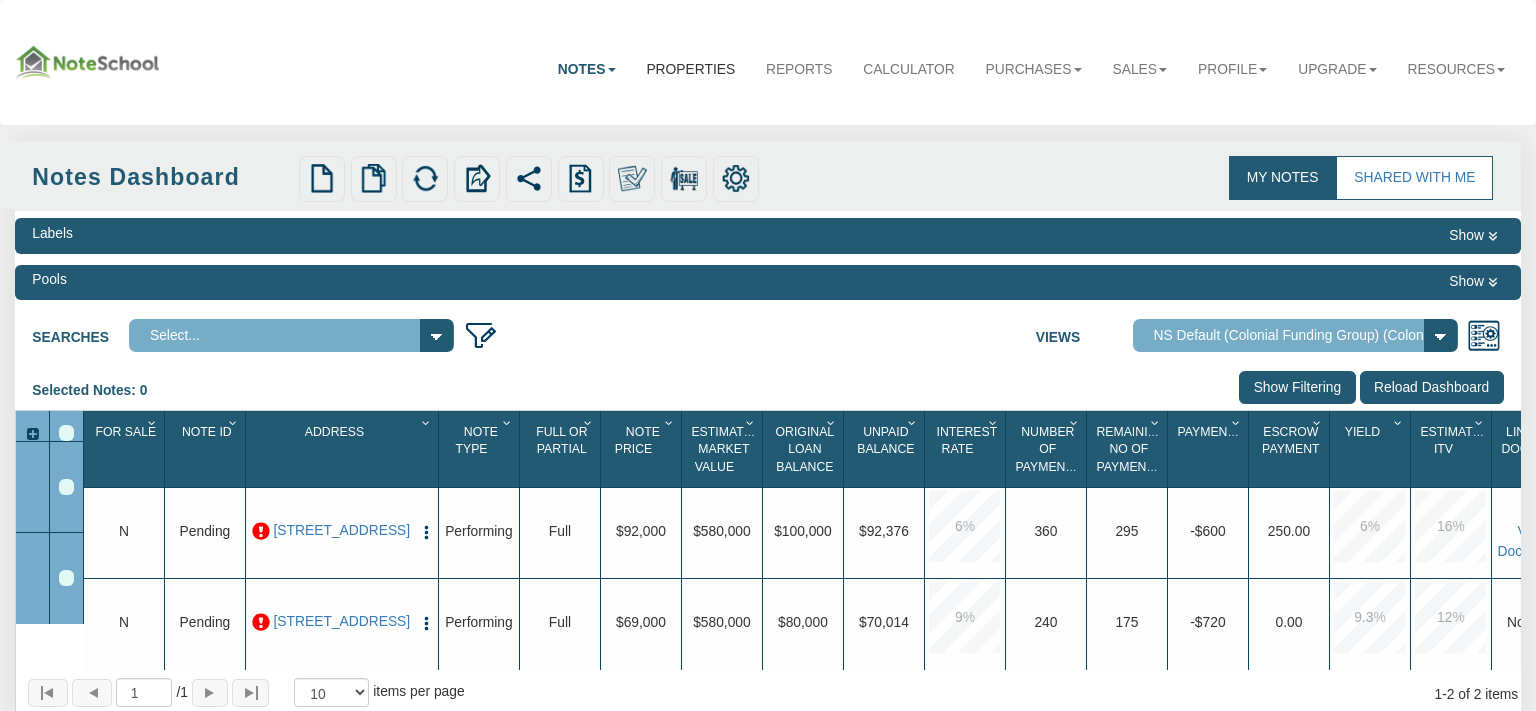 select on "316" 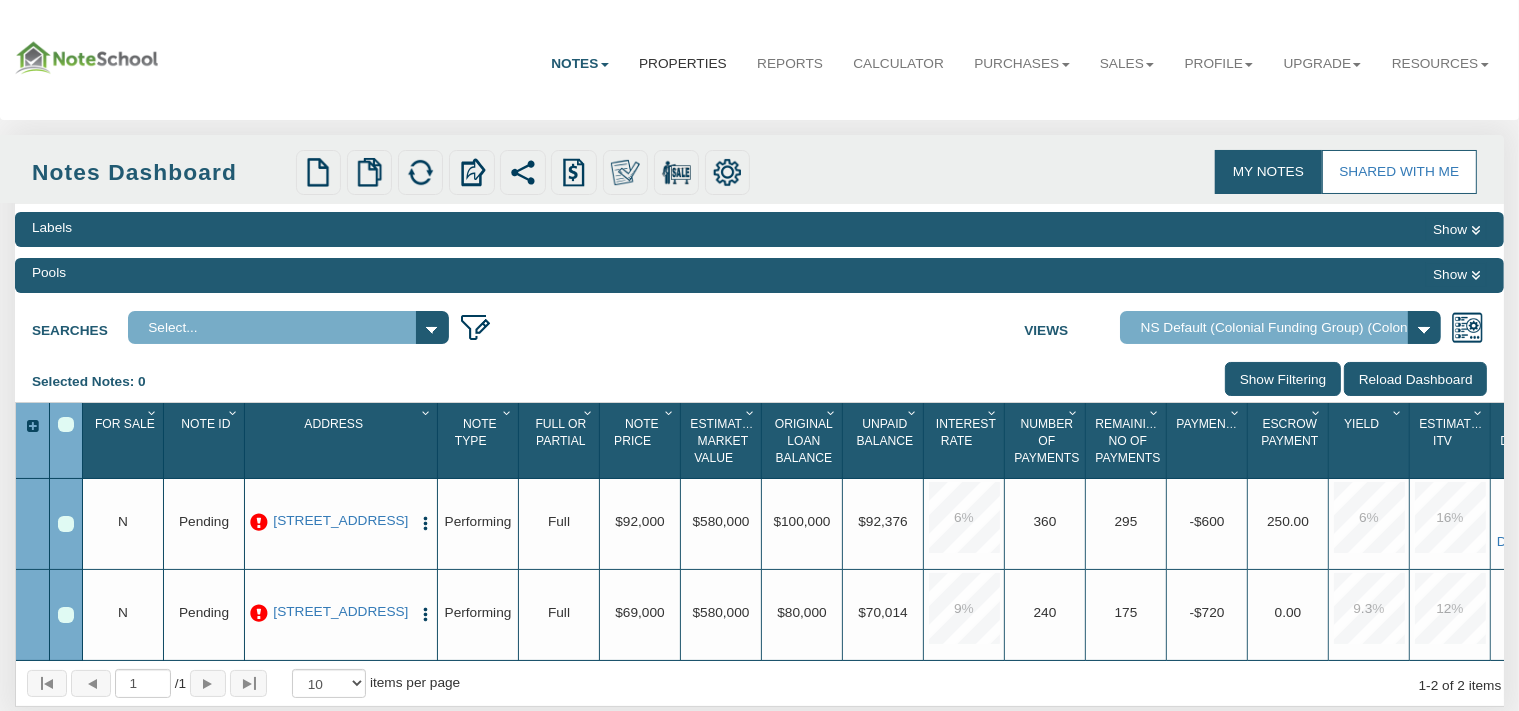 scroll, scrollTop: 0, scrollLeft: 0, axis: both 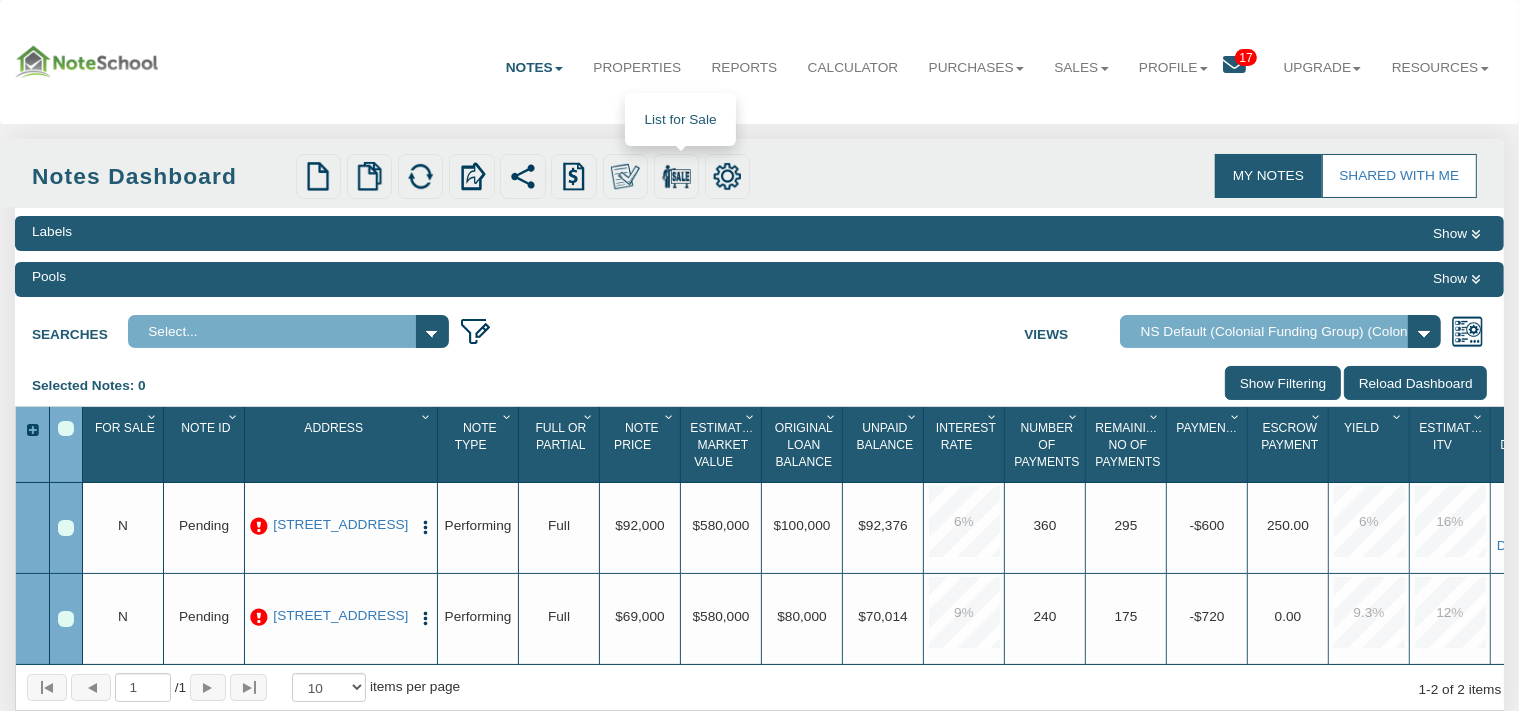 click at bounding box center [676, 176] 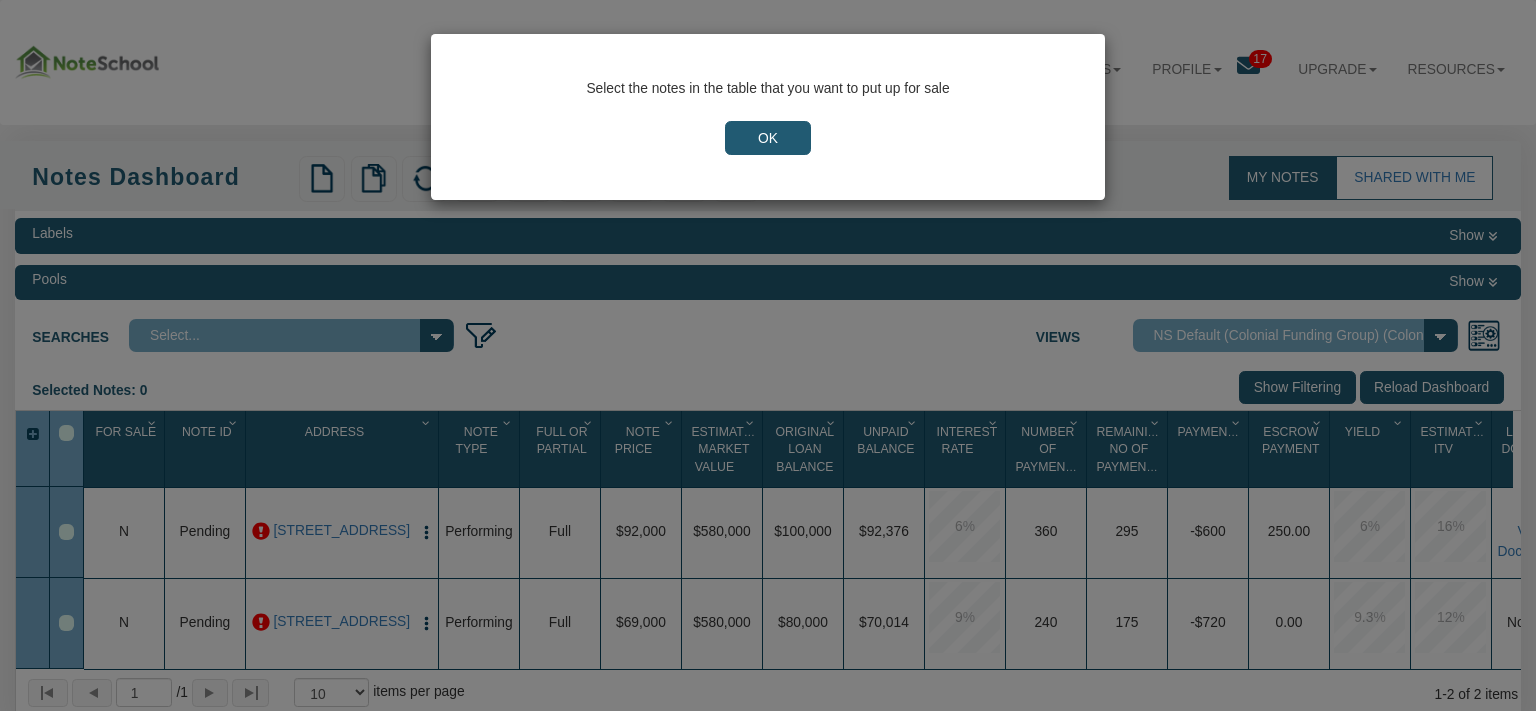 click on "OK" at bounding box center [768, 138] 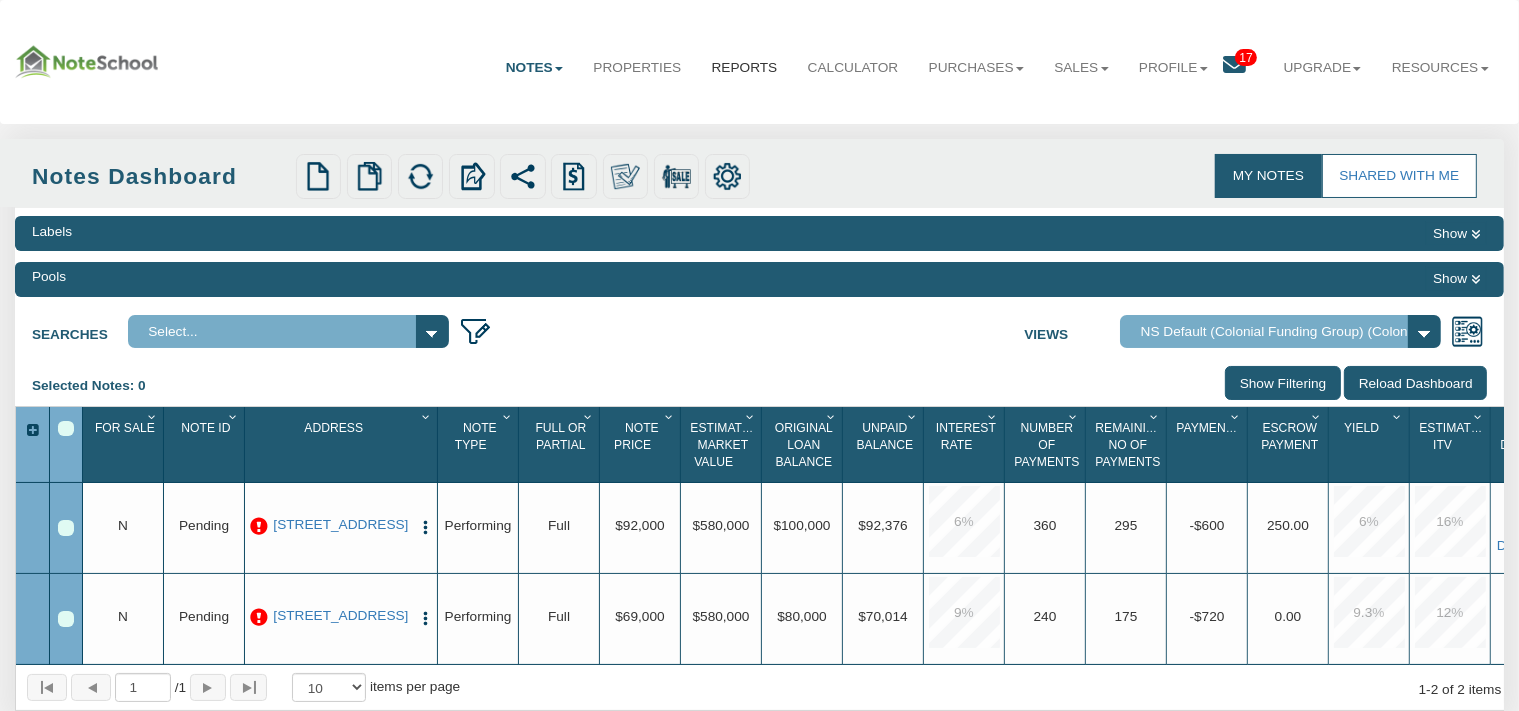 click on "Reports" at bounding box center [744, 68] 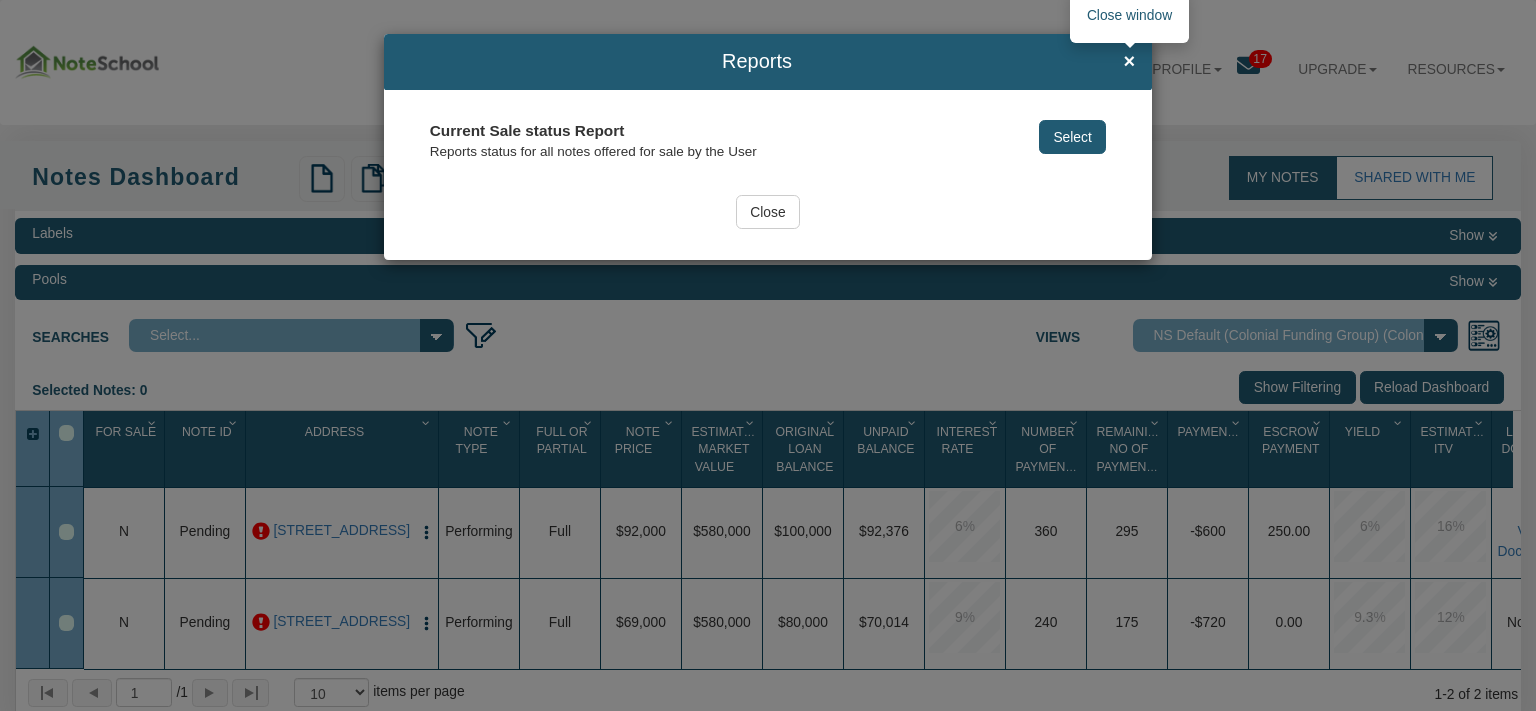 click on "×" at bounding box center [1129, 62] 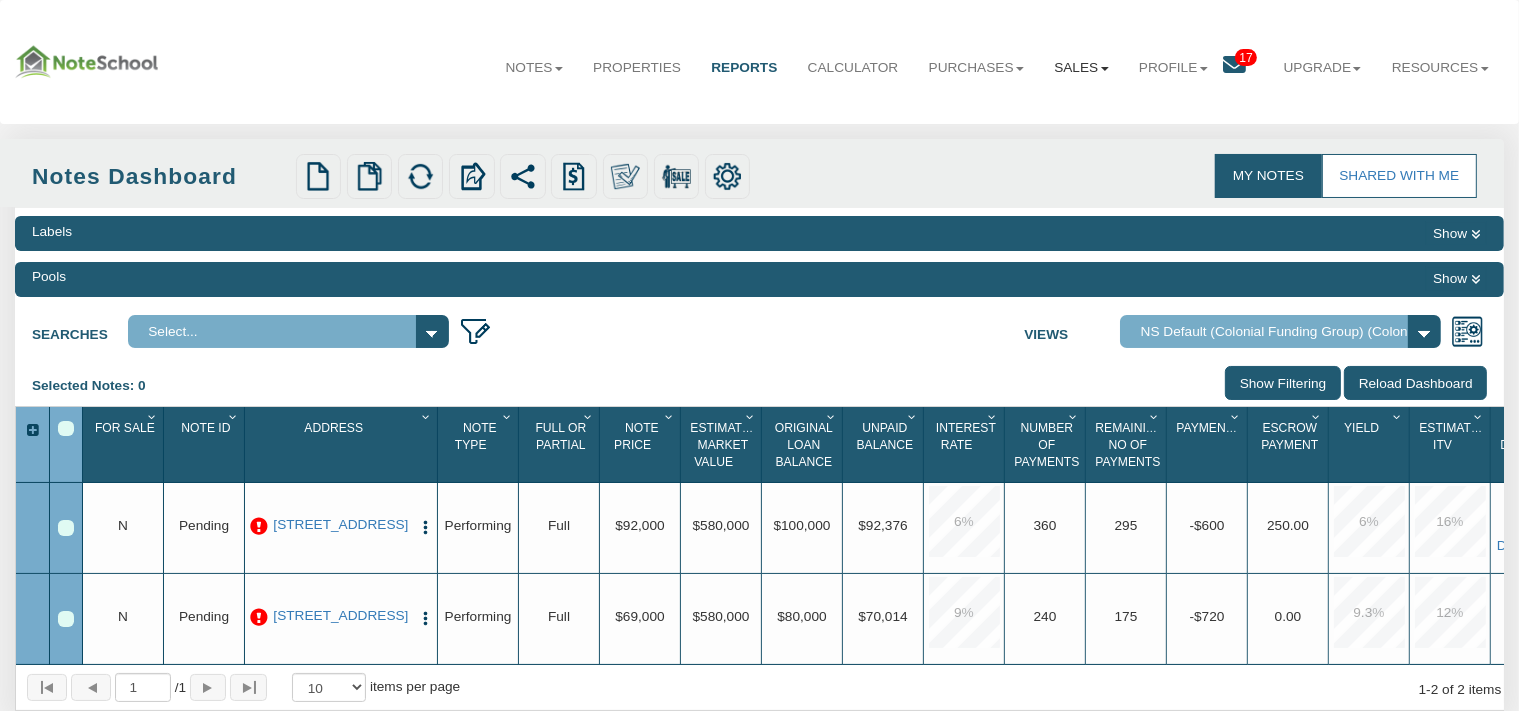 click on "Sales" at bounding box center (1081, 68) 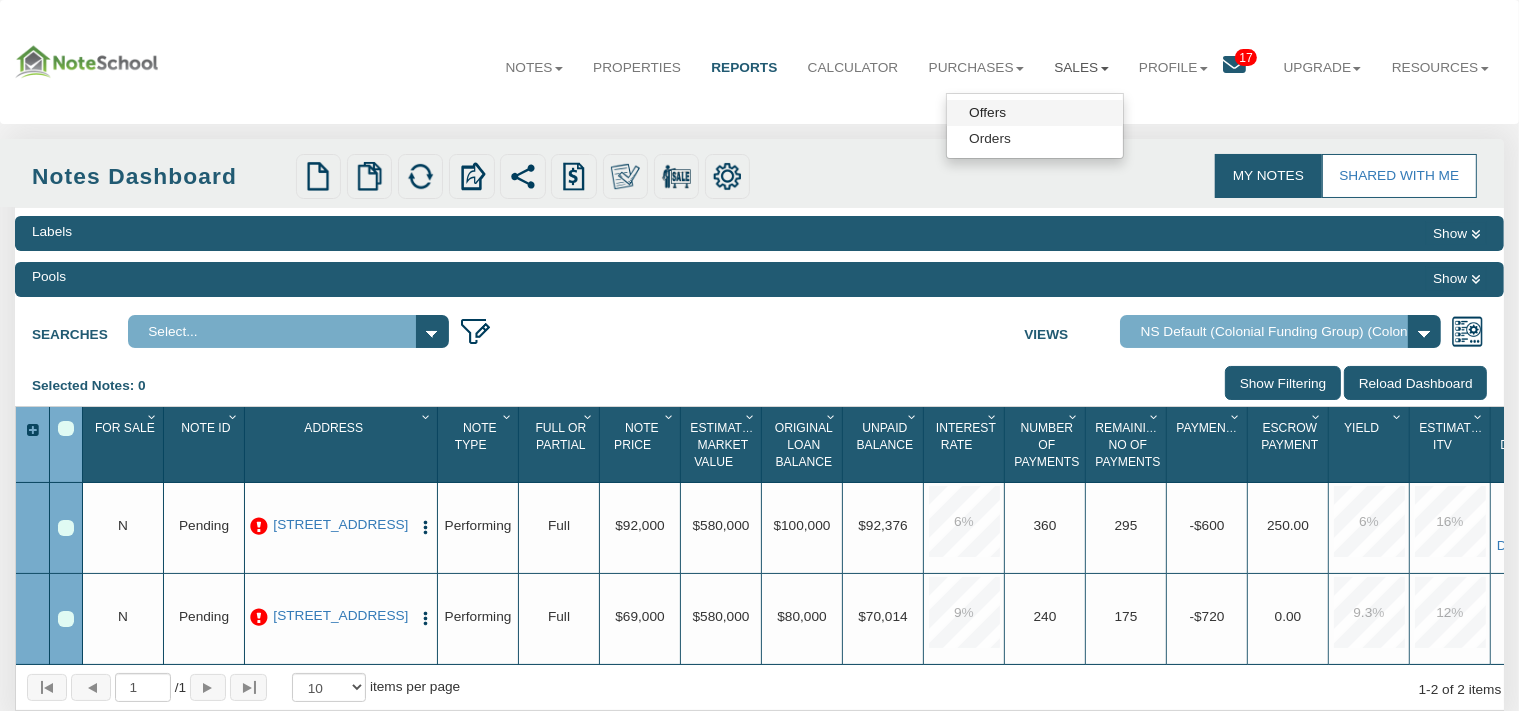 click on "Offers" at bounding box center (1035, 113) 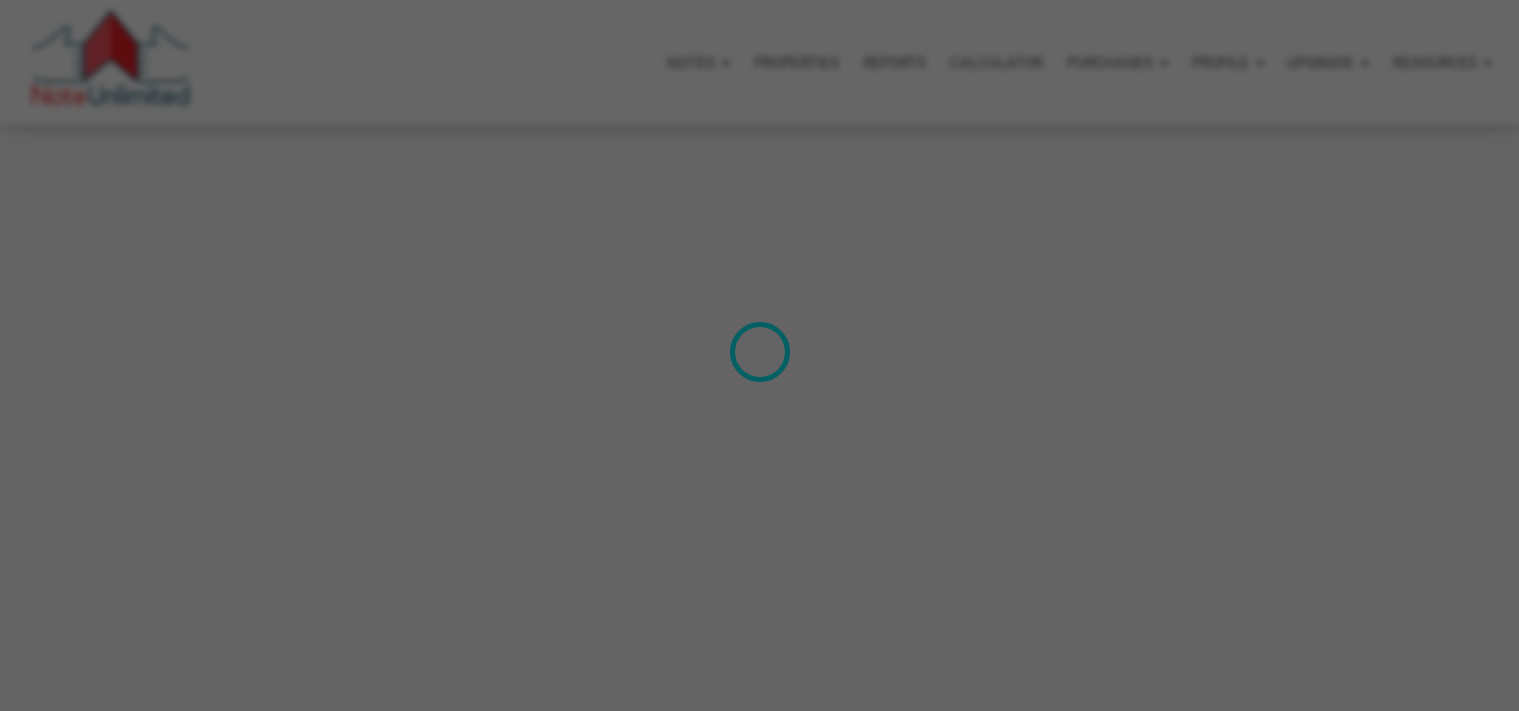 scroll, scrollTop: 0, scrollLeft: 0, axis: both 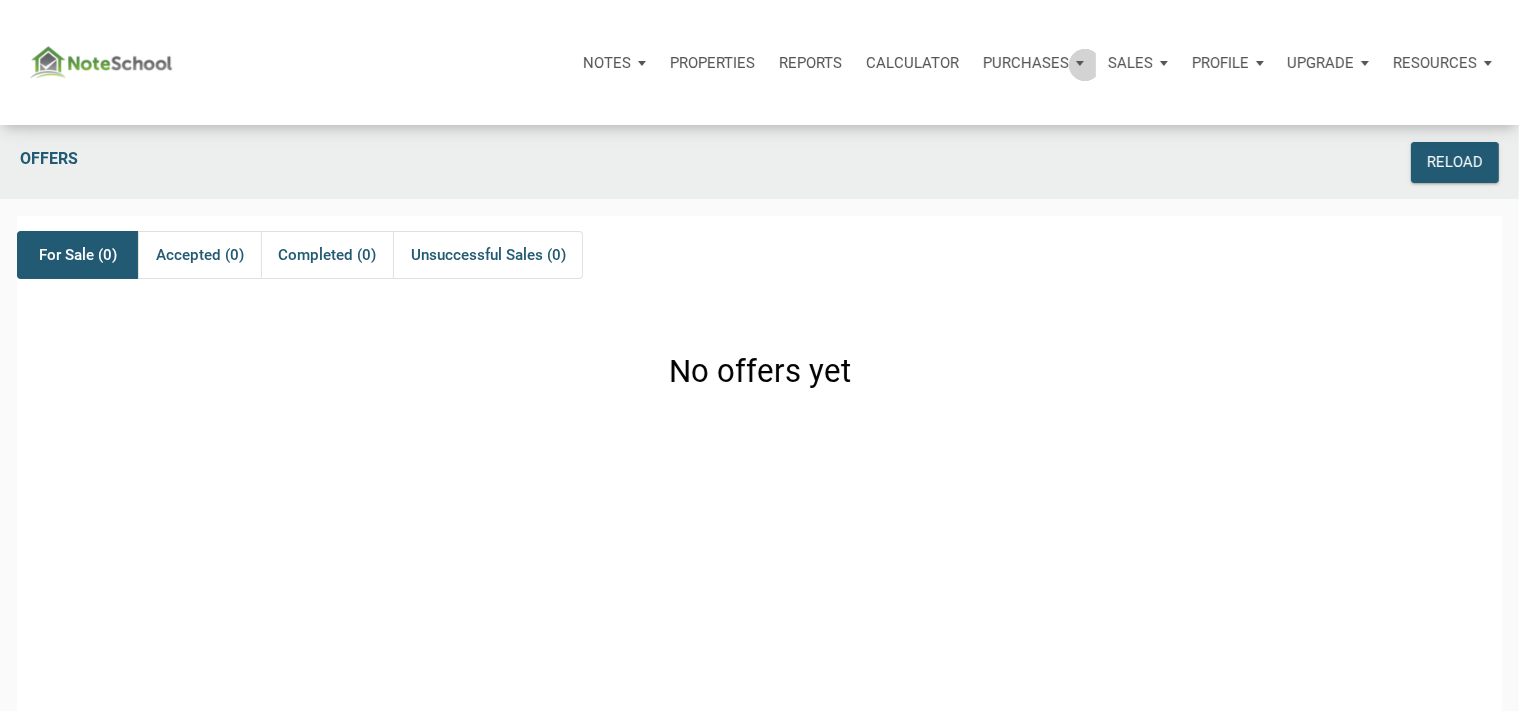 click on "Purchases" at bounding box center (614, 63) 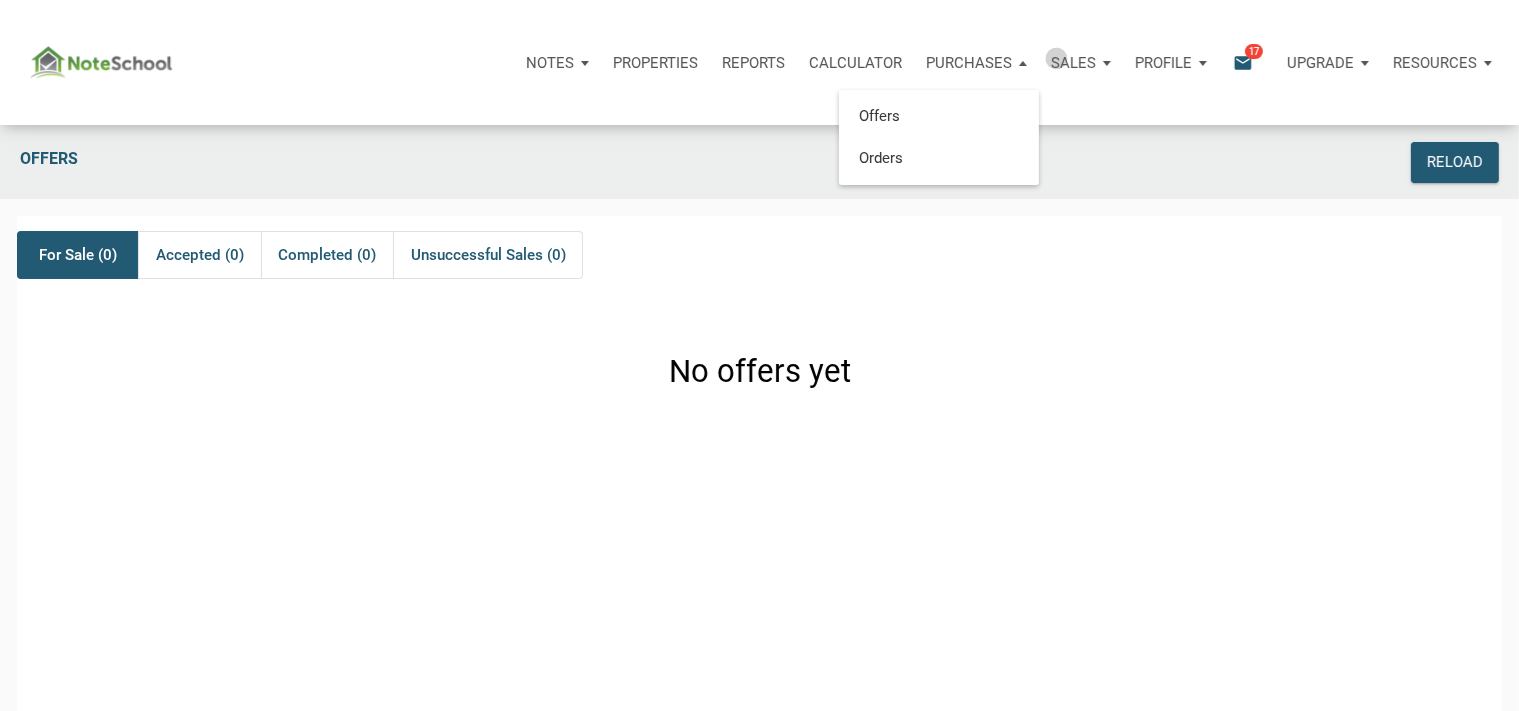click on "Sales" at bounding box center [550, 63] 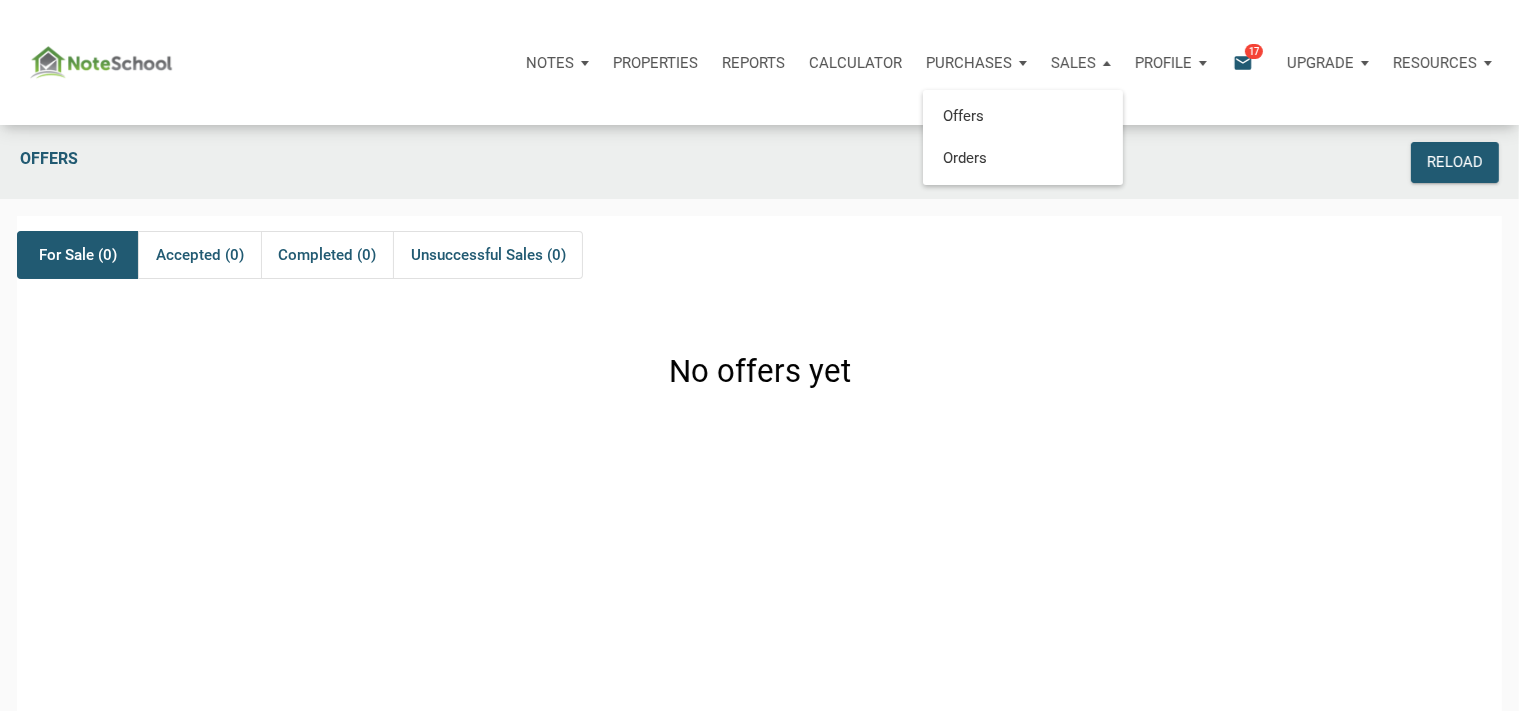 click on "Purchases" at bounding box center (550, 63) 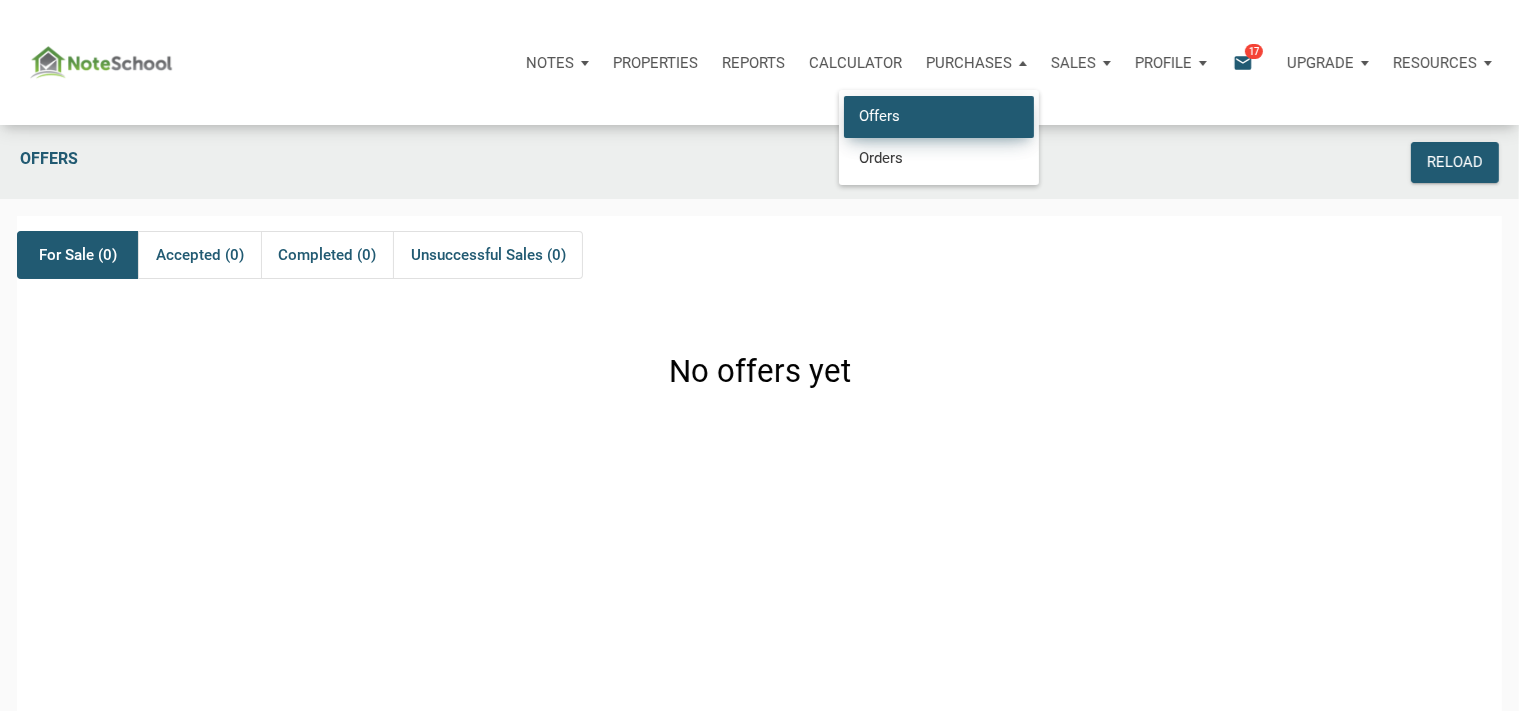 click on "Offers" at bounding box center (939, 116) 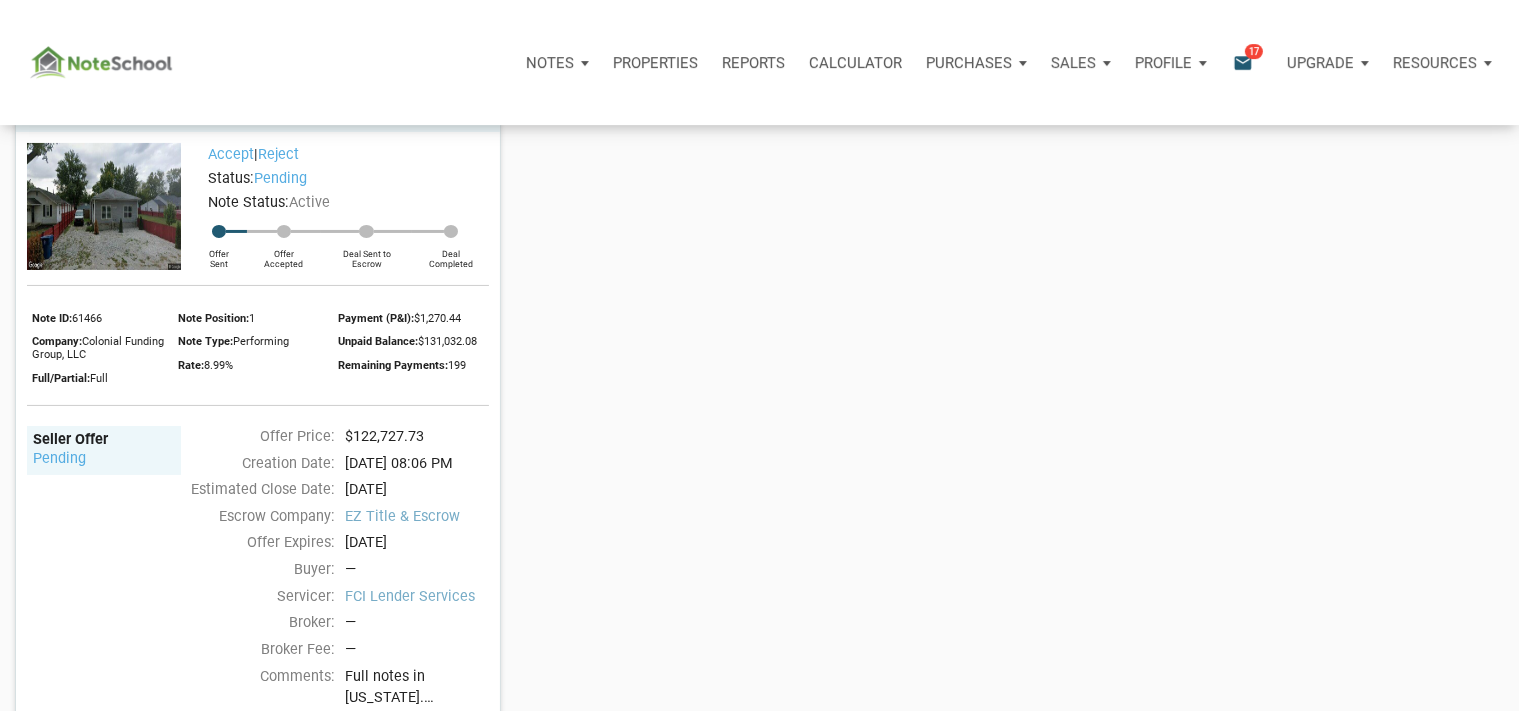 scroll, scrollTop: 0, scrollLeft: 0, axis: both 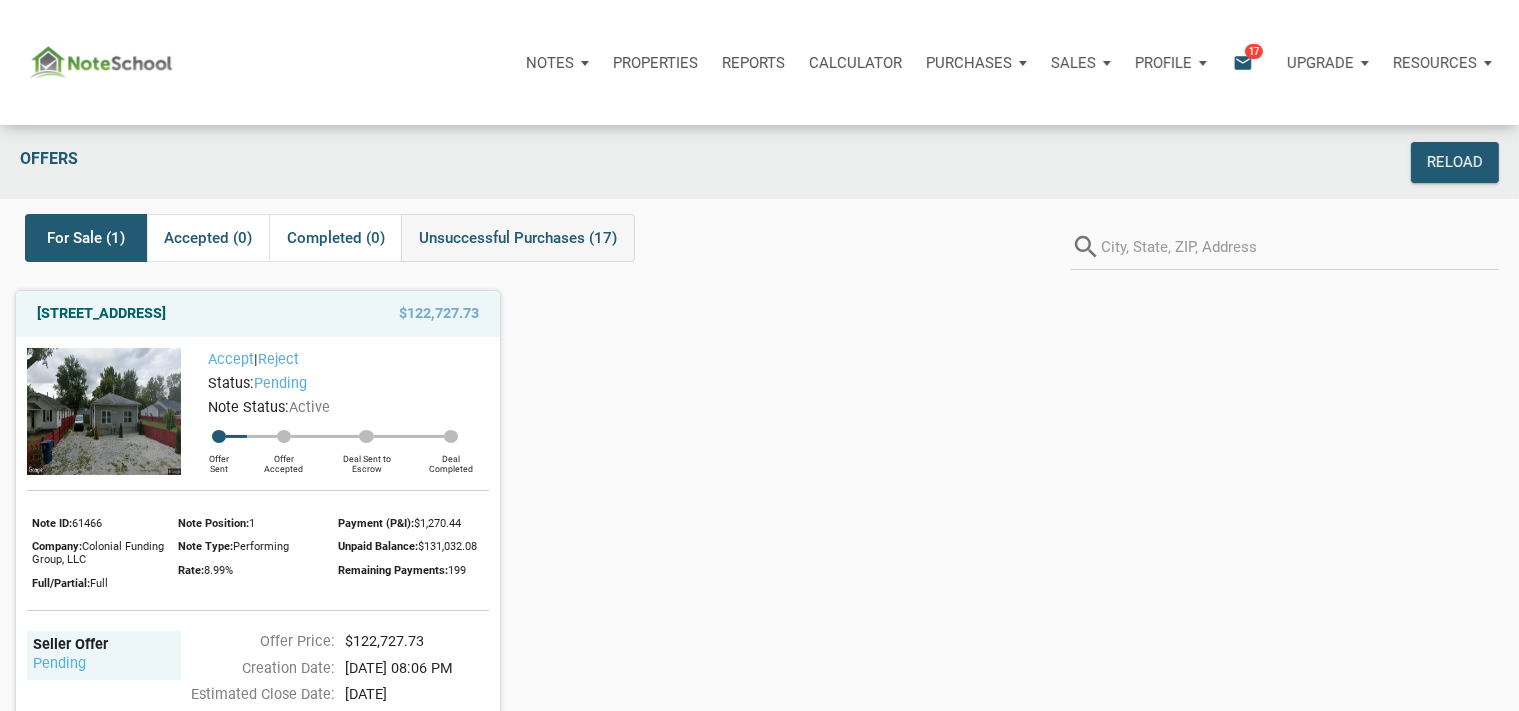 click on "Unsuccessful Purchases (17)" at bounding box center (518, 238) 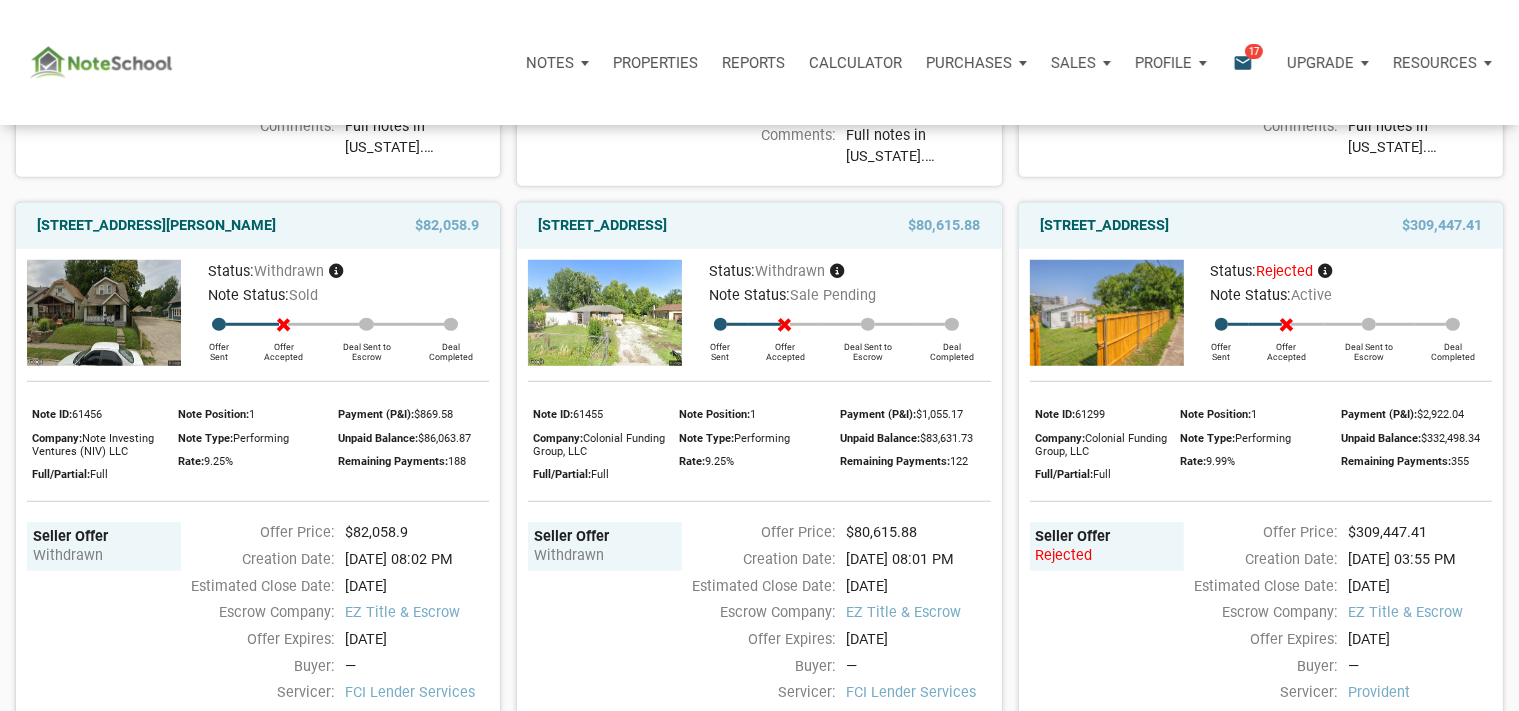 scroll, scrollTop: 1584, scrollLeft: 0, axis: vertical 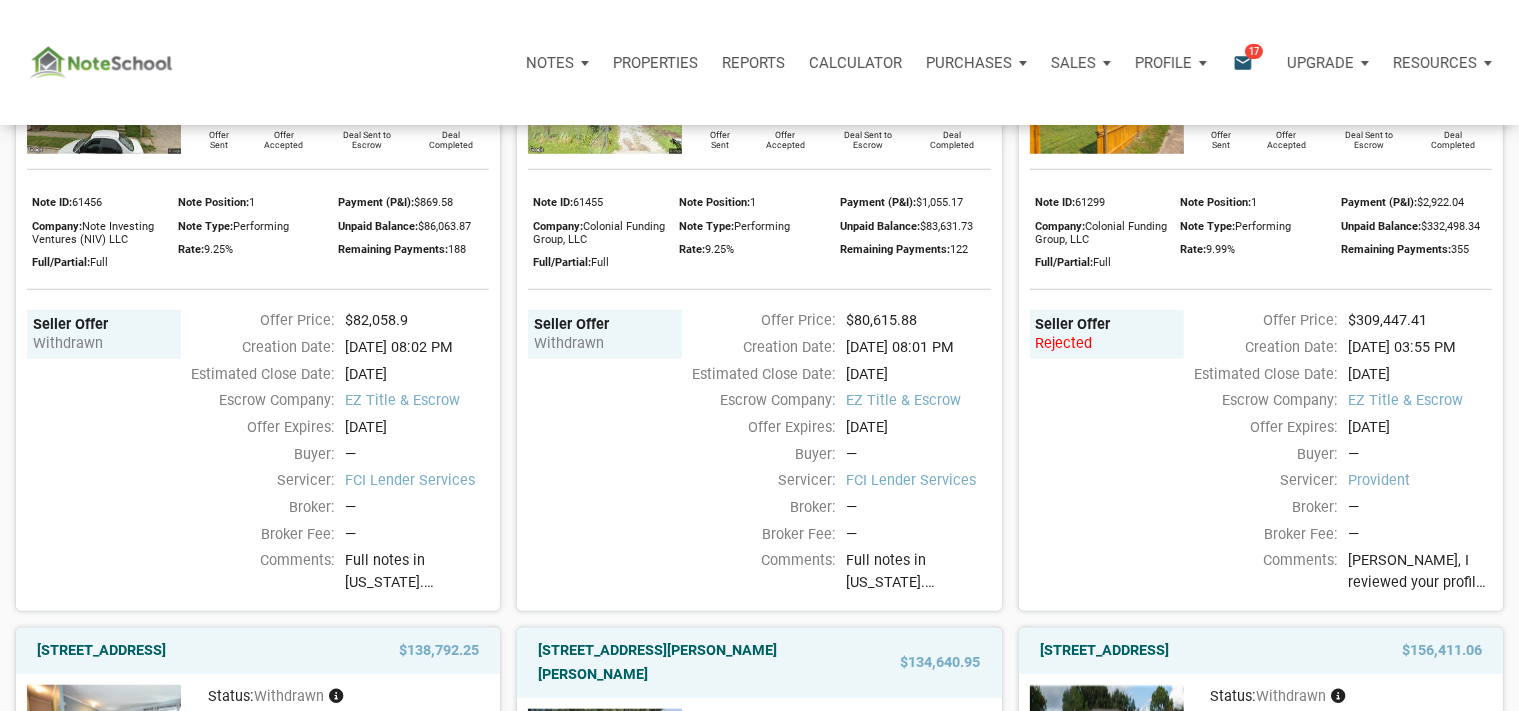 click on "Cynthia, I reviewed your profile and see that you have $500K available capital. Eddie previewed on Feb 10 Monday Deal Lab if you would like to see his analysis. The note hasn't sold because of the price and most students don't have the available capital. Numbers are solid and due diligence clean. Borrower has excellent payment history." at bounding box center [1420, 571] 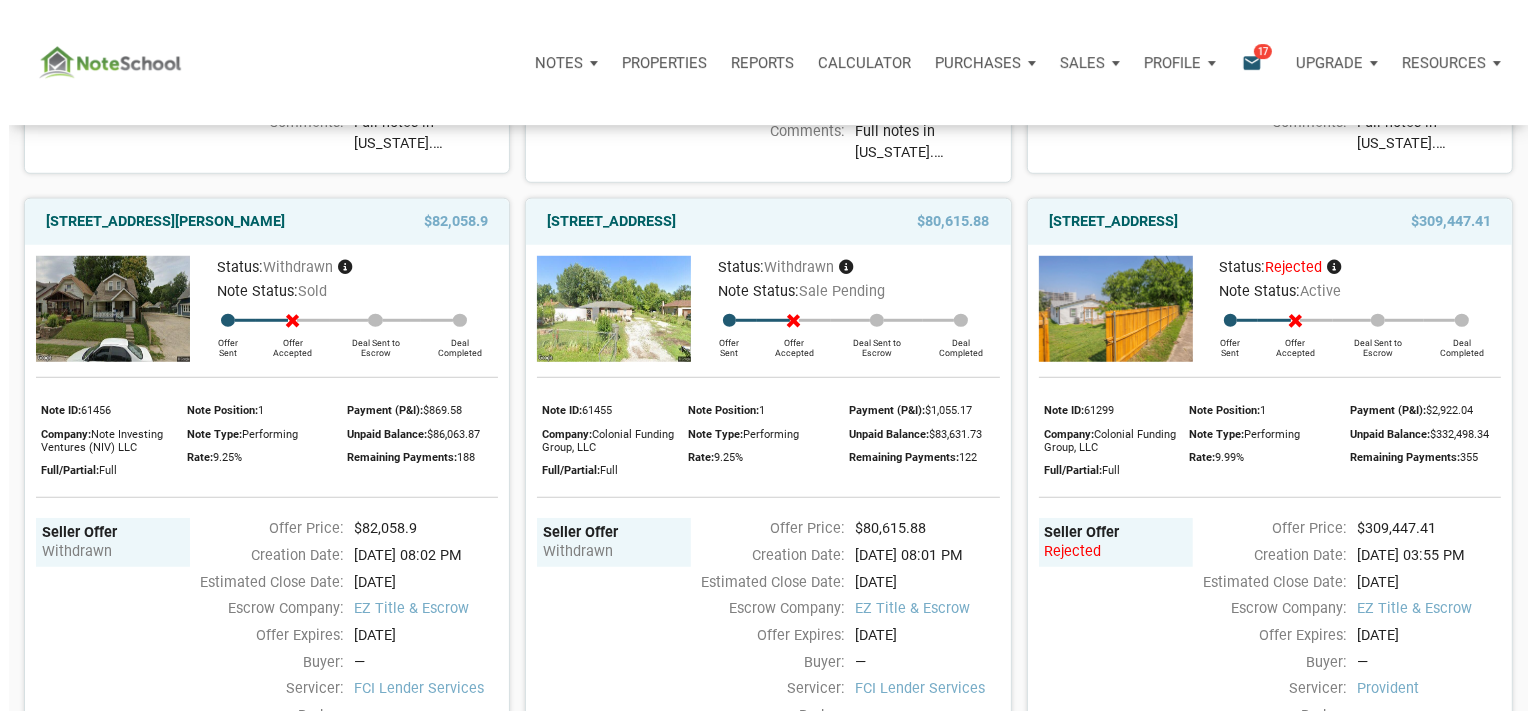 scroll, scrollTop: 1372, scrollLeft: 0, axis: vertical 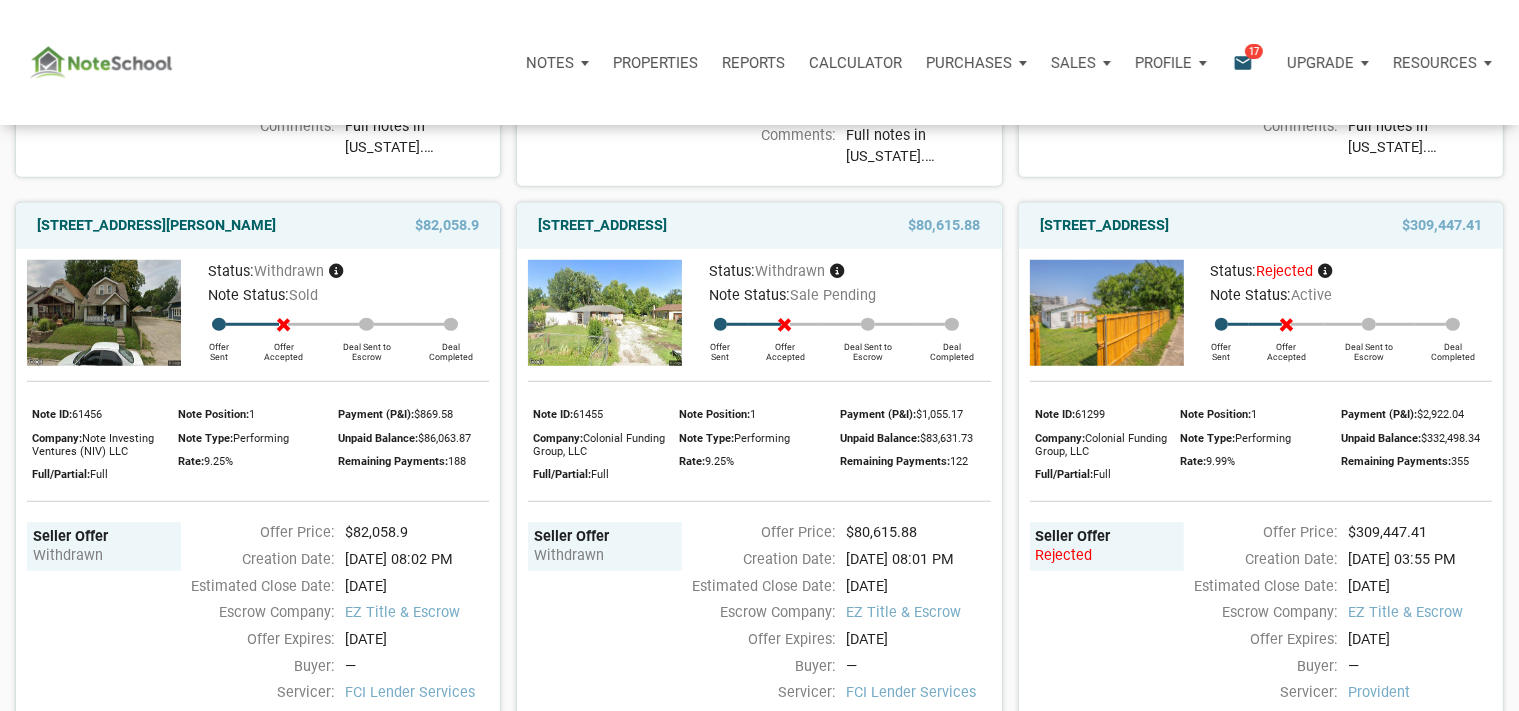 click on "email" at bounding box center [1243, 62] 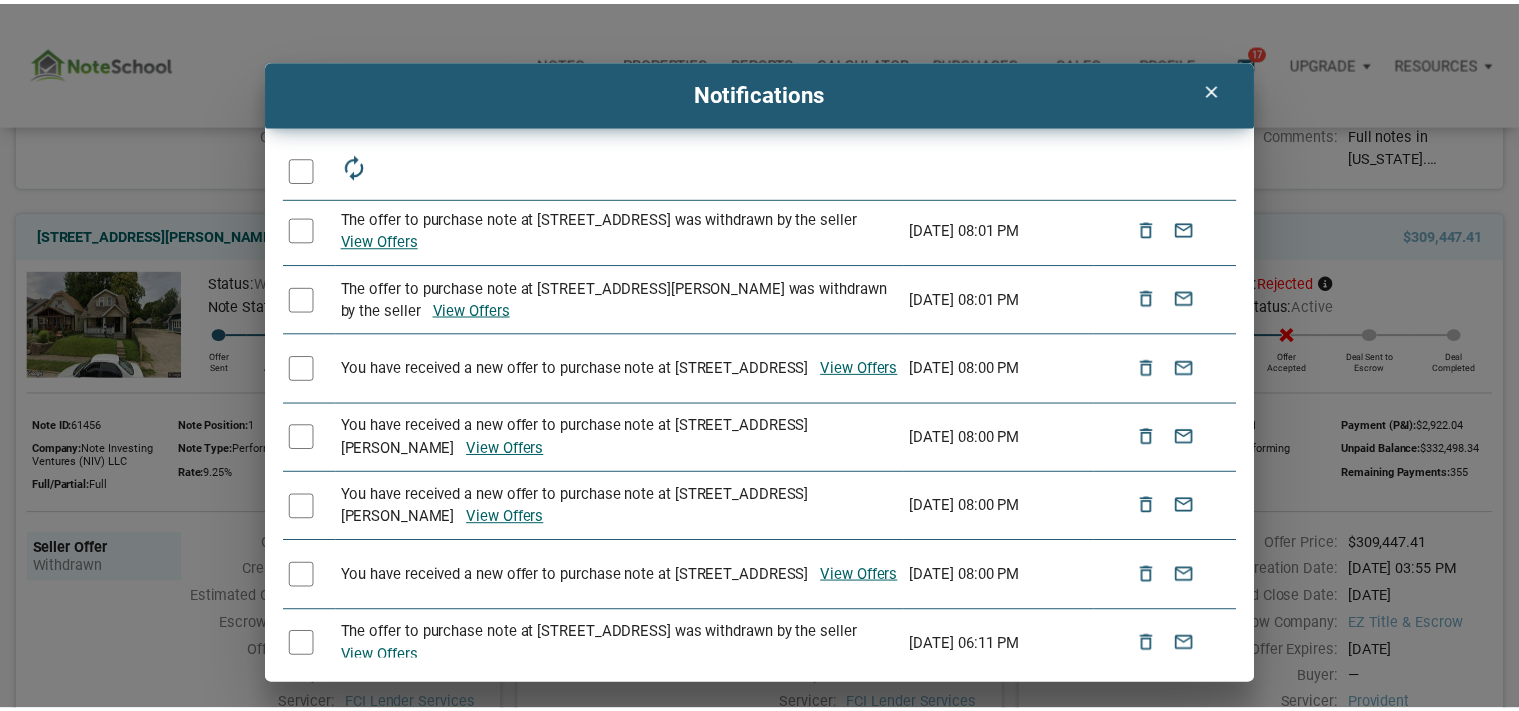 scroll, scrollTop: 1325, scrollLeft: 0, axis: vertical 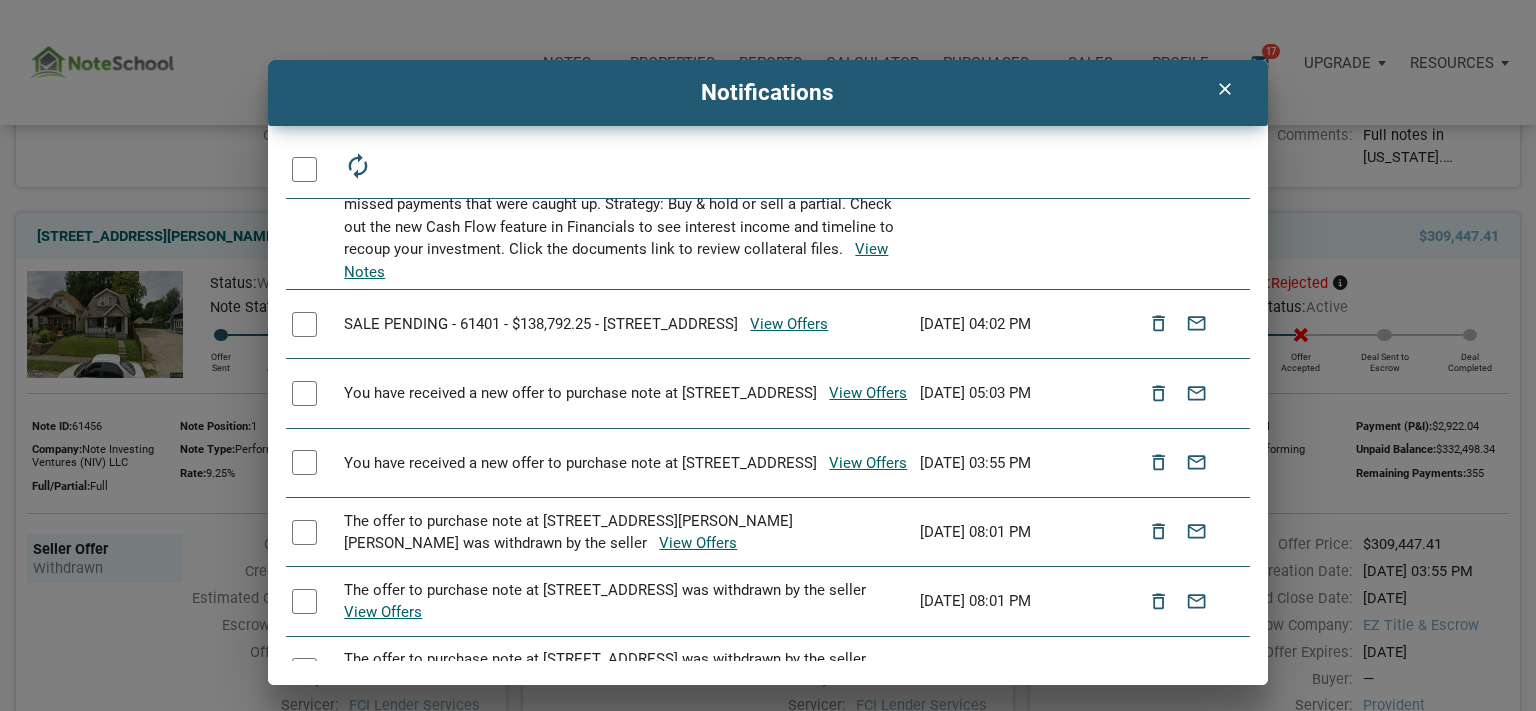 click on "clear" at bounding box center (1224, 89) 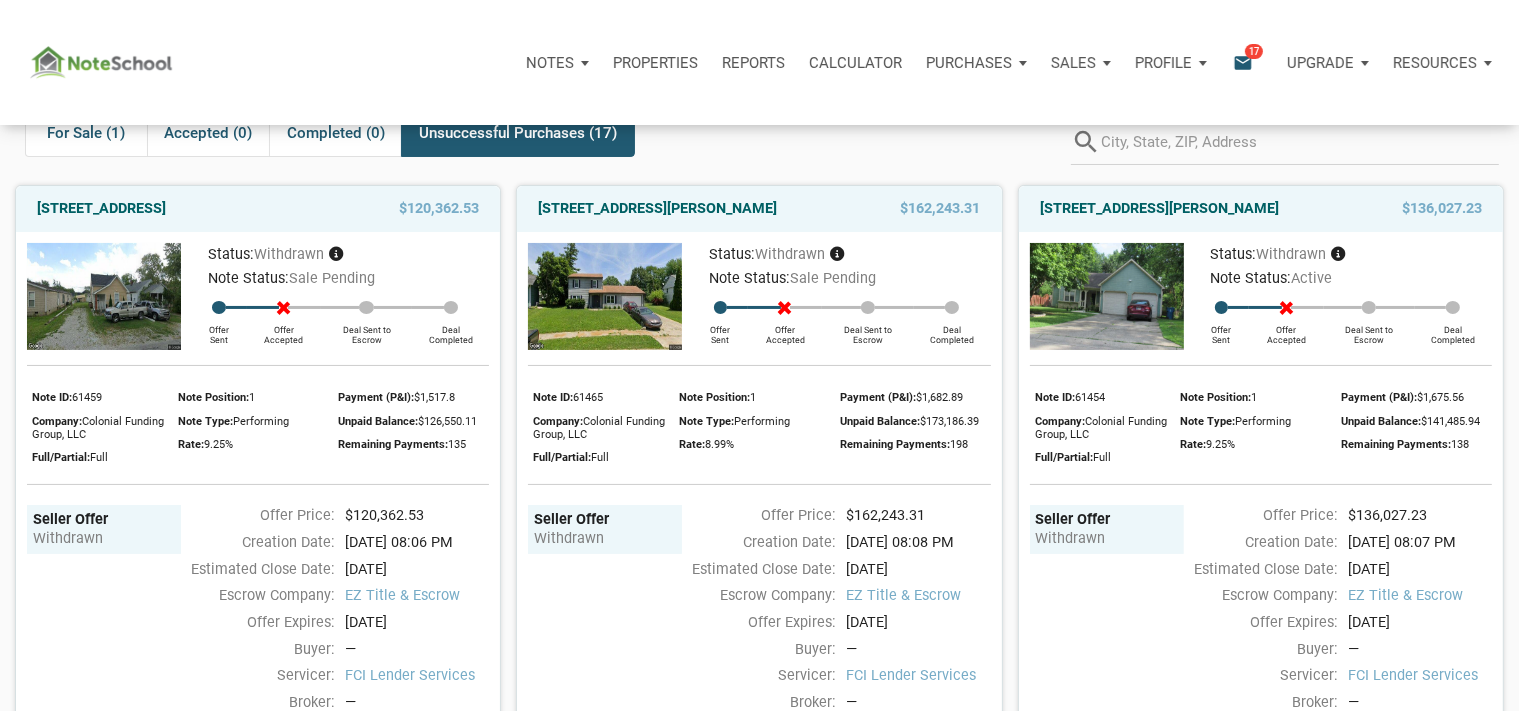 scroll, scrollTop: 0, scrollLeft: 0, axis: both 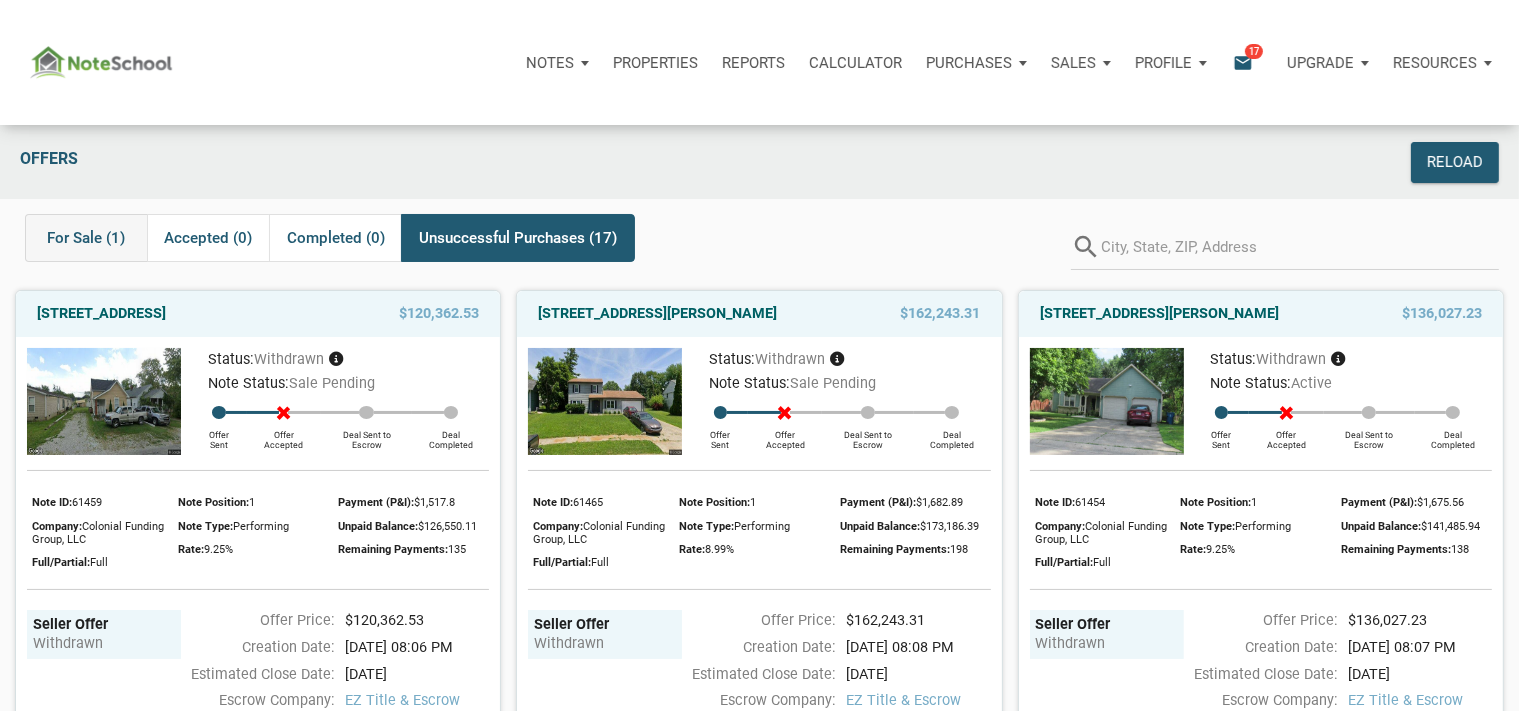 click on "For Sale (1)" at bounding box center (86, 238) 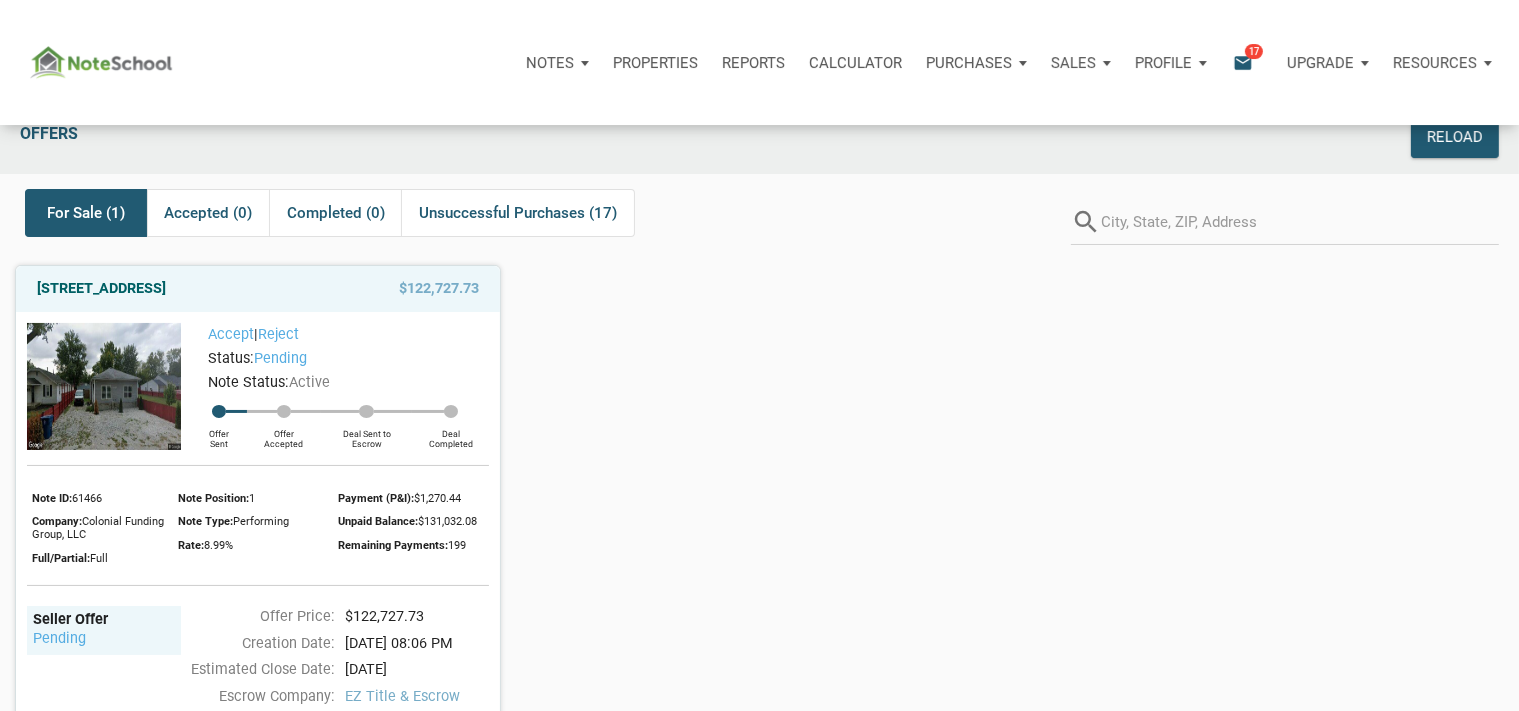 scroll, scrollTop: 0, scrollLeft: 0, axis: both 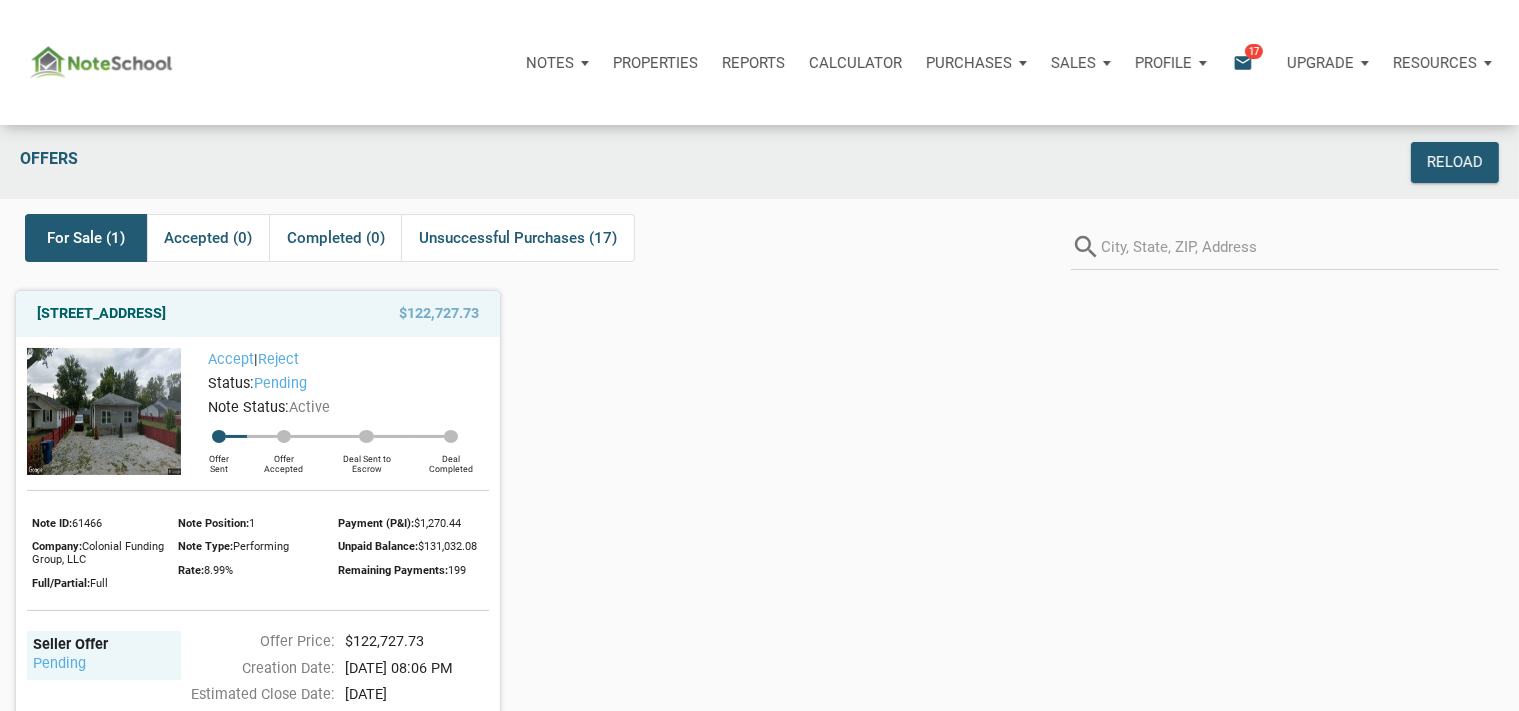 click on "Notes" at bounding box center [550, 63] 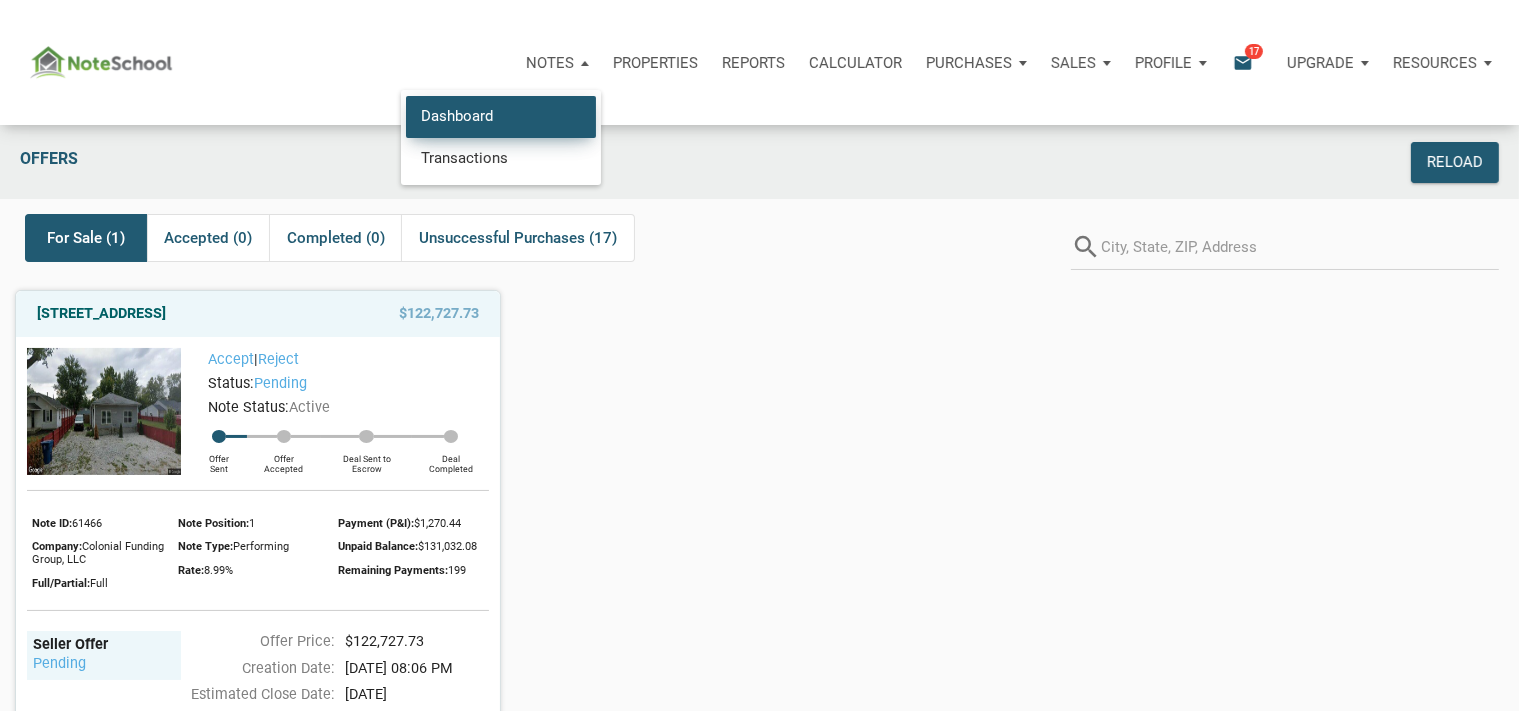click on "Dashboard" at bounding box center (501, 116) 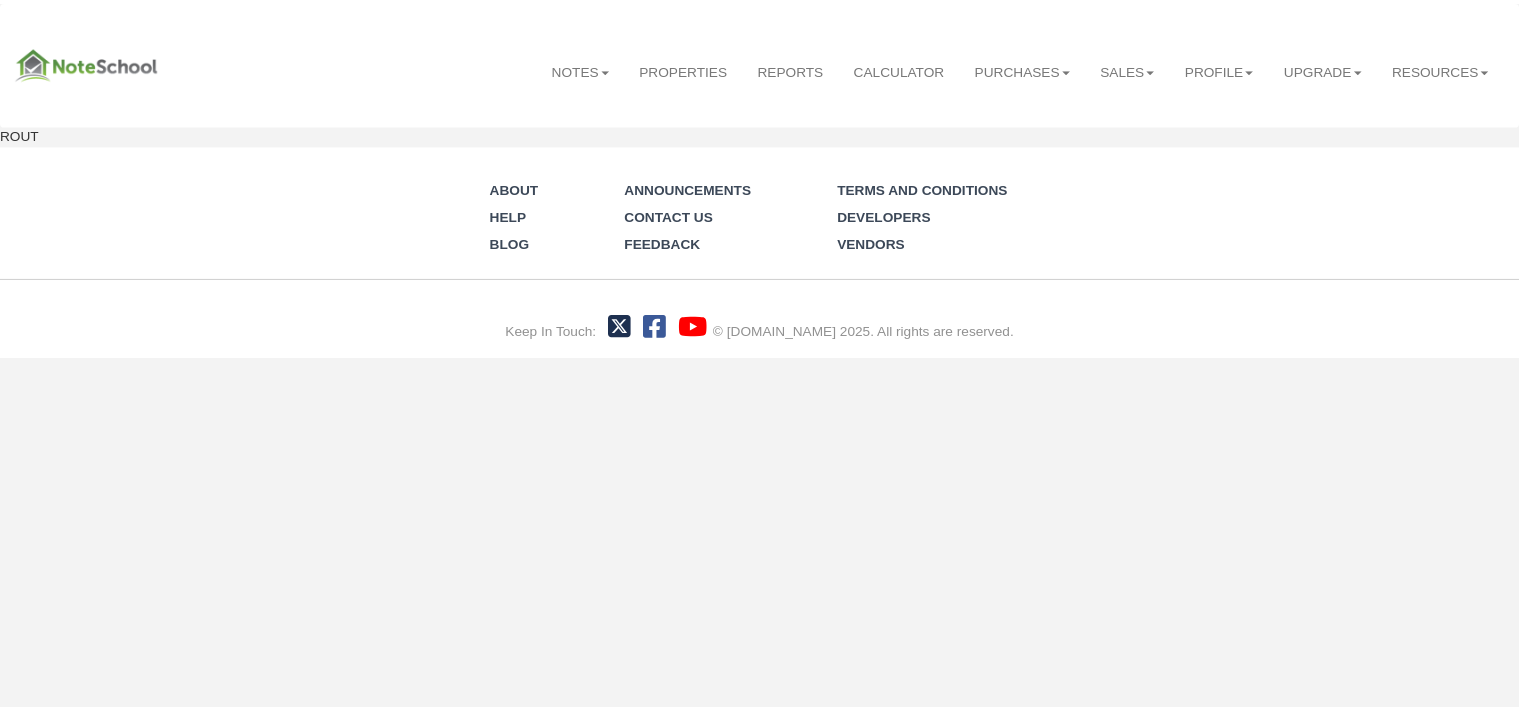scroll, scrollTop: 0, scrollLeft: 0, axis: both 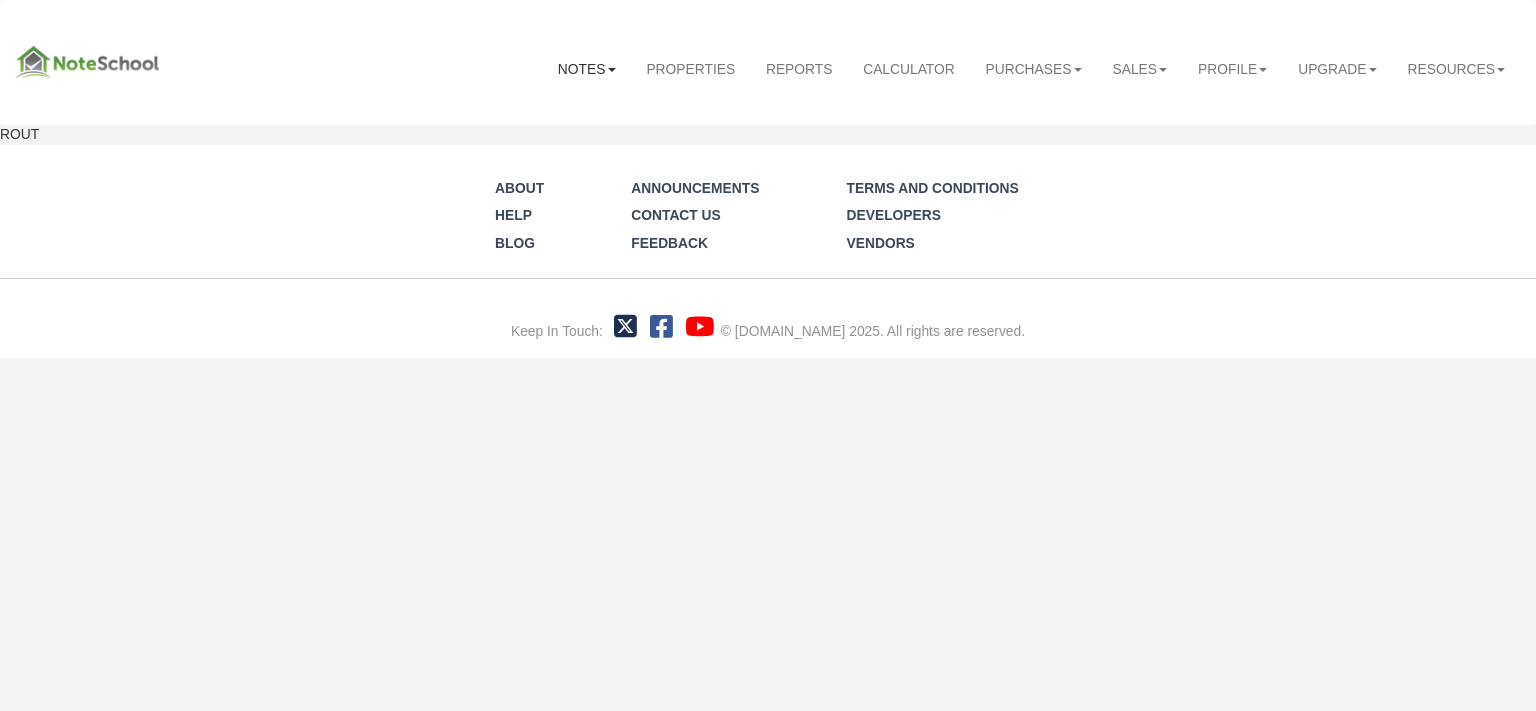 click on "Notes
Dashboard
Transactions
Properties
Reports
Calculator
Purchases
Offers
Orders
Sales
Offers" at bounding box center [1031, 54] 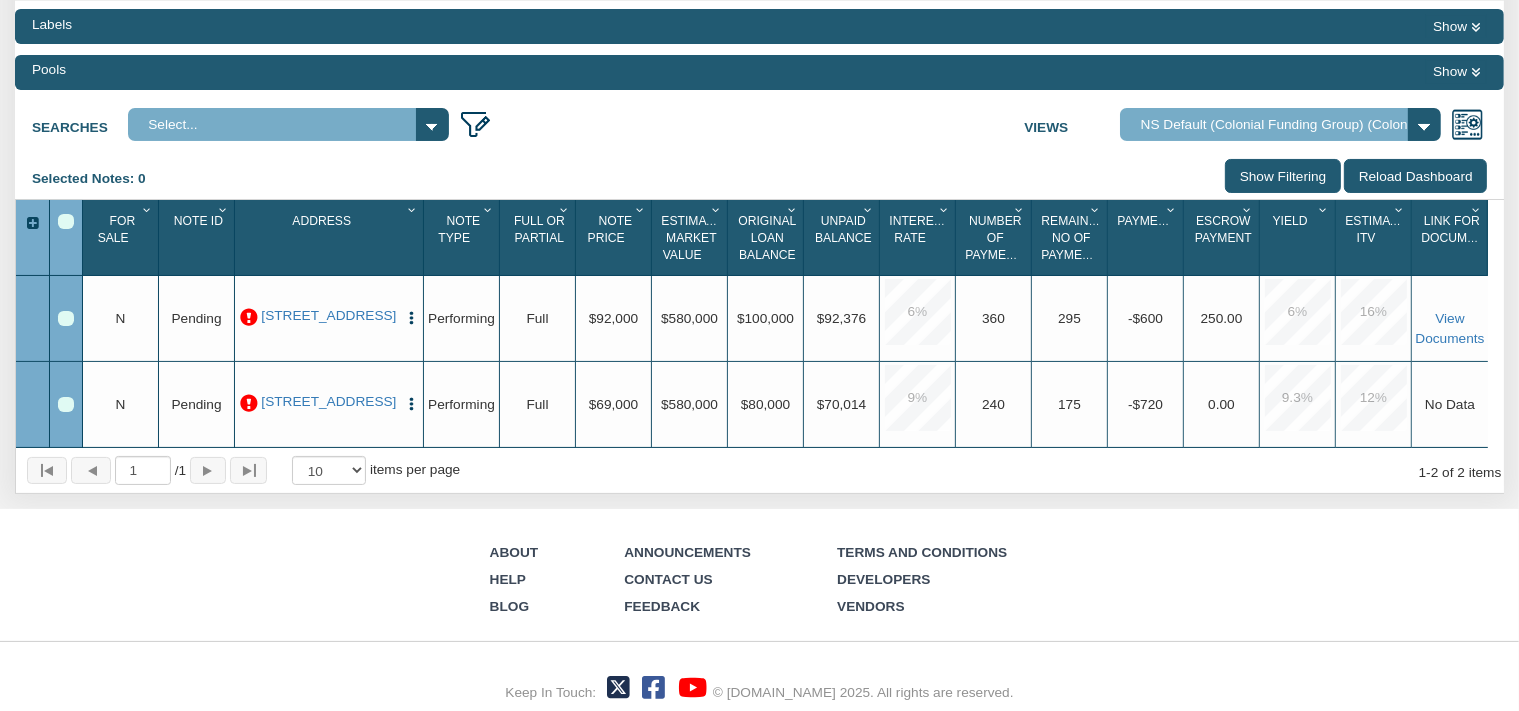scroll, scrollTop: 211, scrollLeft: 0, axis: vertical 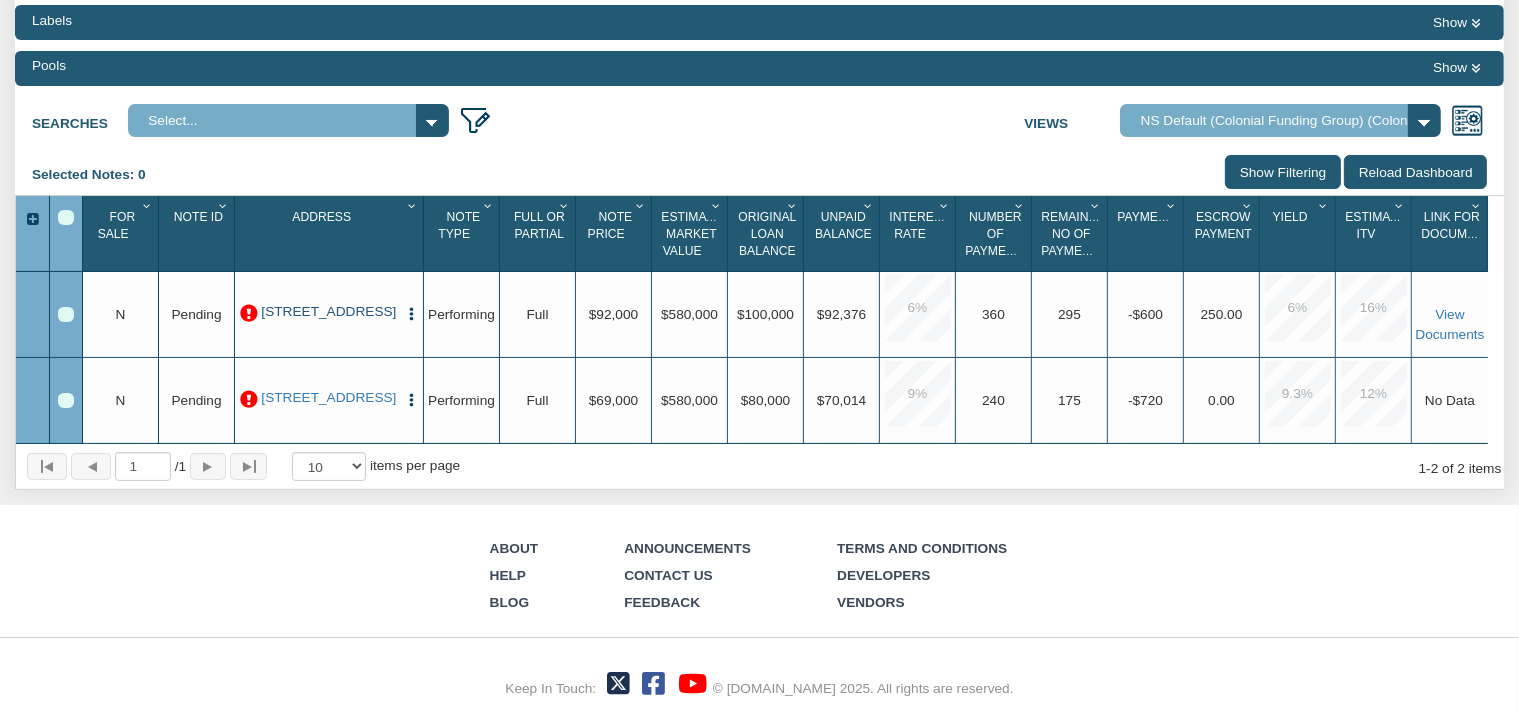 click on "[STREET_ADDRESS]" at bounding box center (329, 312) 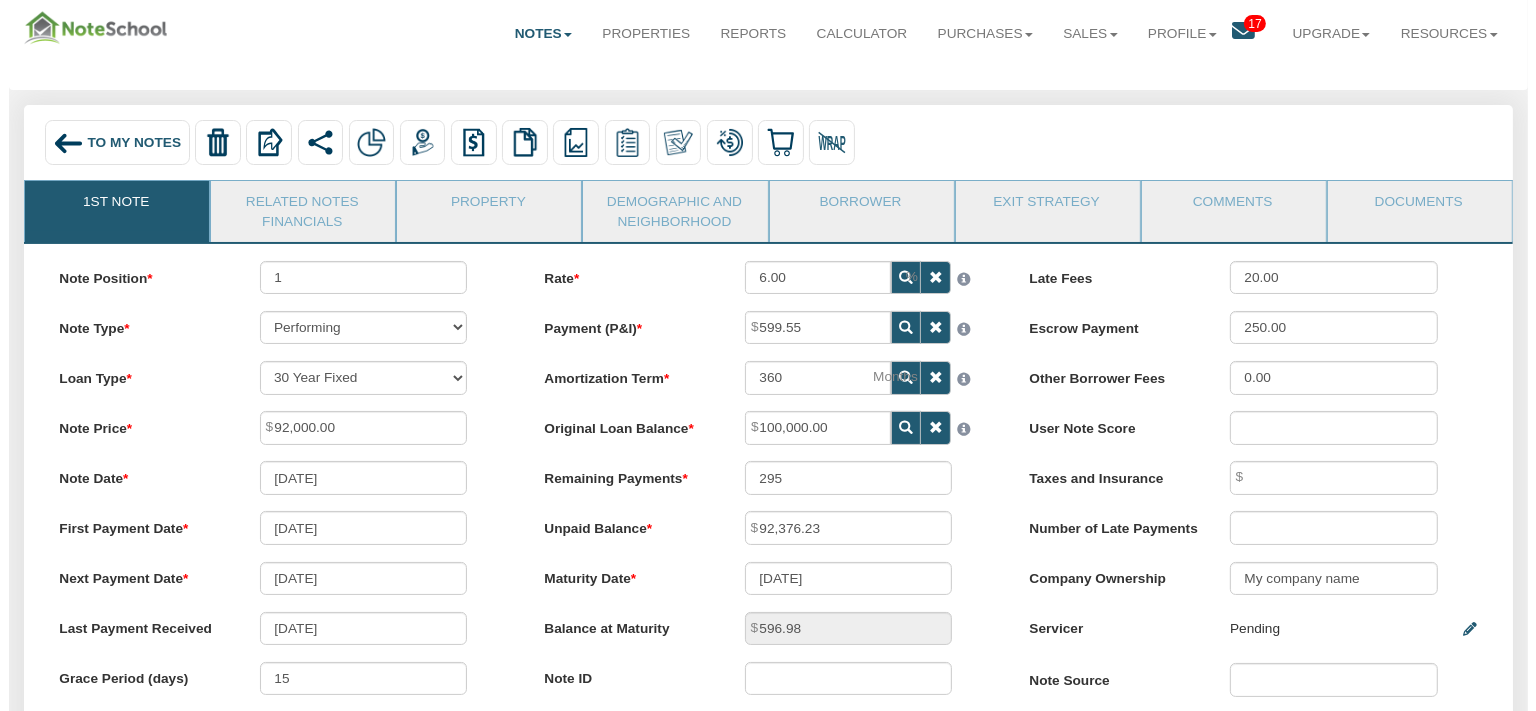 scroll, scrollTop: 0, scrollLeft: 0, axis: both 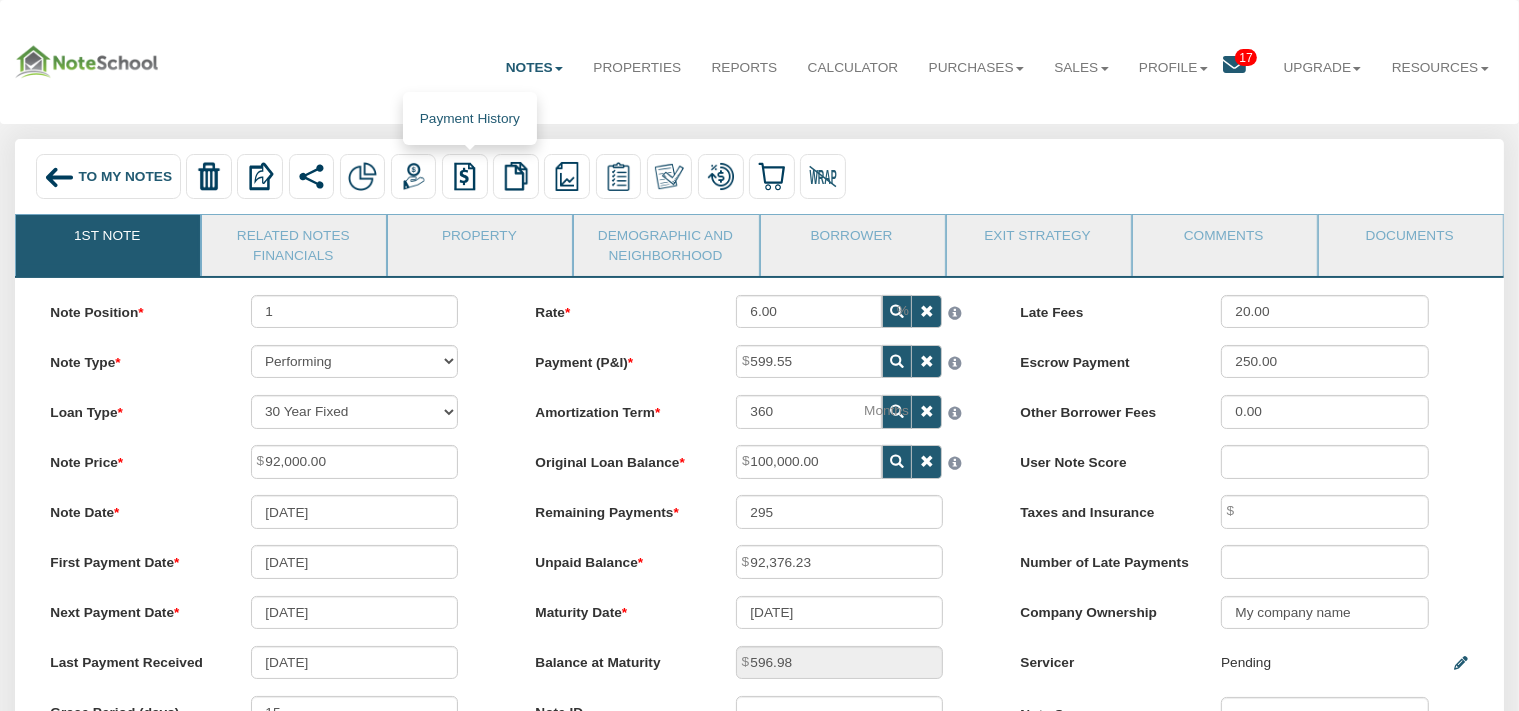 click at bounding box center (465, 176) 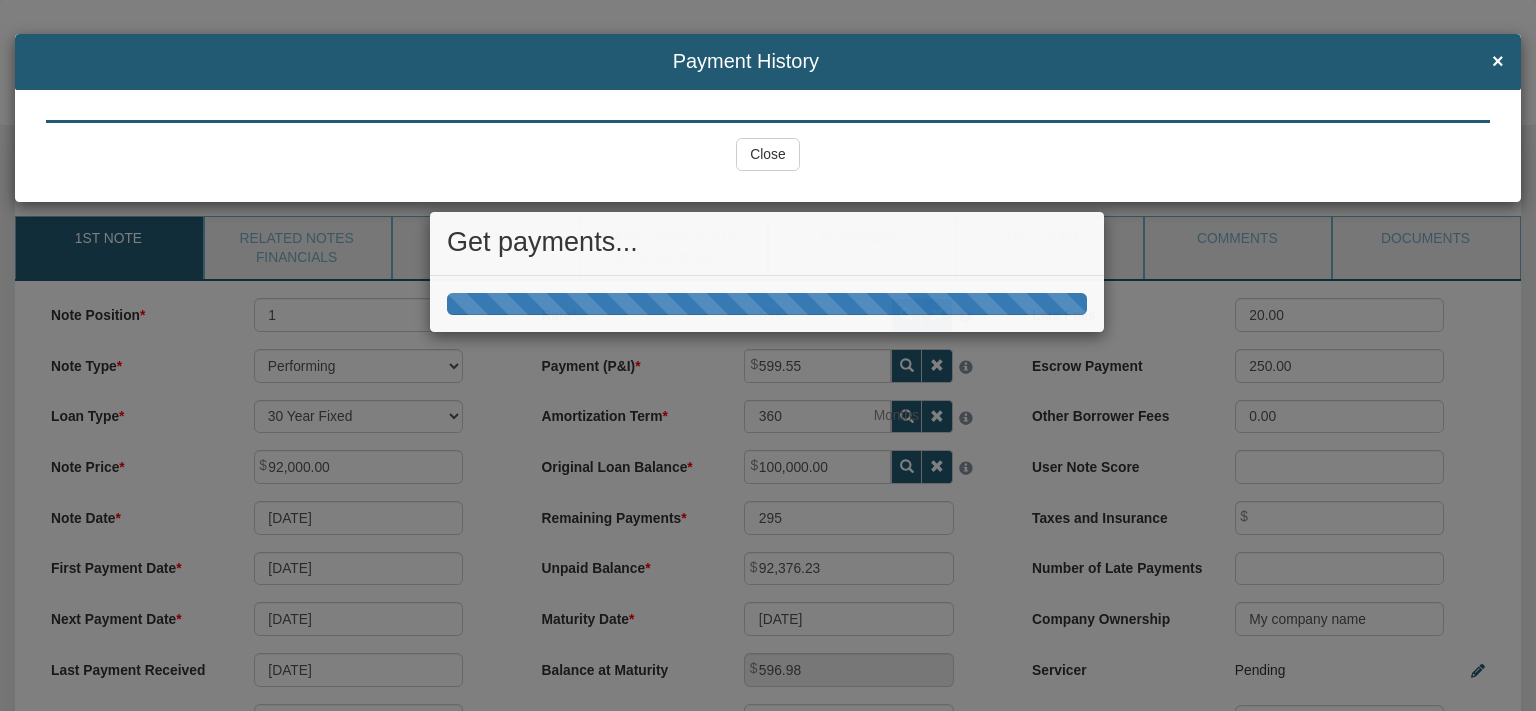 click on "Get payments..." at bounding box center (768, 355) 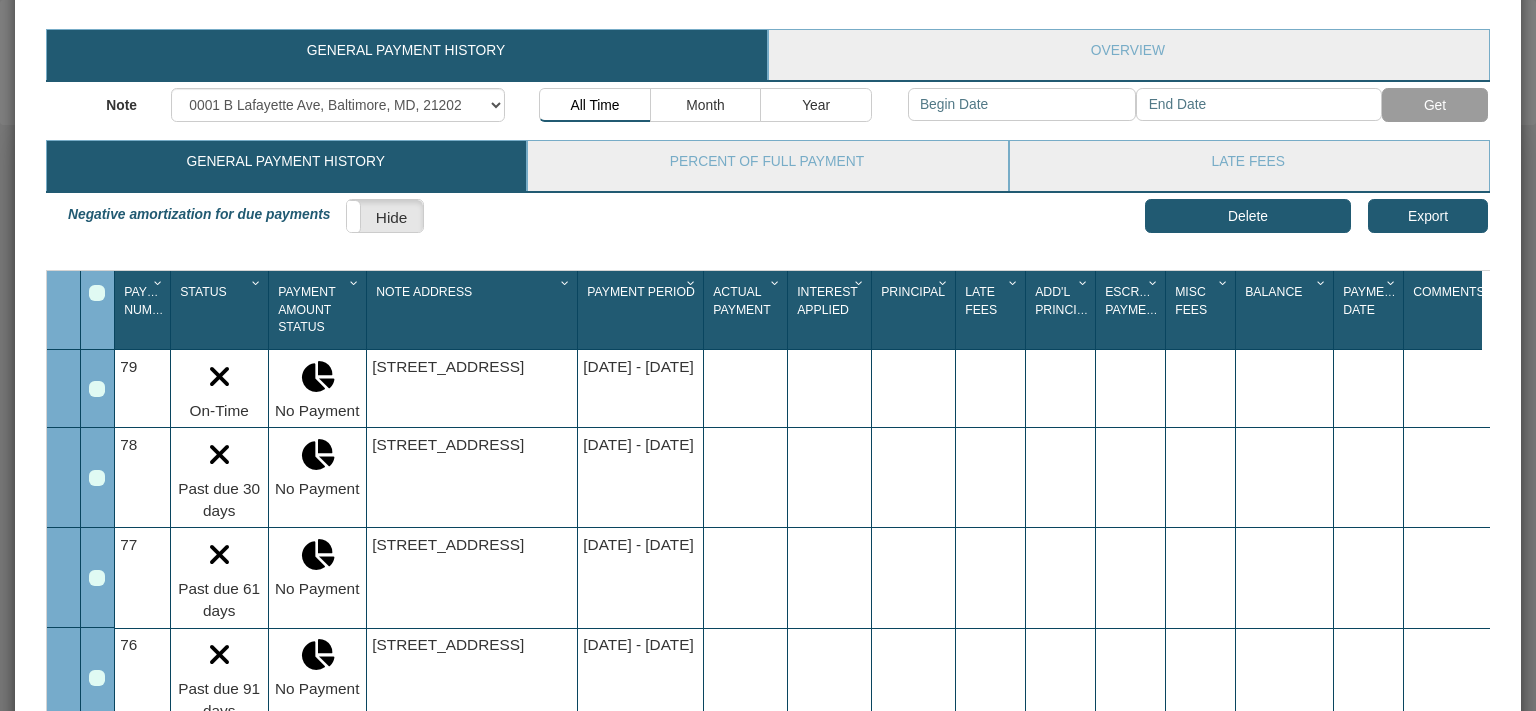 scroll, scrollTop: 0, scrollLeft: 0, axis: both 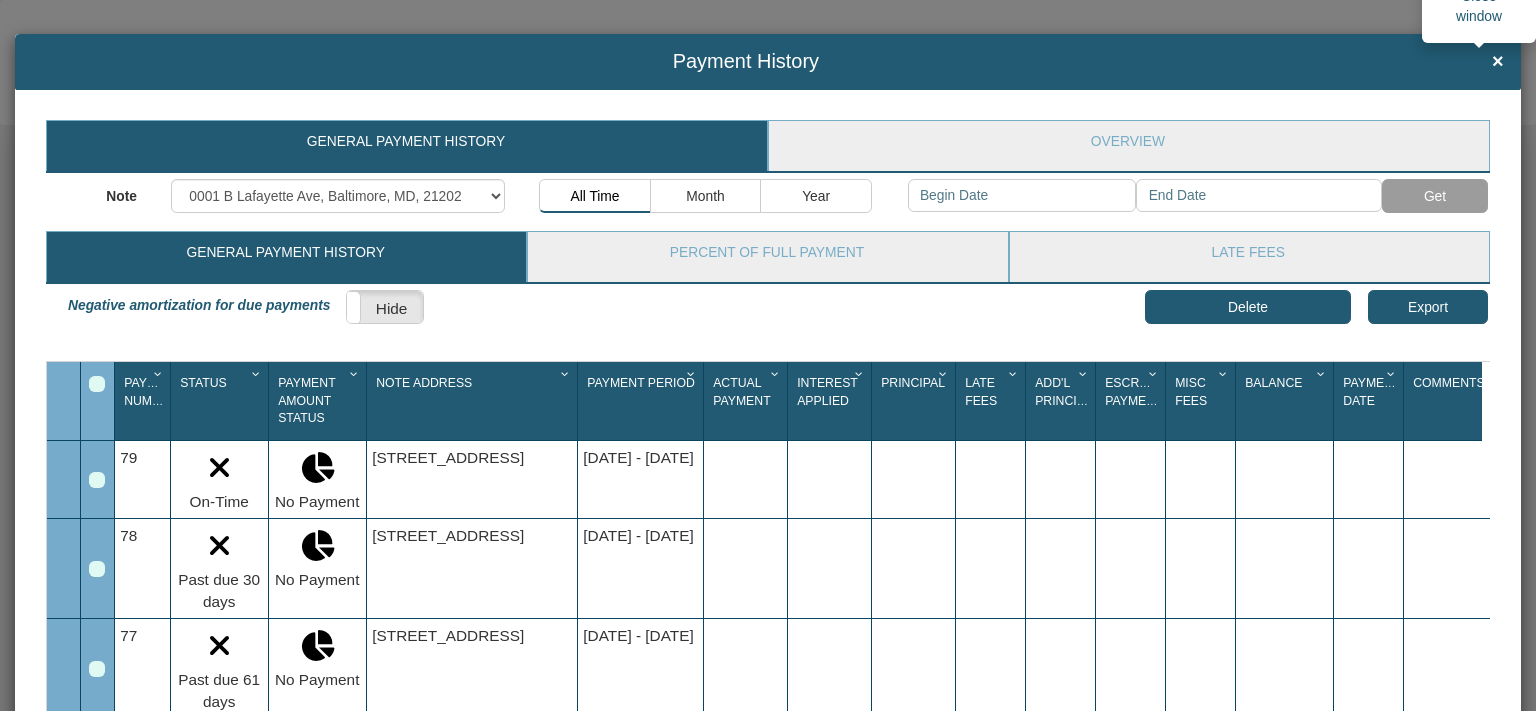 click on "×" at bounding box center [1498, 62] 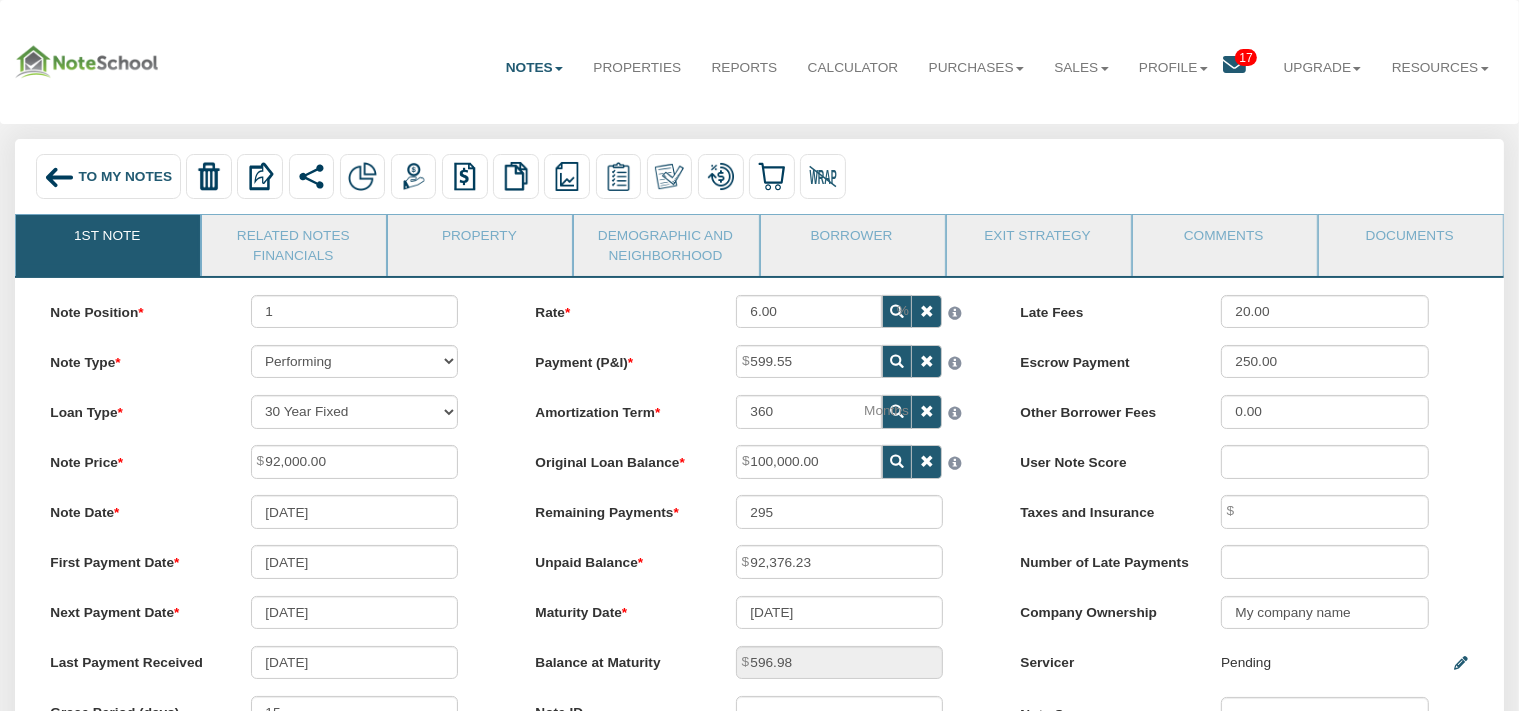 click at bounding box center (1234, 65) 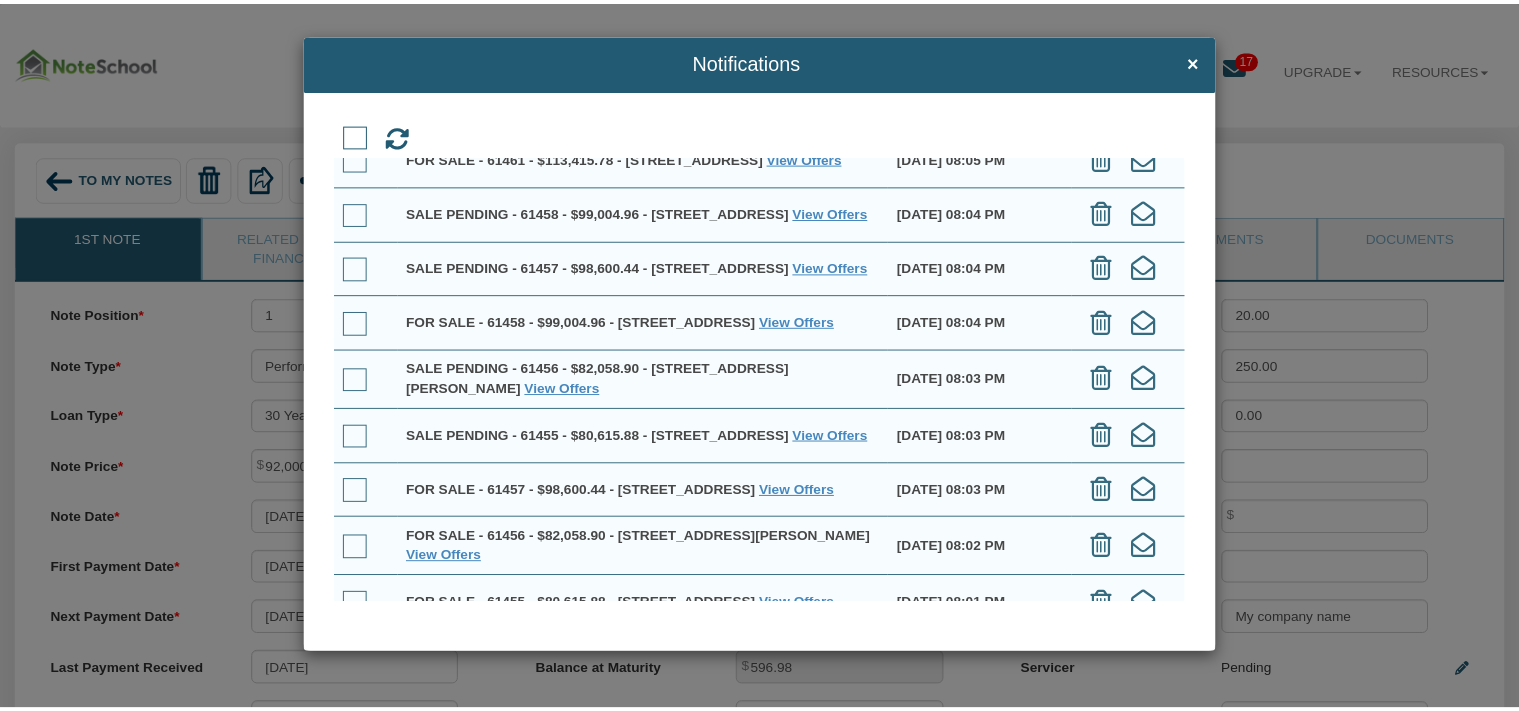 scroll, scrollTop: 576, scrollLeft: 0, axis: vertical 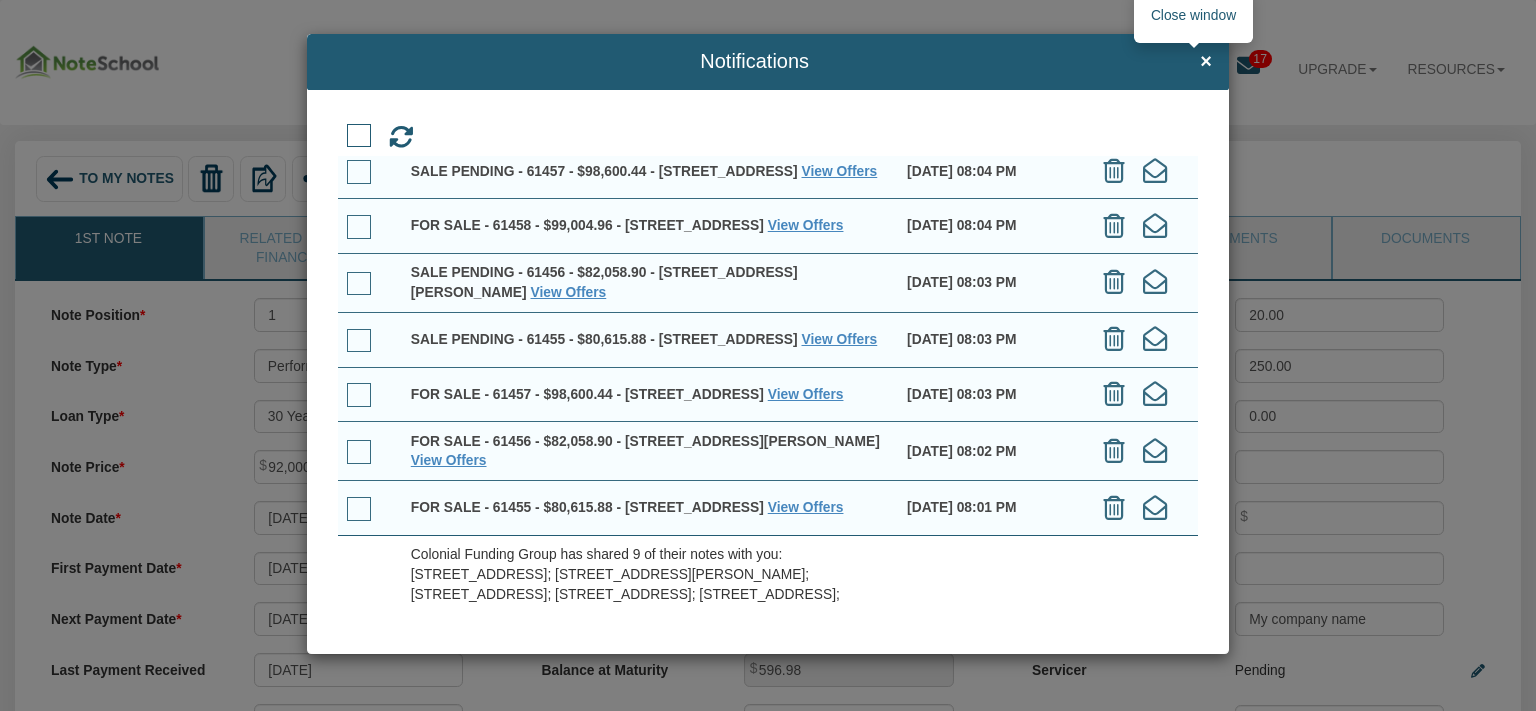 click on "×" at bounding box center [1206, 62] 